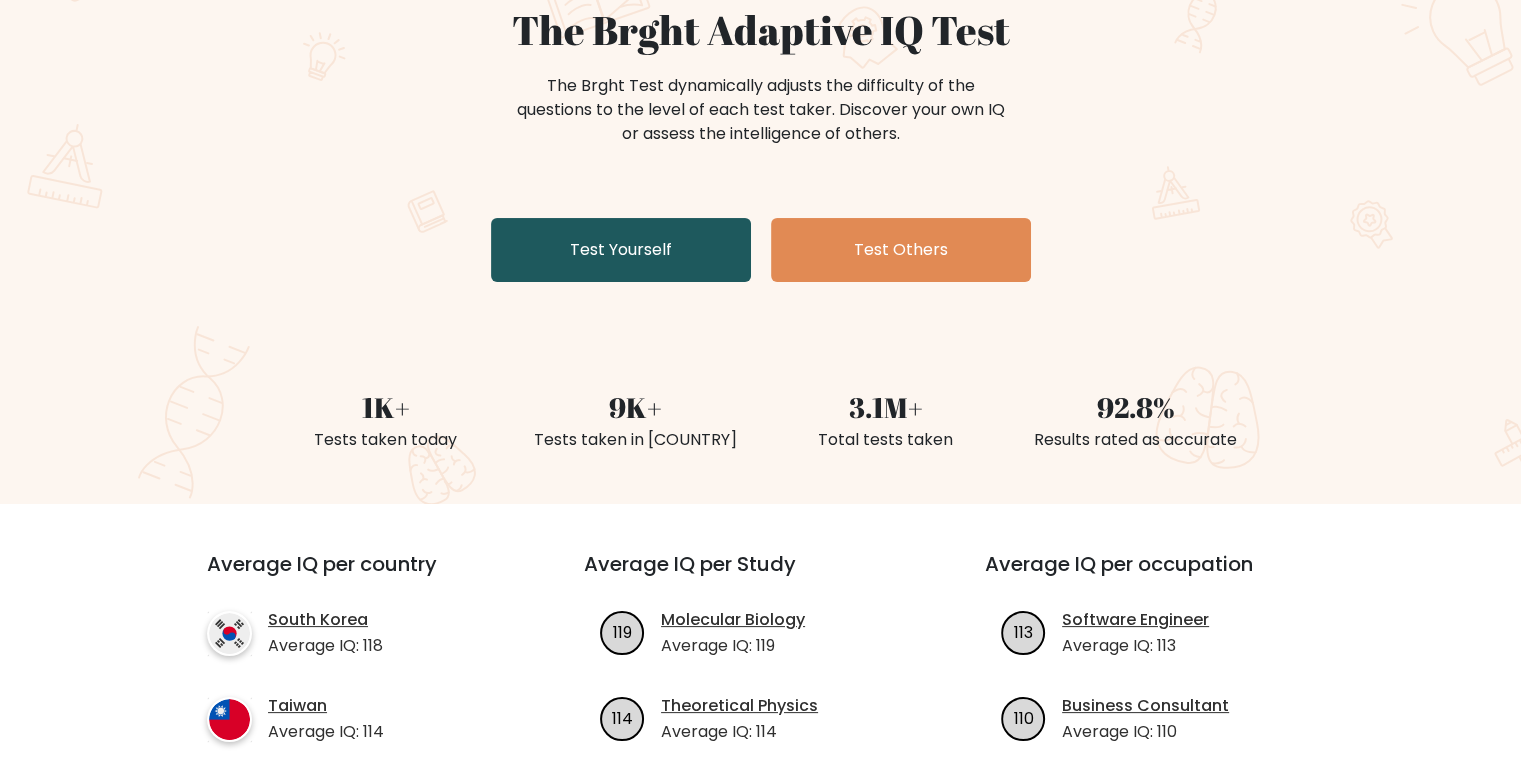 click on "Test Yourself" at bounding box center (621, 250) 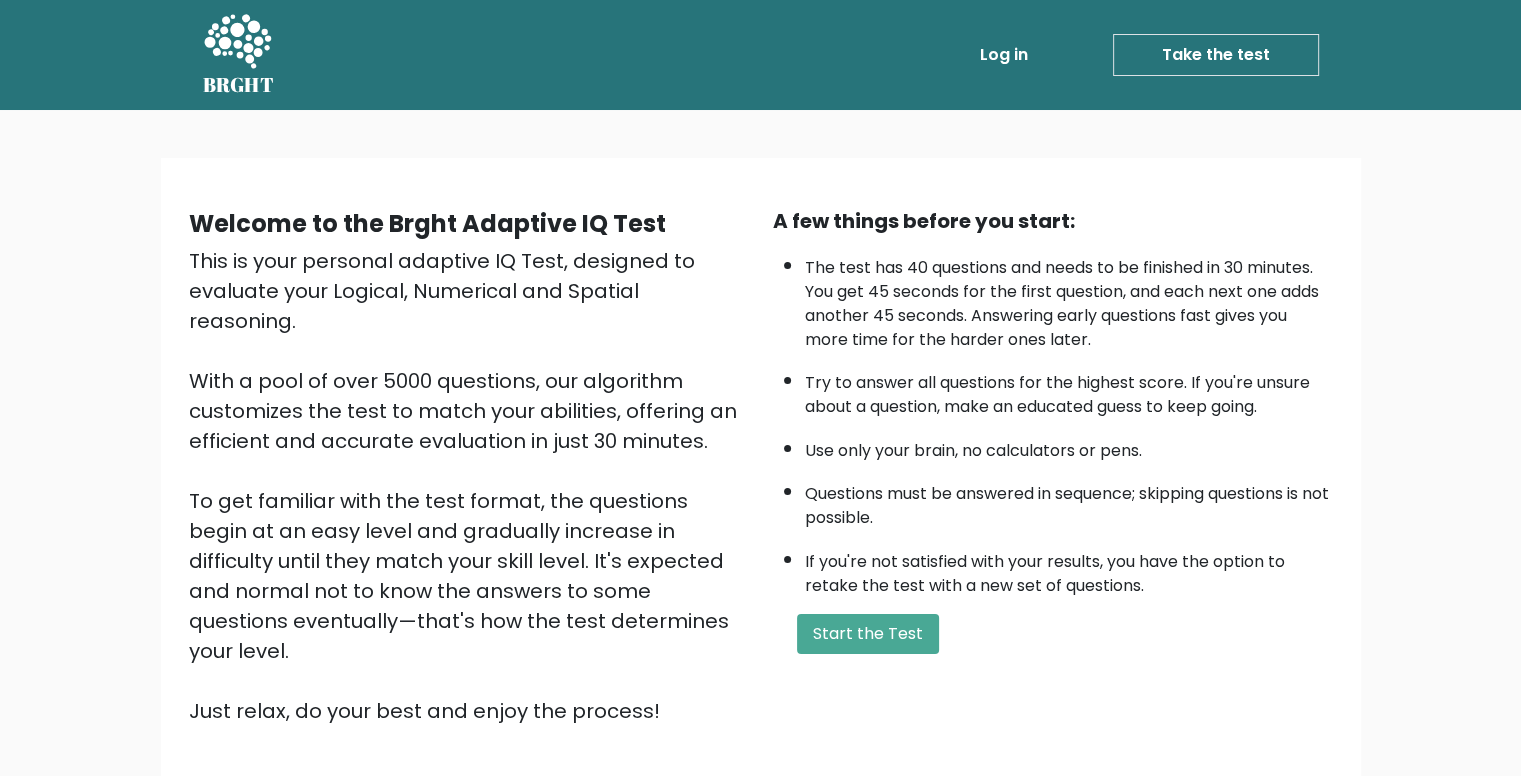 scroll, scrollTop: 100, scrollLeft: 0, axis: vertical 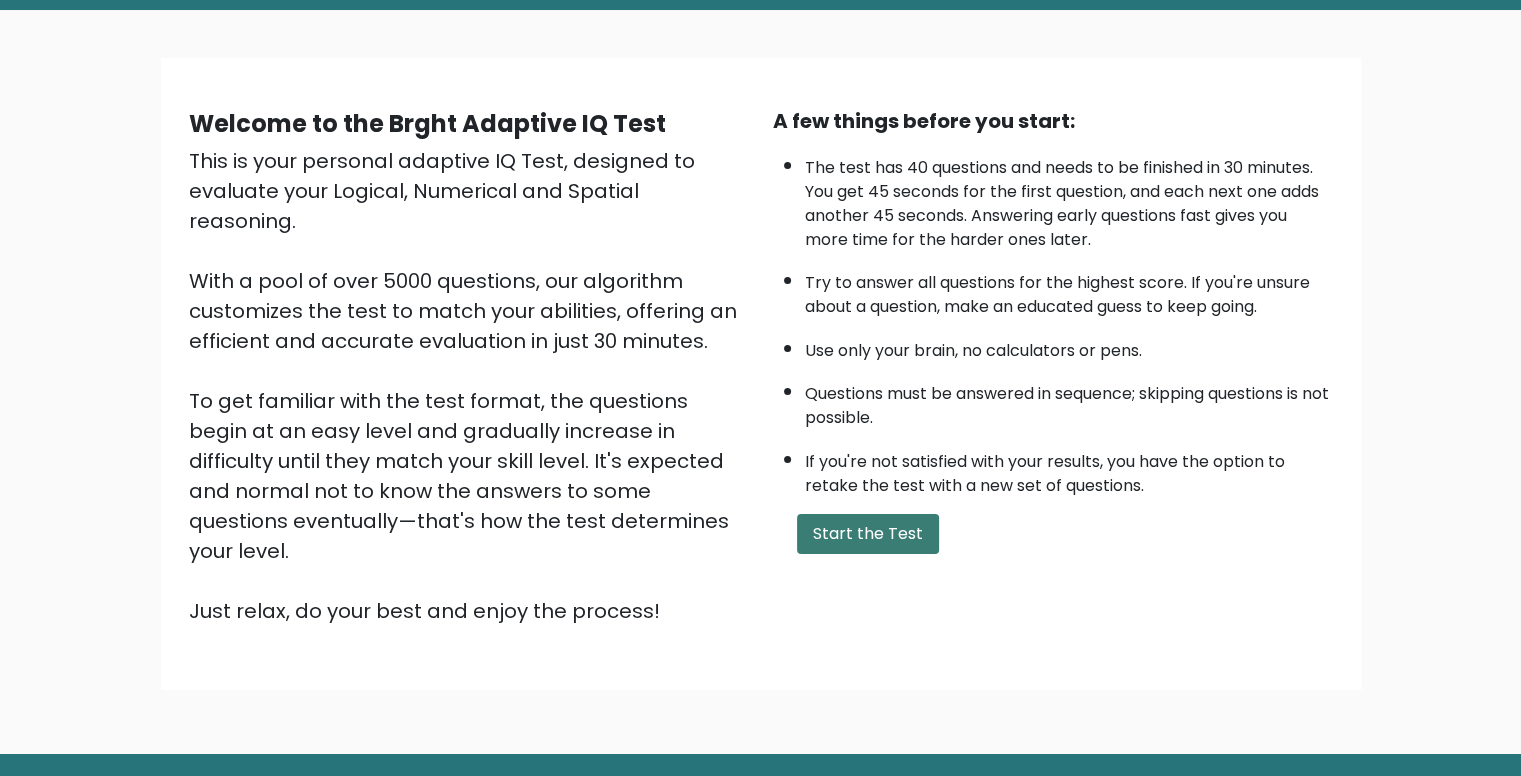 click on "Start the Test" at bounding box center (868, 534) 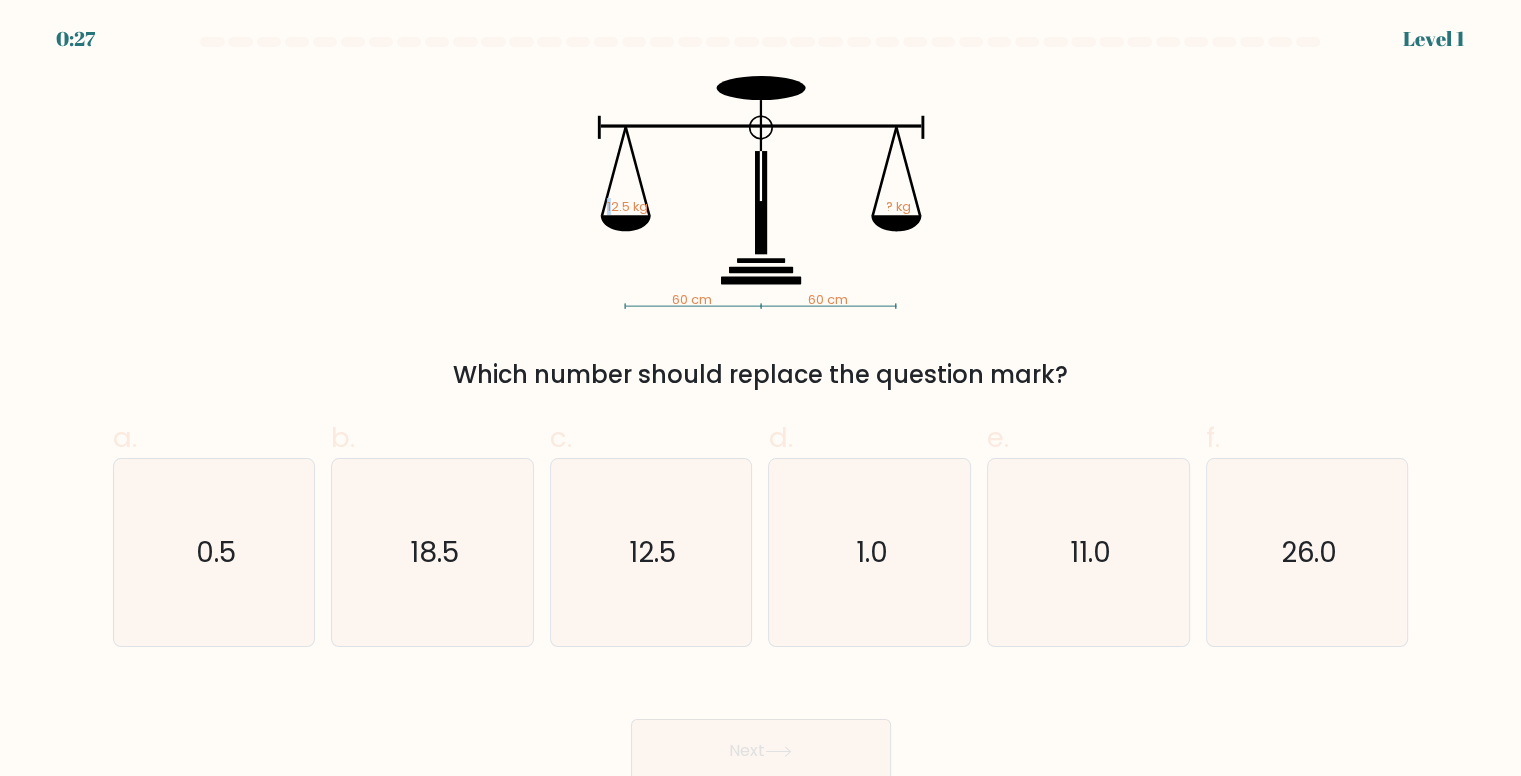 click on "60 cm   60 cm   12.5 kg   ? kg" at bounding box center (761, 192) 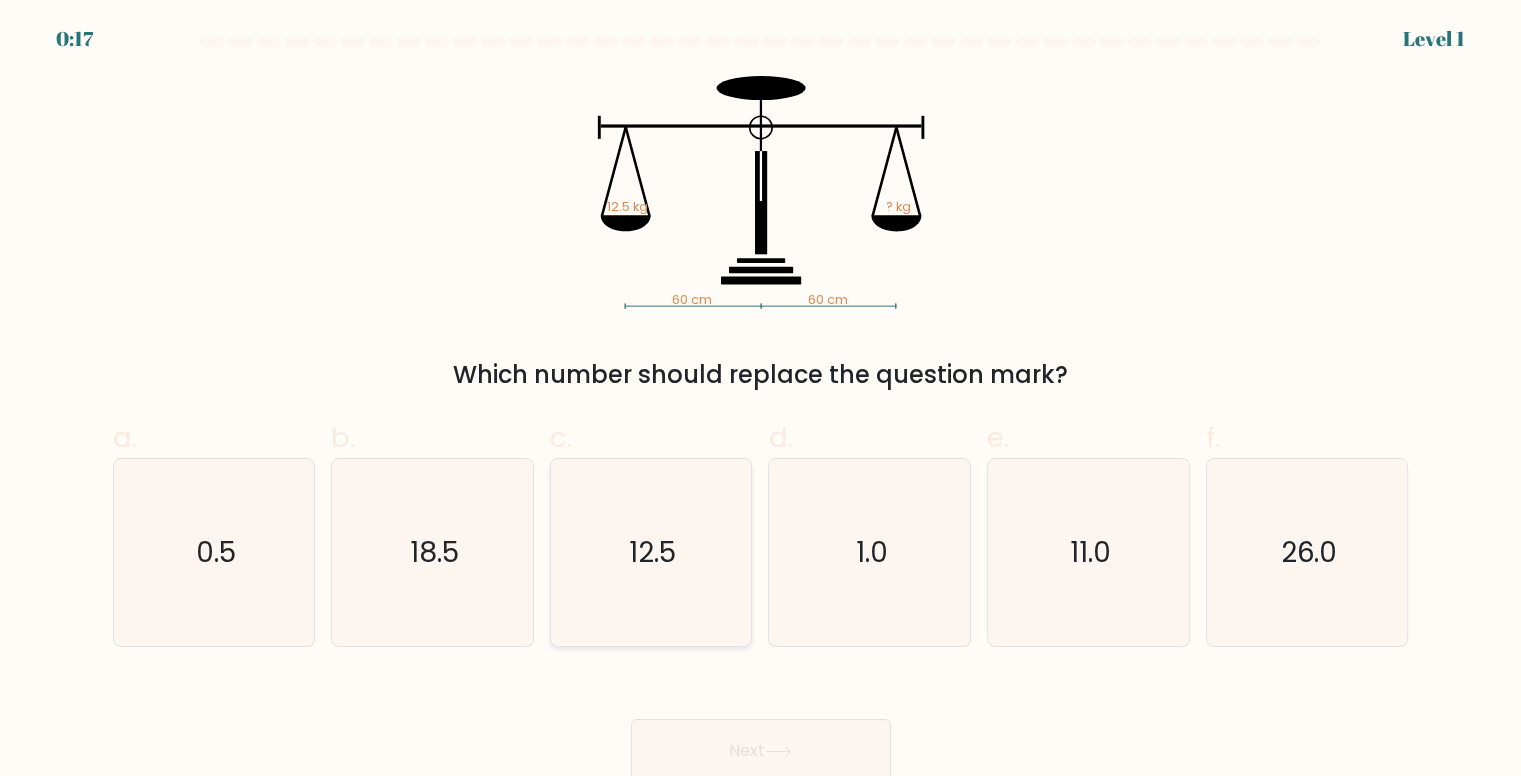 click on "12.5" at bounding box center (652, 552) 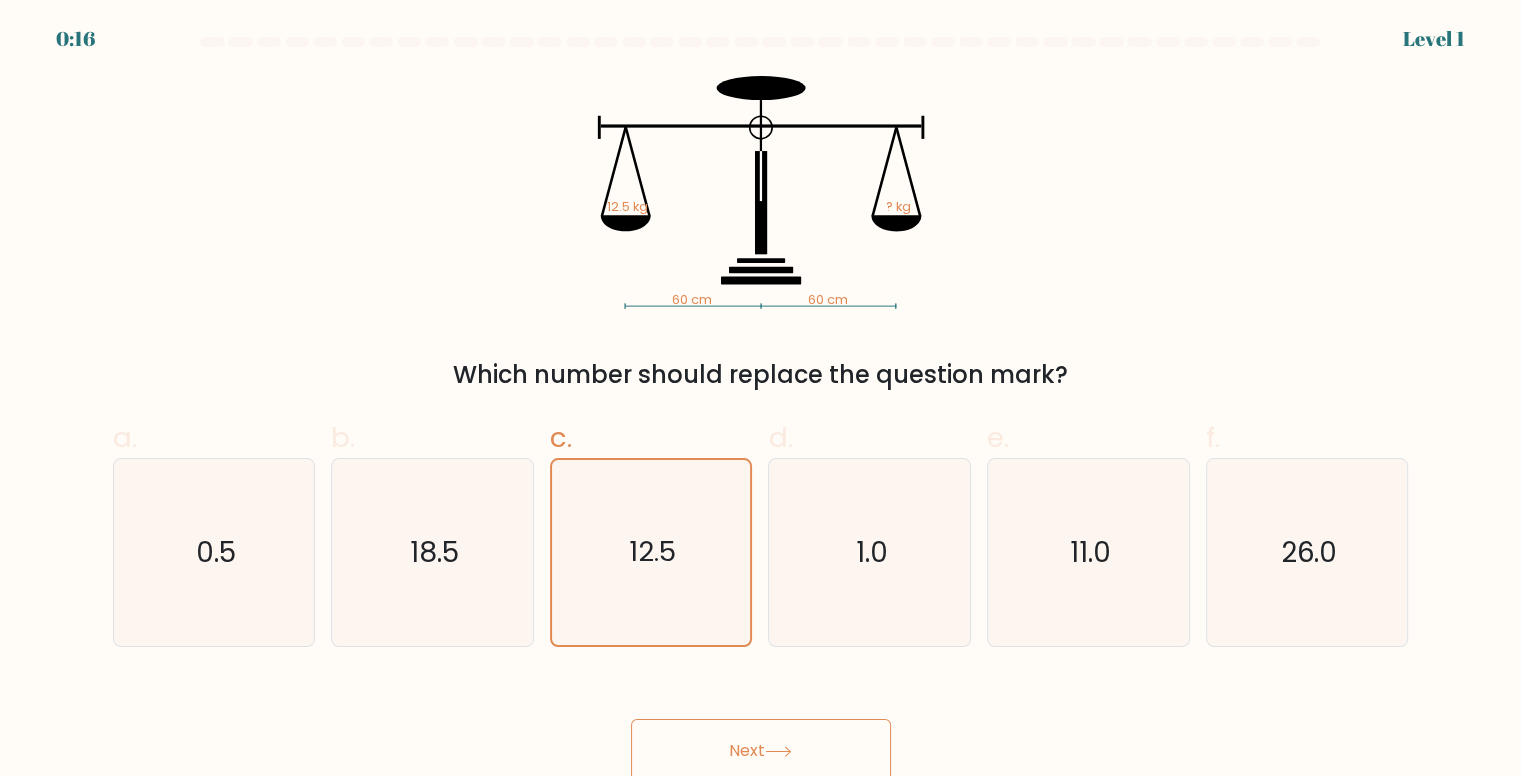 scroll, scrollTop: 8, scrollLeft: 0, axis: vertical 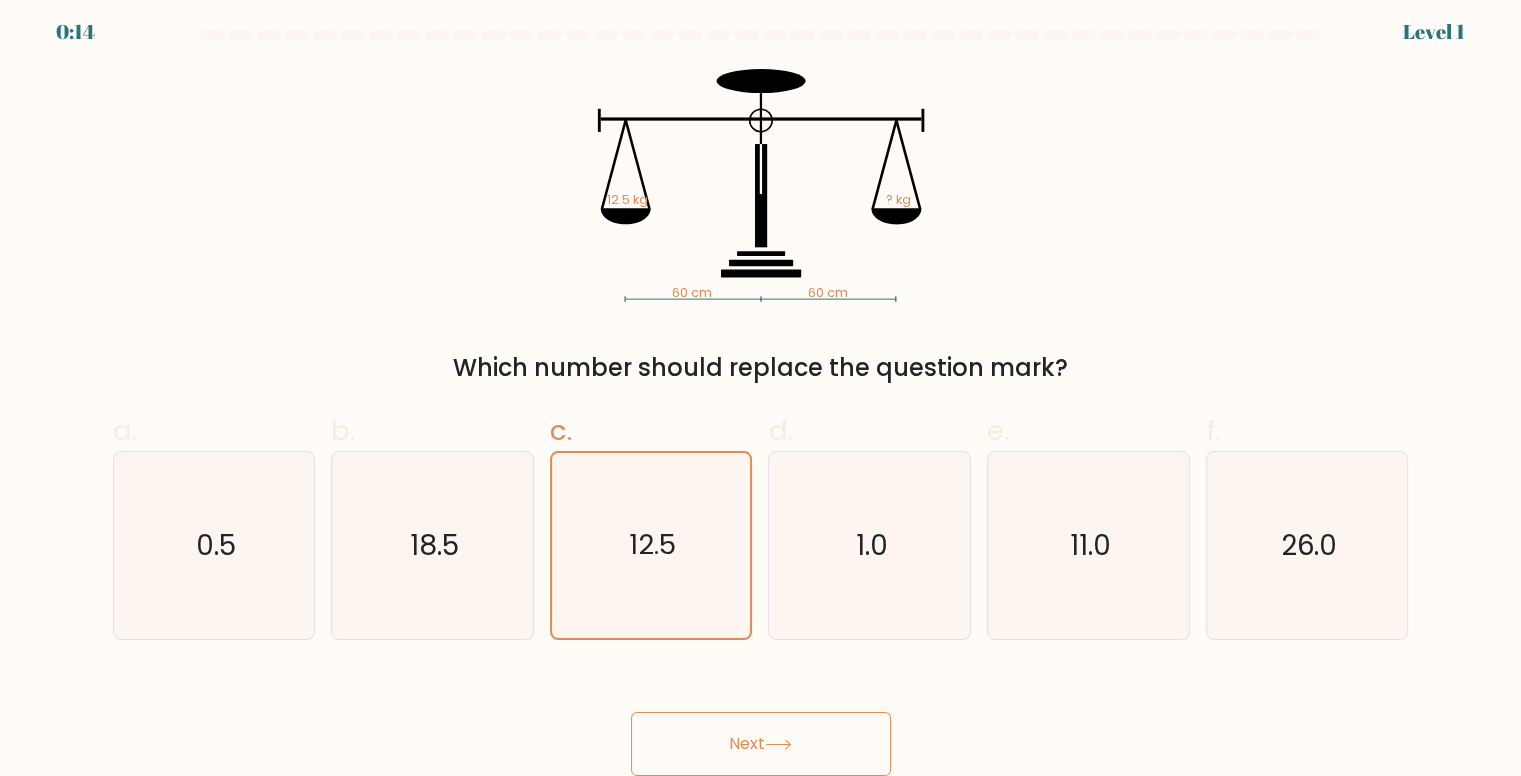 click on "Next" at bounding box center [761, 744] 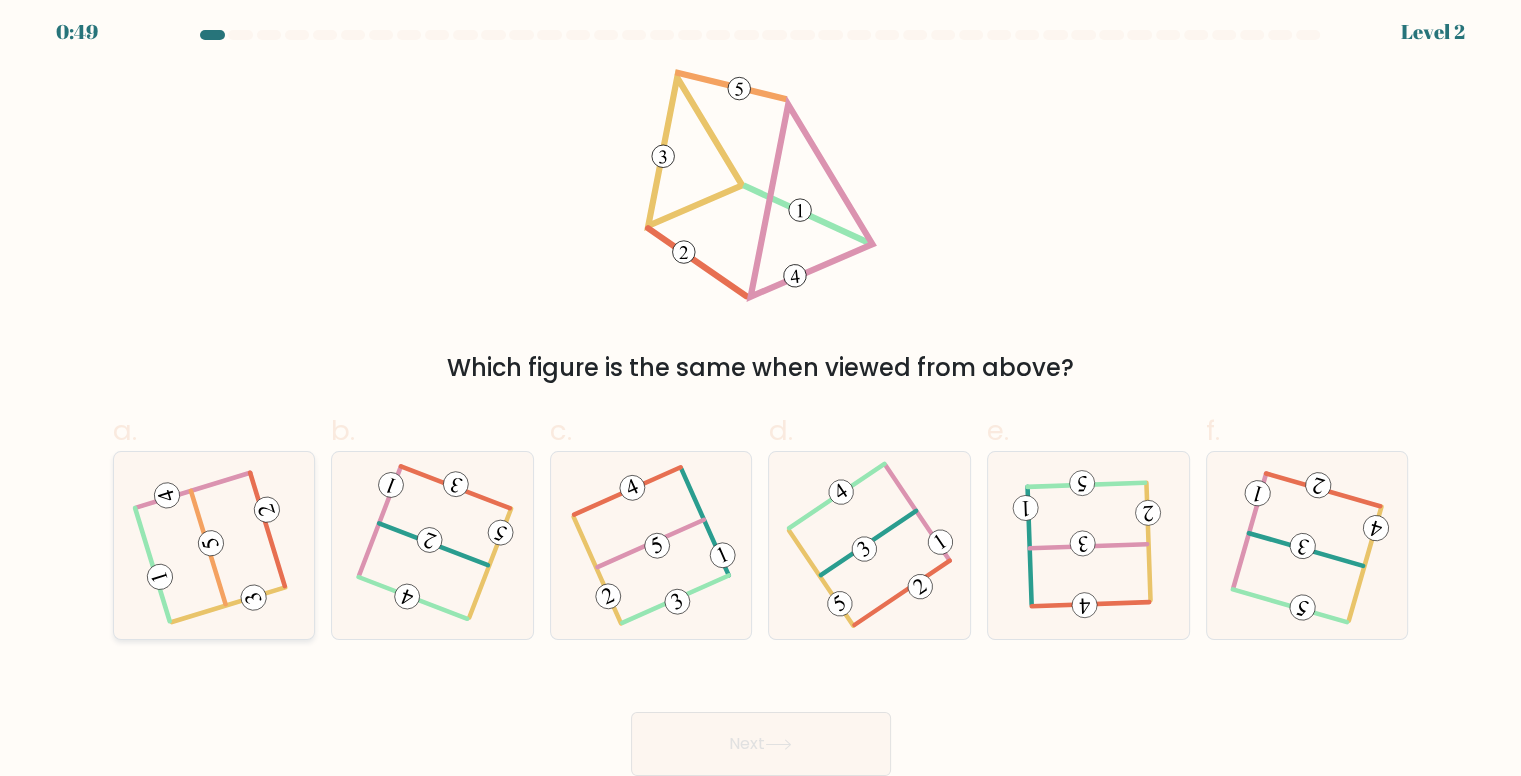 click at bounding box center (211, 543) 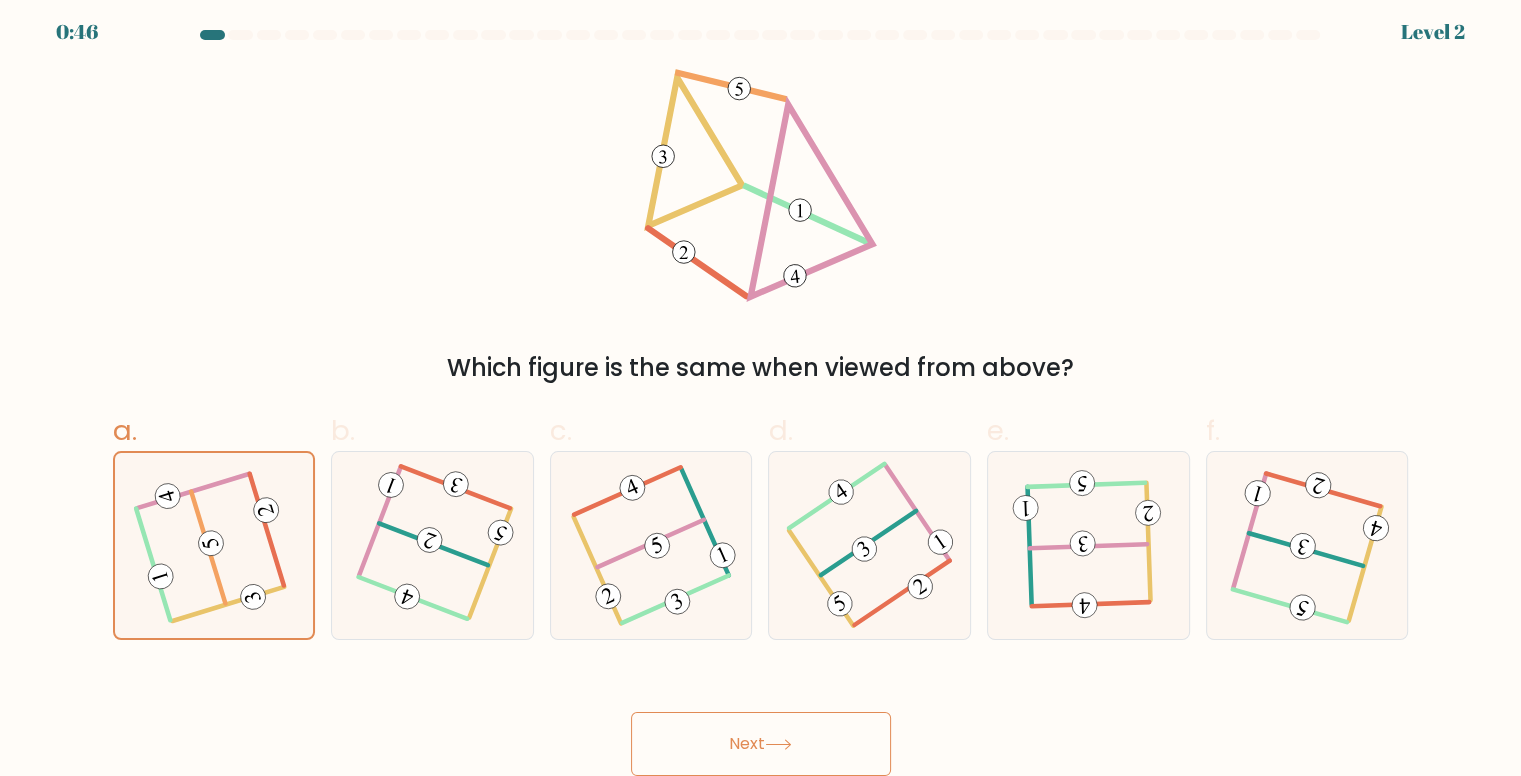 click on "Next" at bounding box center (761, 744) 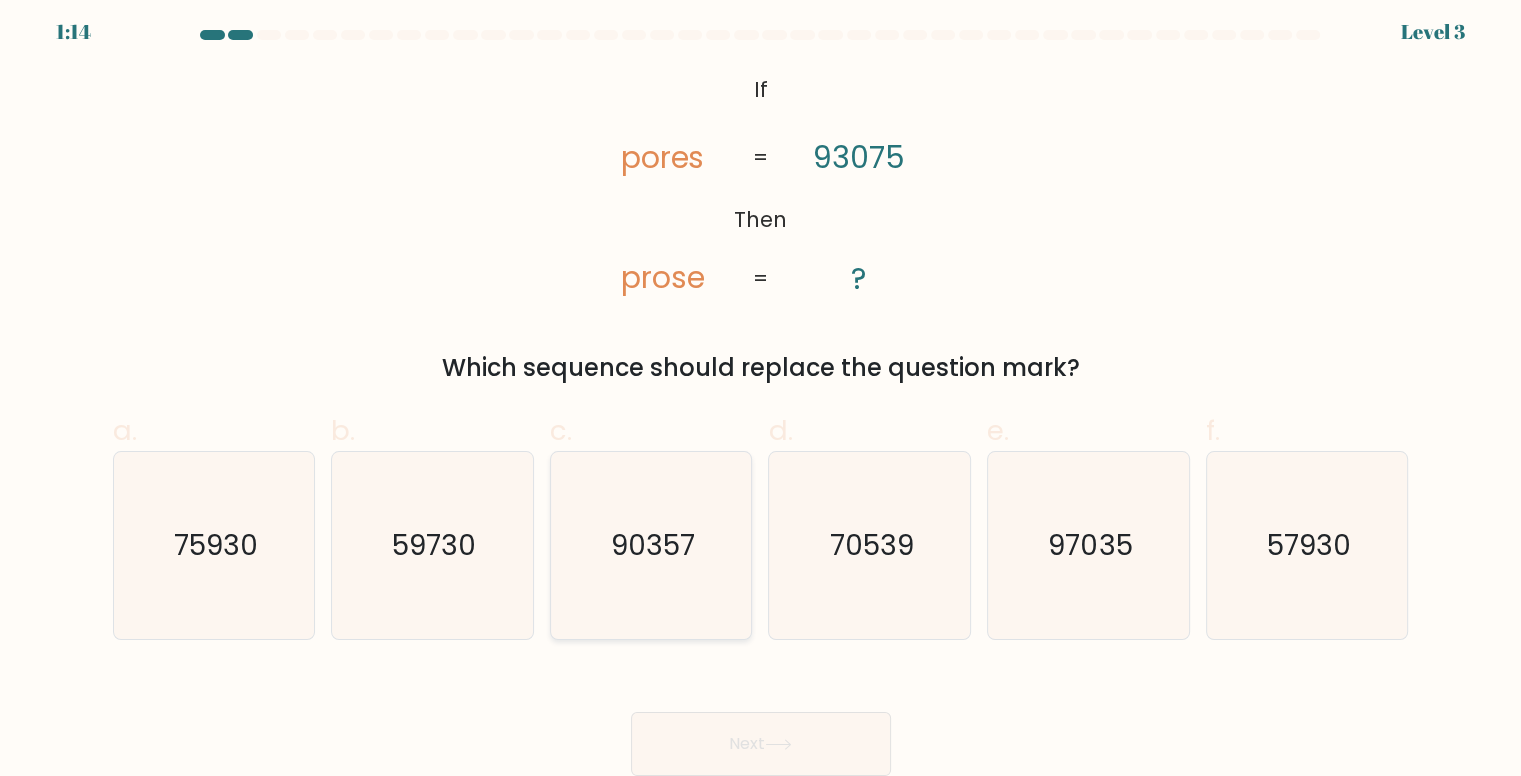 click on "90357" at bounding box center [653, 545] 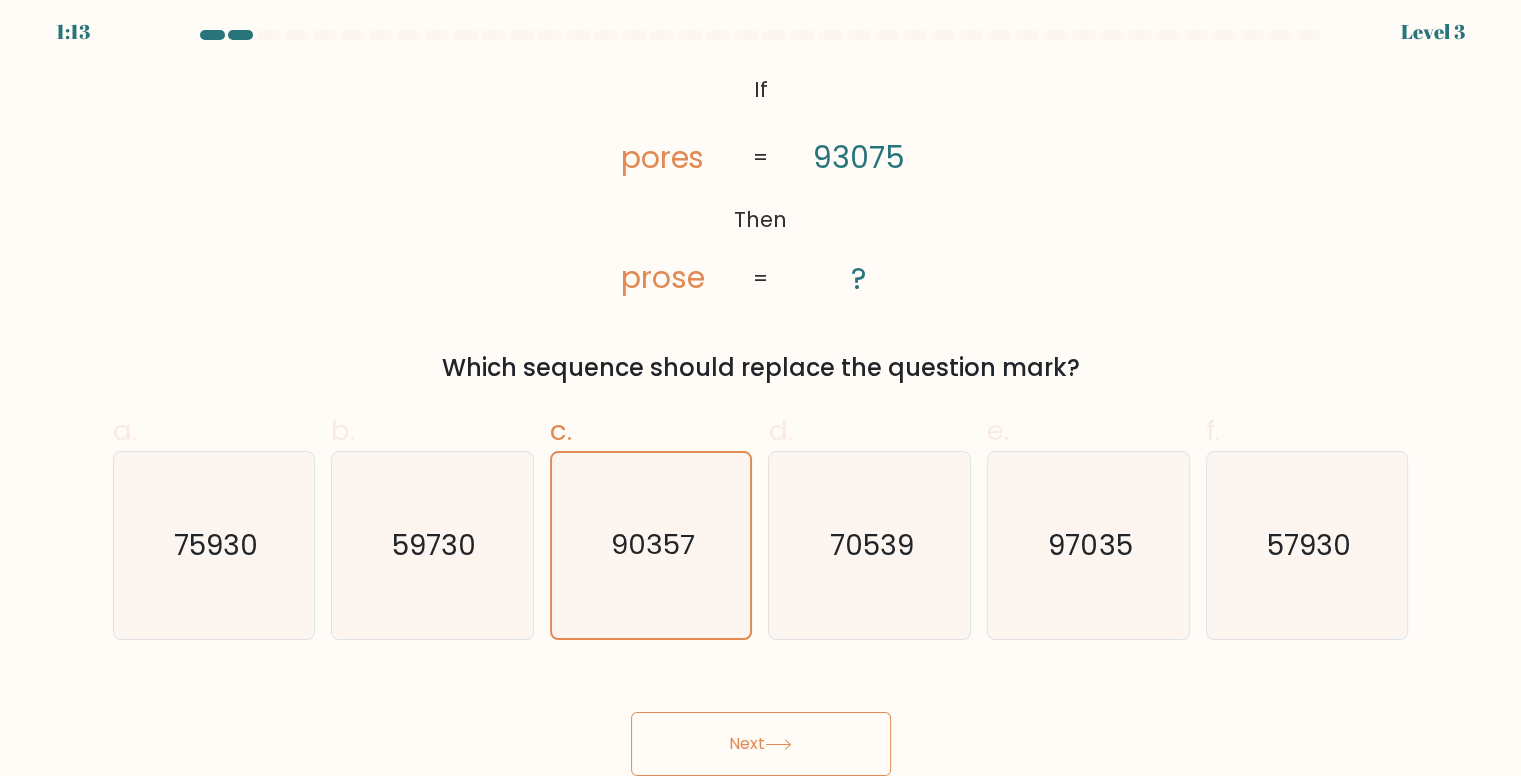 click on "Next" at bounding box center (761, 744) 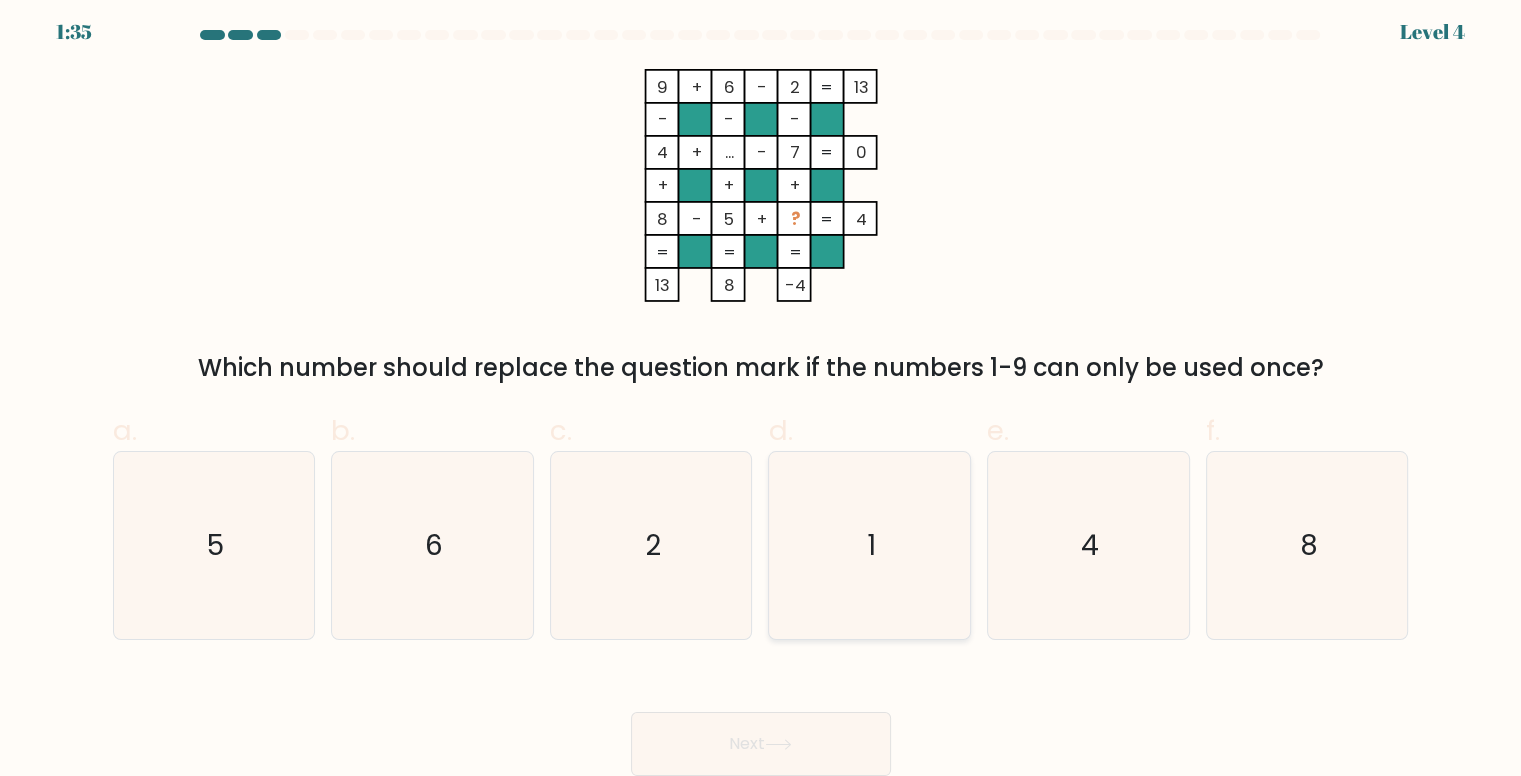 click on "1" at bounding box center [870, 545] 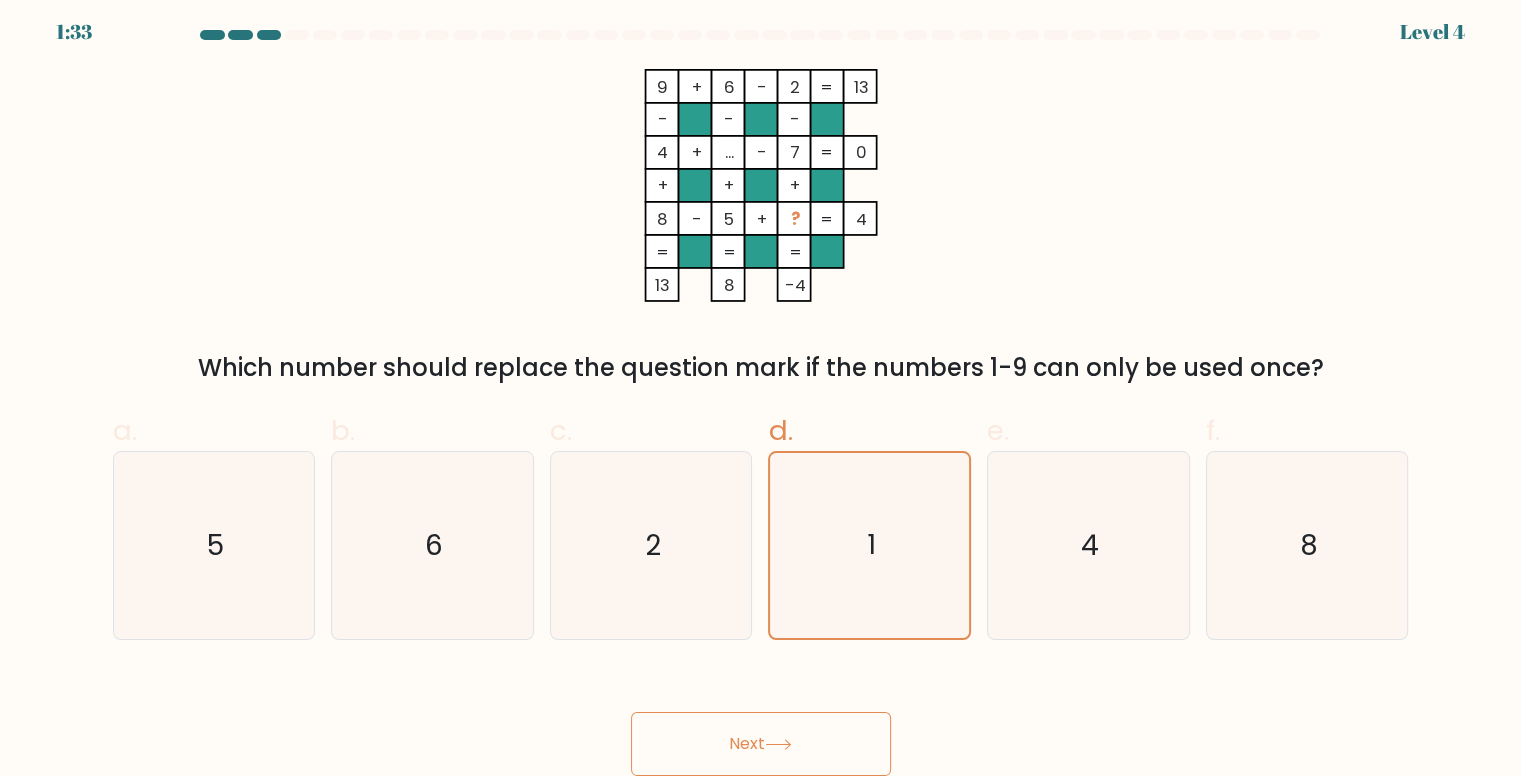 click at bounding box center [778, 744] 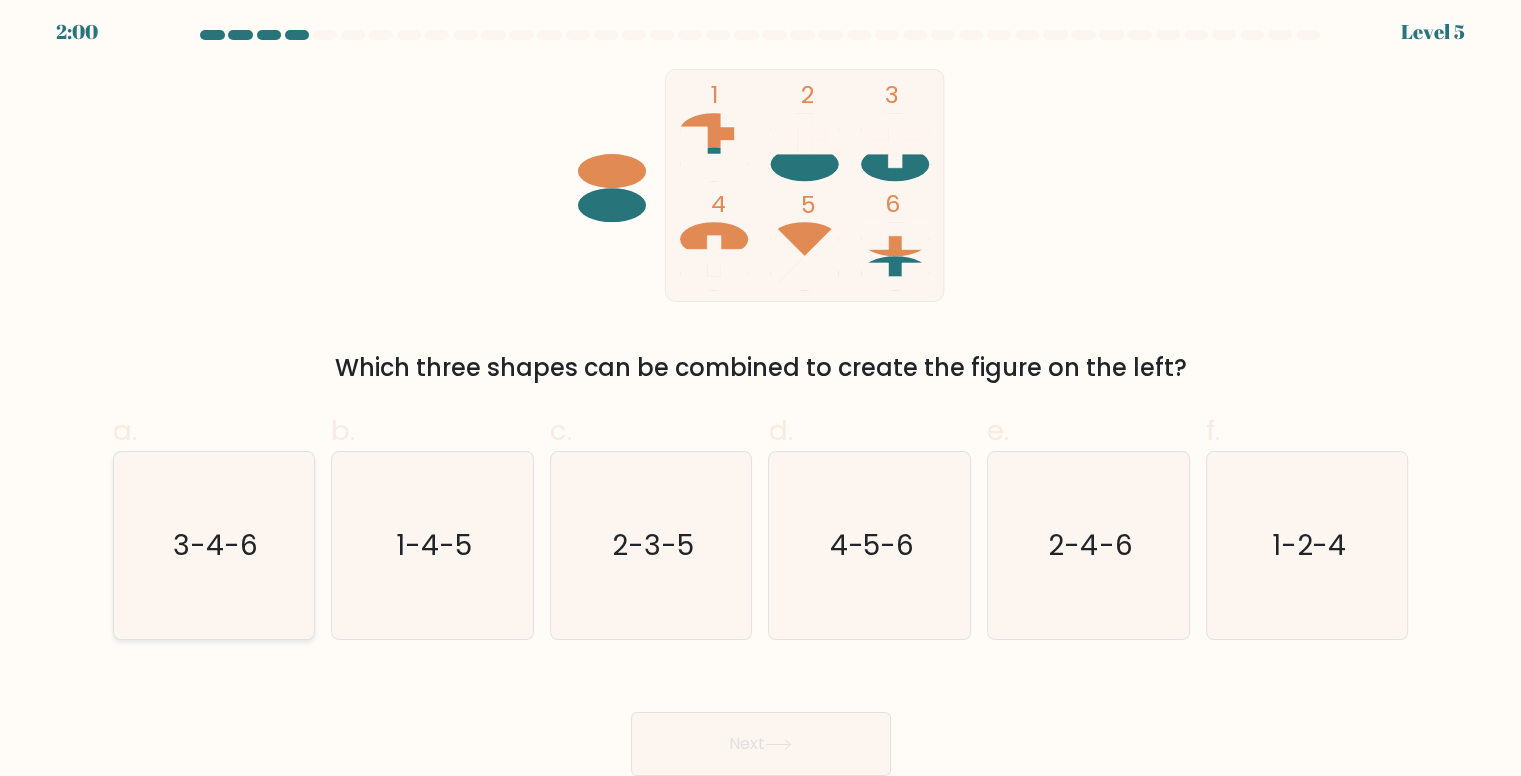 click on "3-4-6" at bounding box center (215, 545) 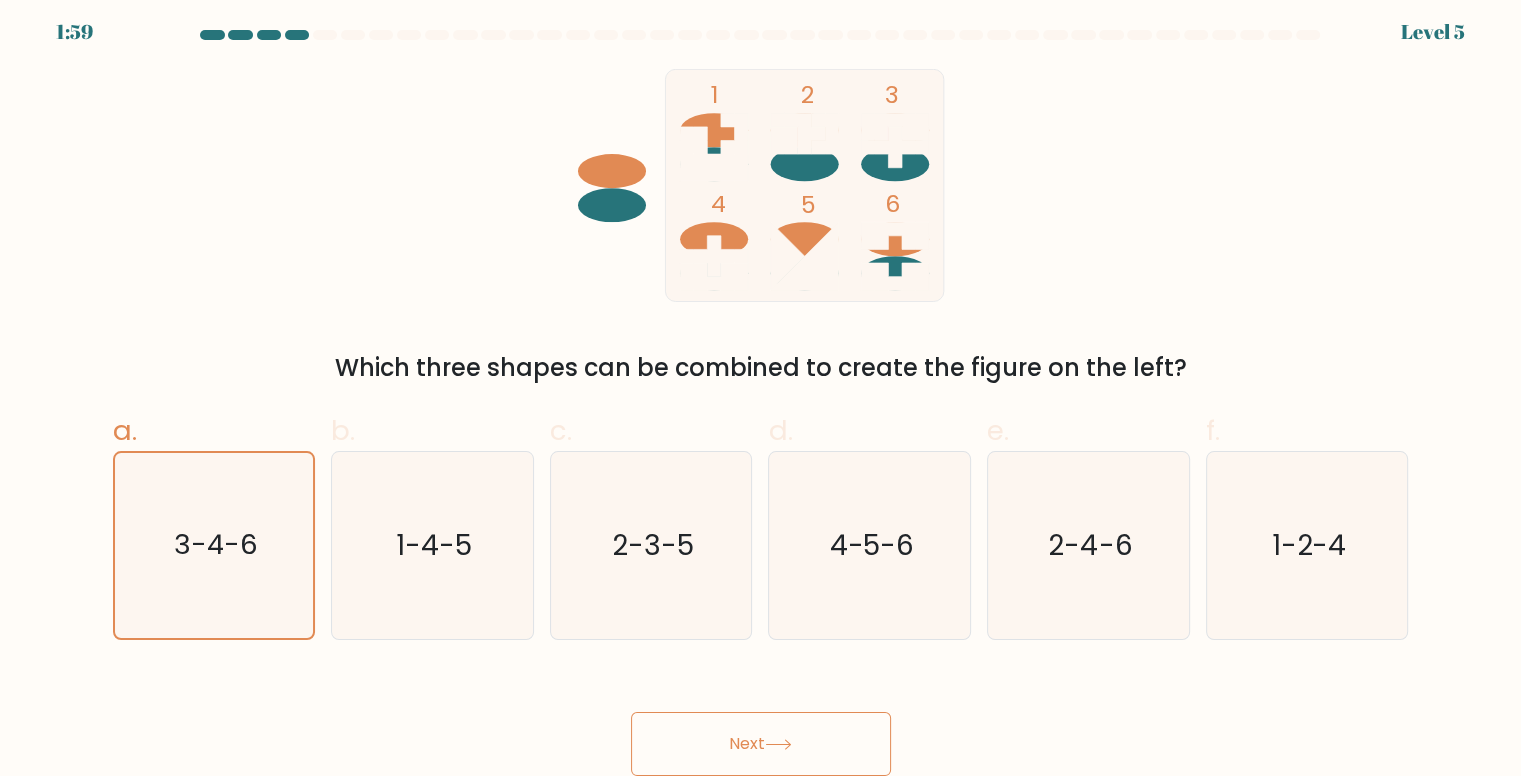 click on "Next" at bounding box center (761, 744) 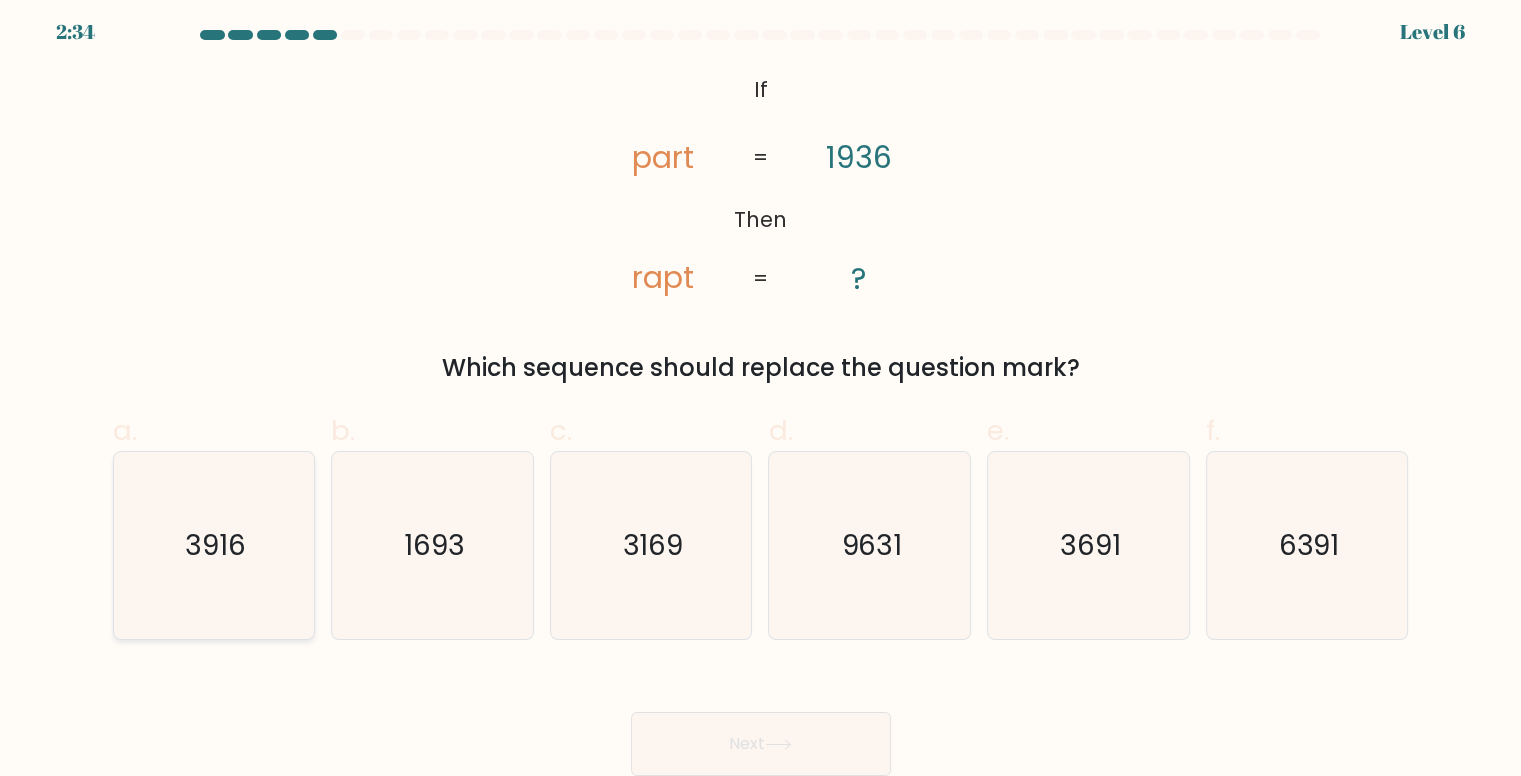 click on "3916" at bounding box center [215, 545] 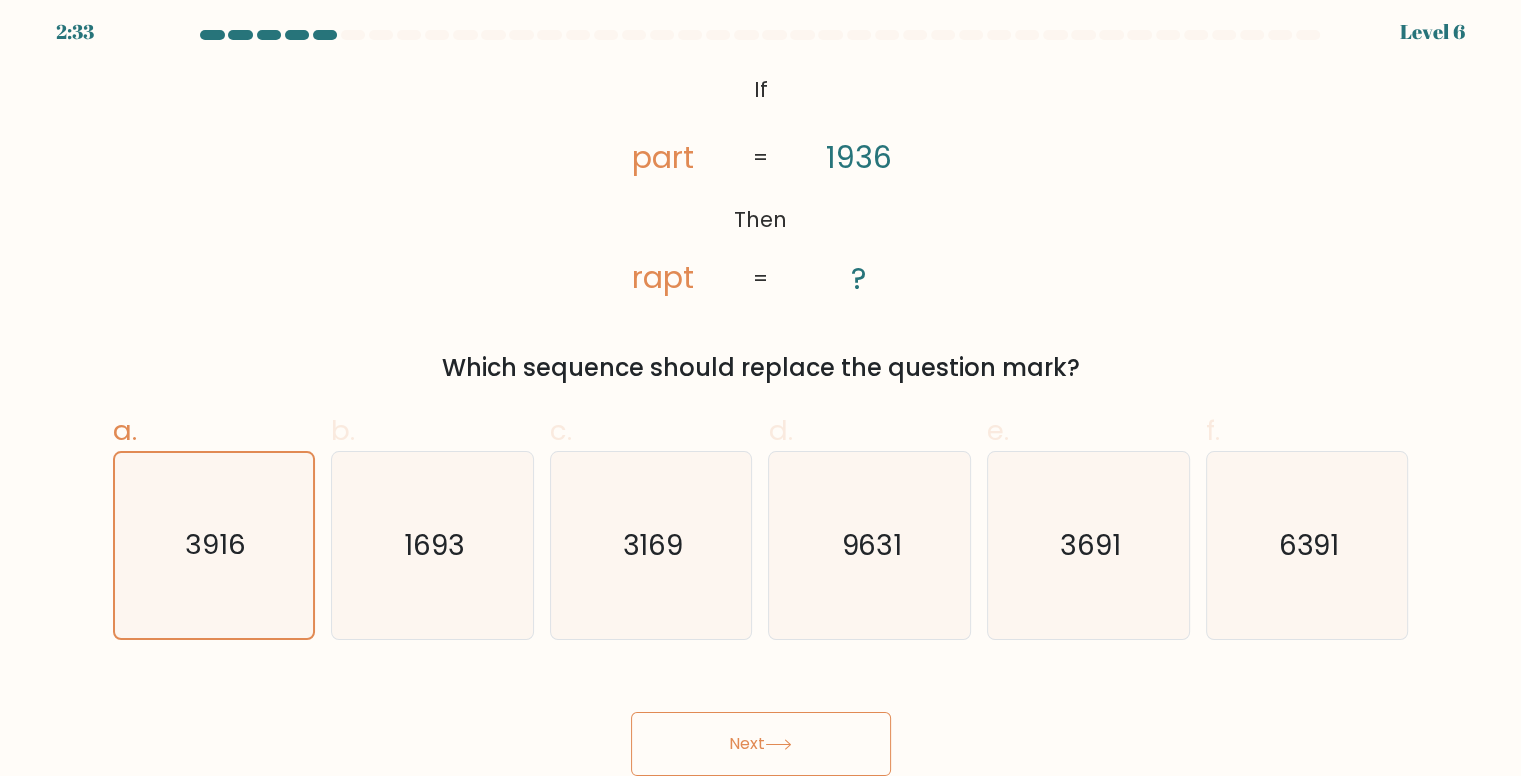 click at bounding box center (778, 744) 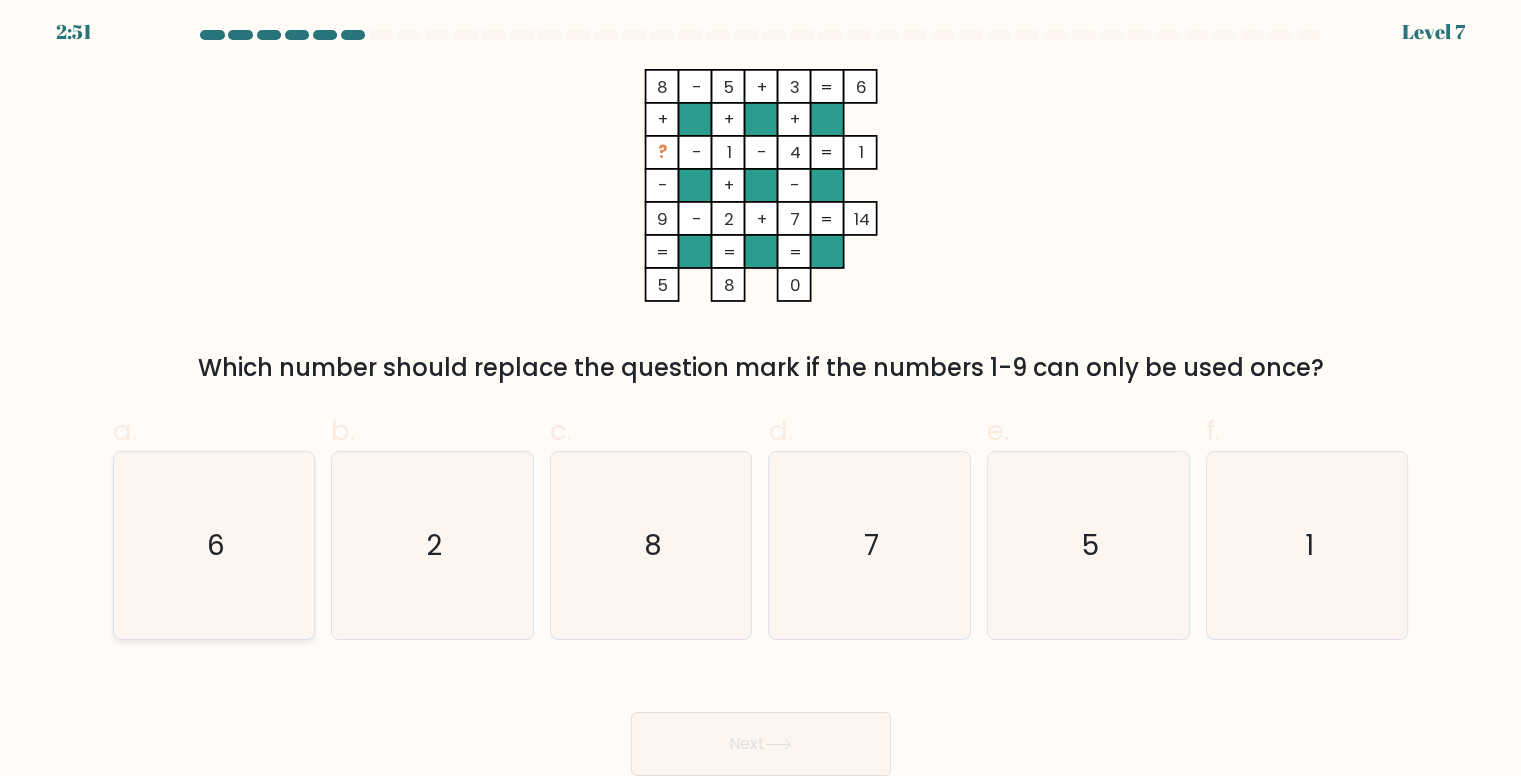click on "6" at bounding box center [214, 545] 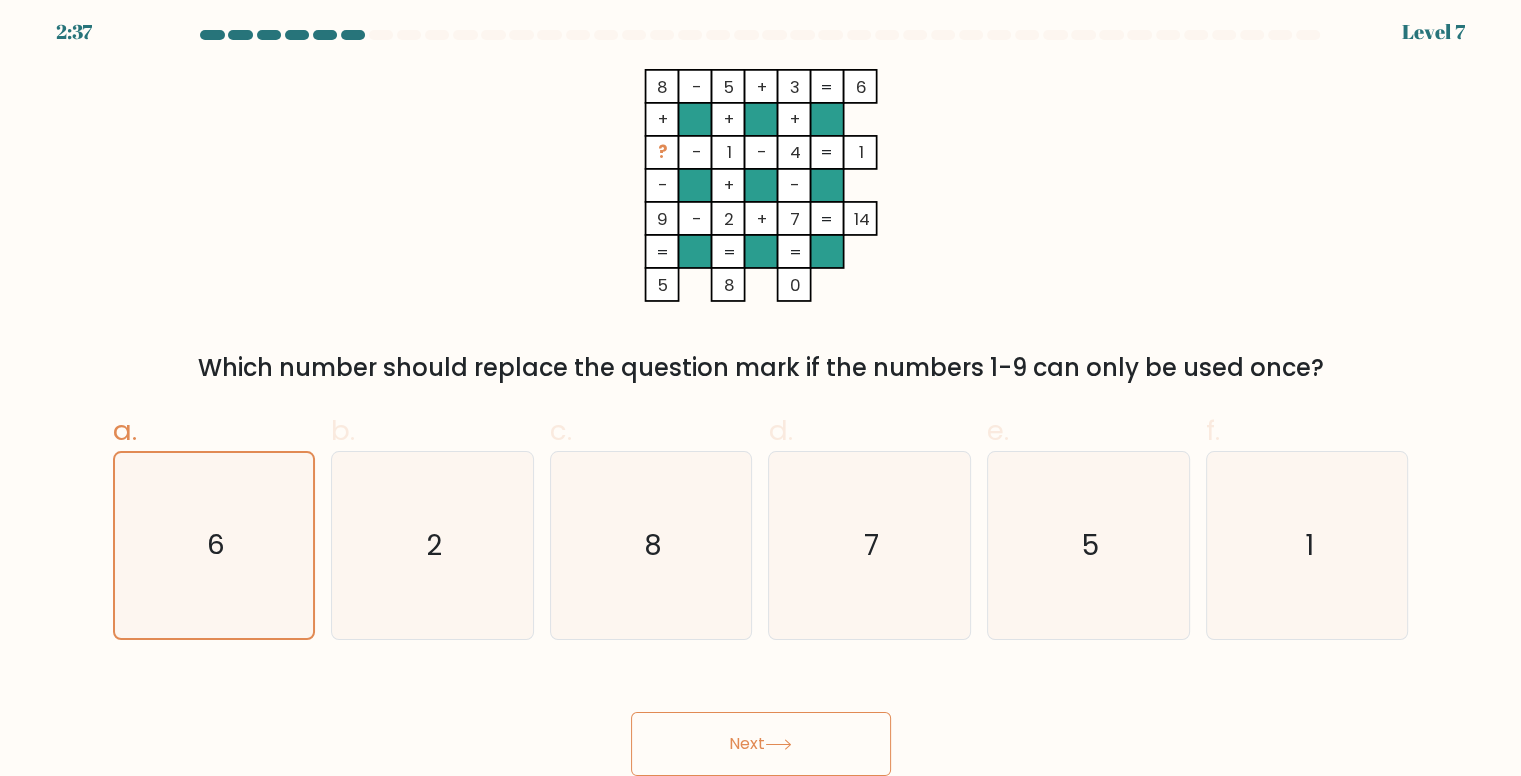 click on "Next" at bounding box center (761, 744) 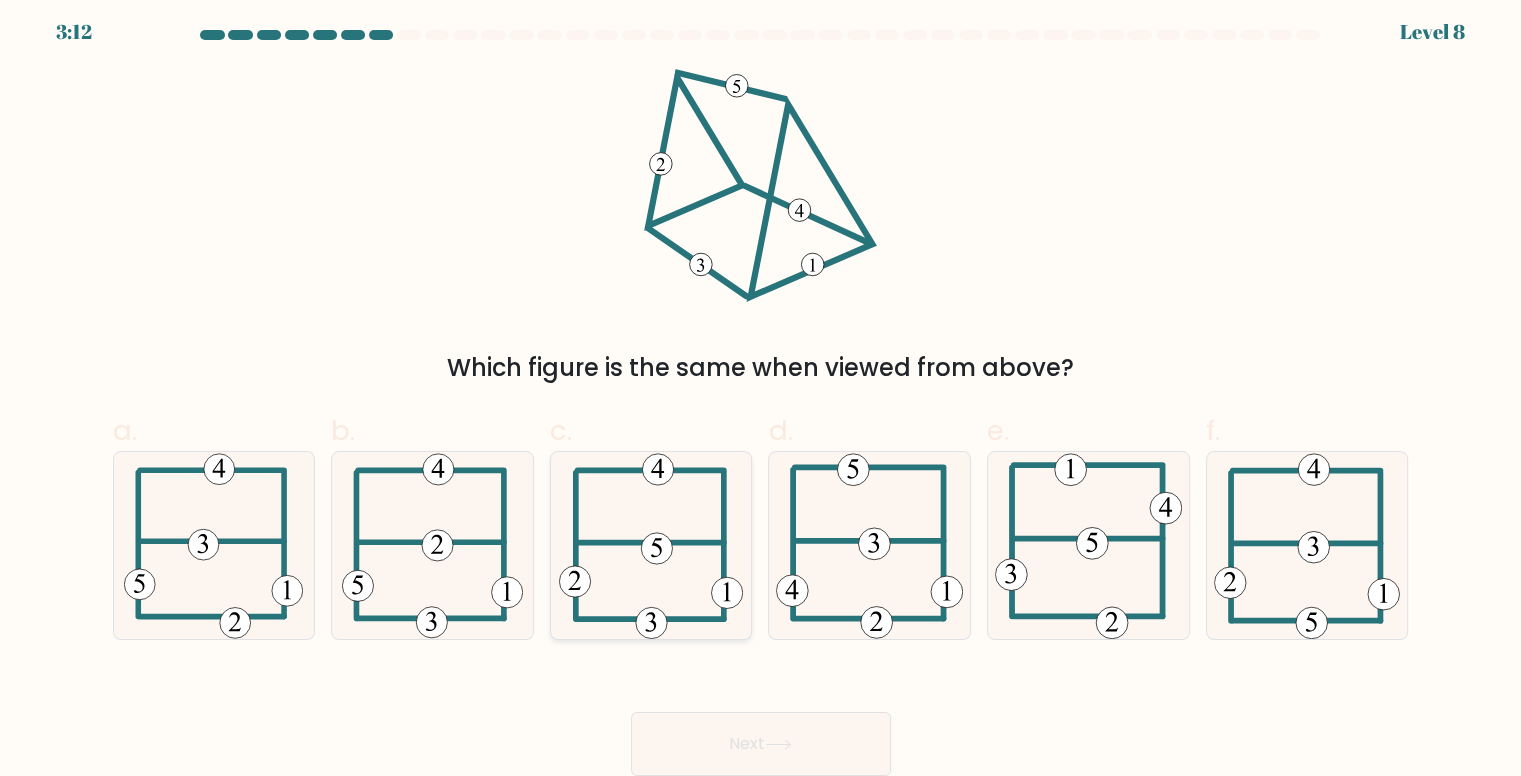 click at bounding box center (651, 545) 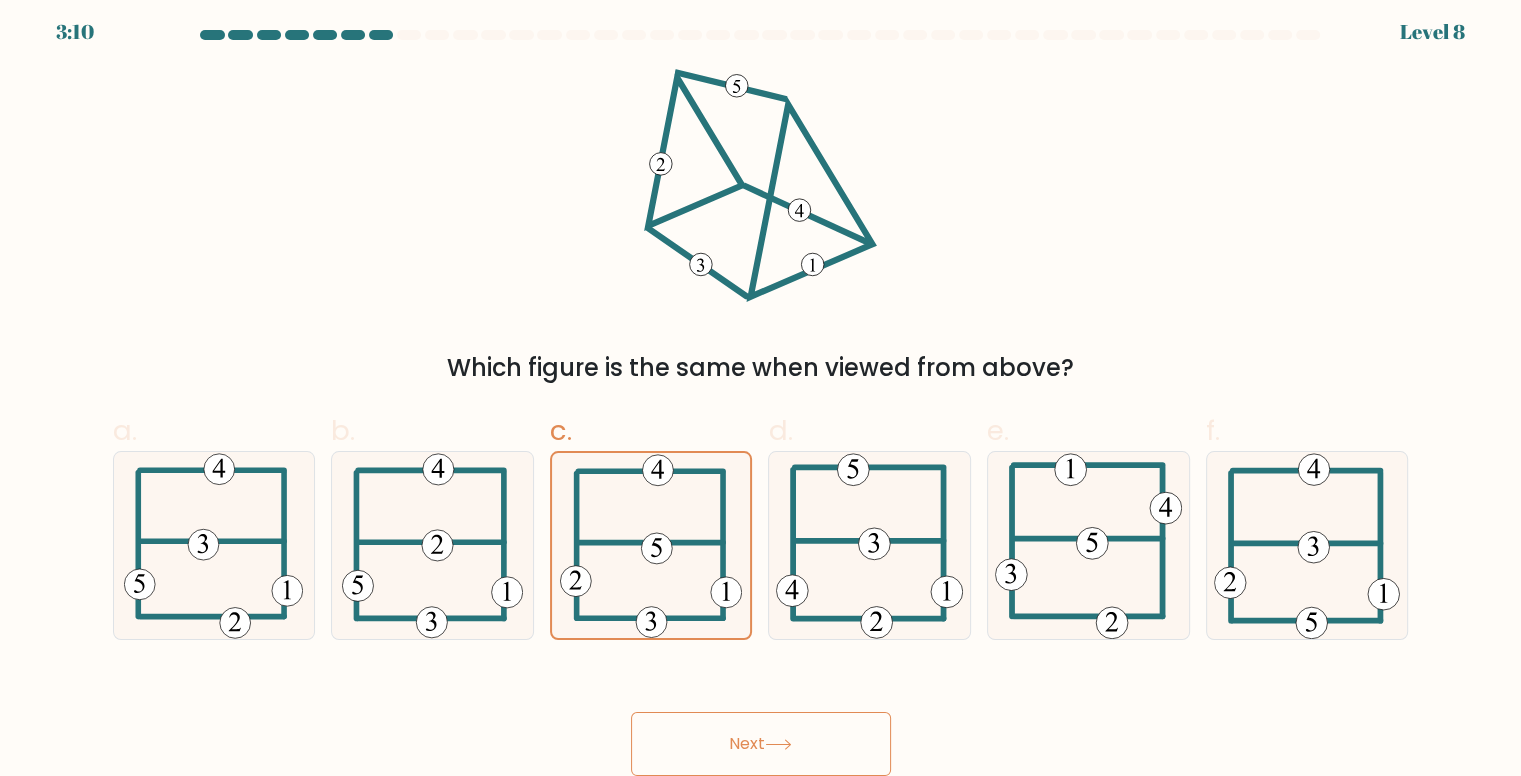 click on "Next" at bounding box center [761, 744] 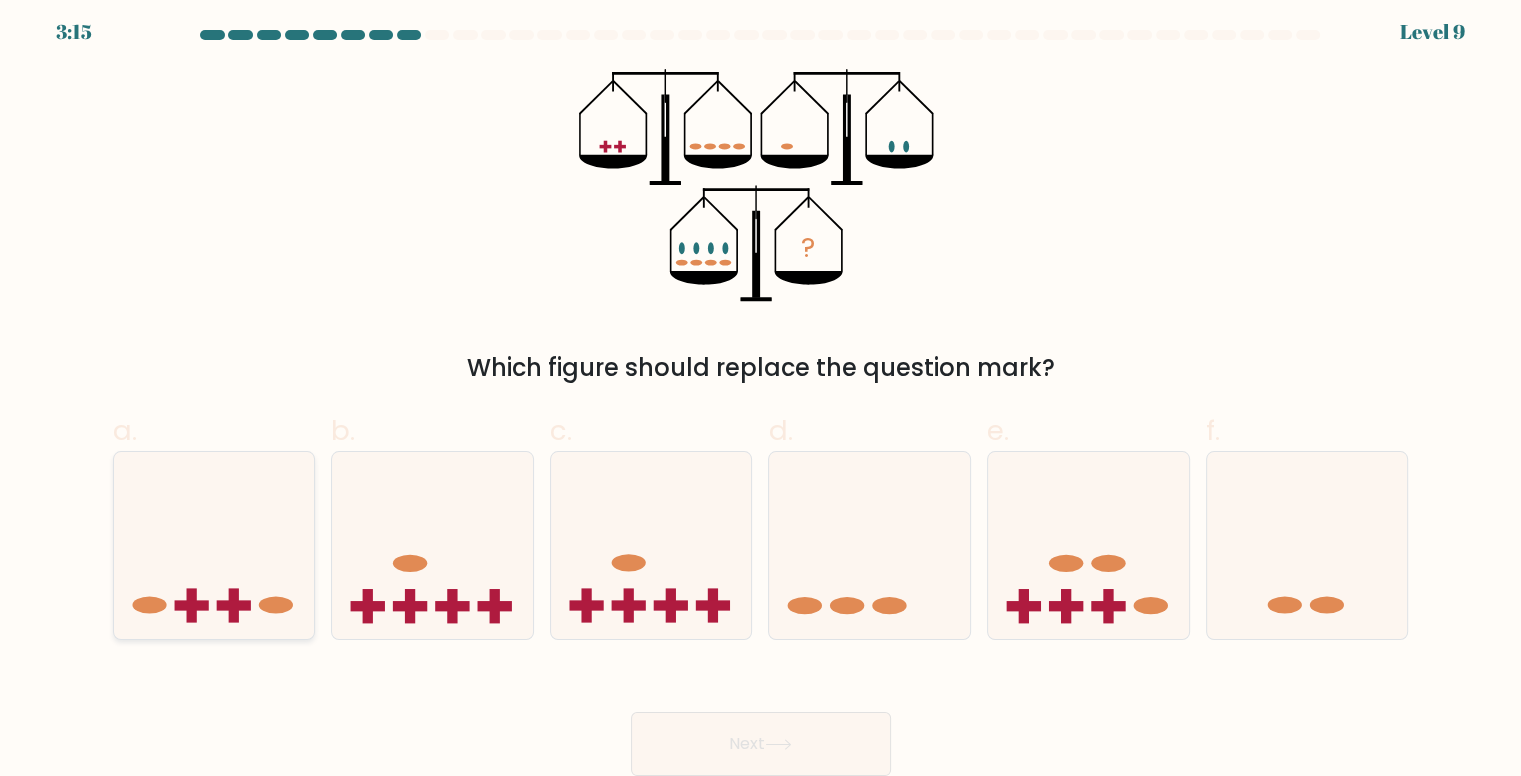 click at bounding box center [191, 606] 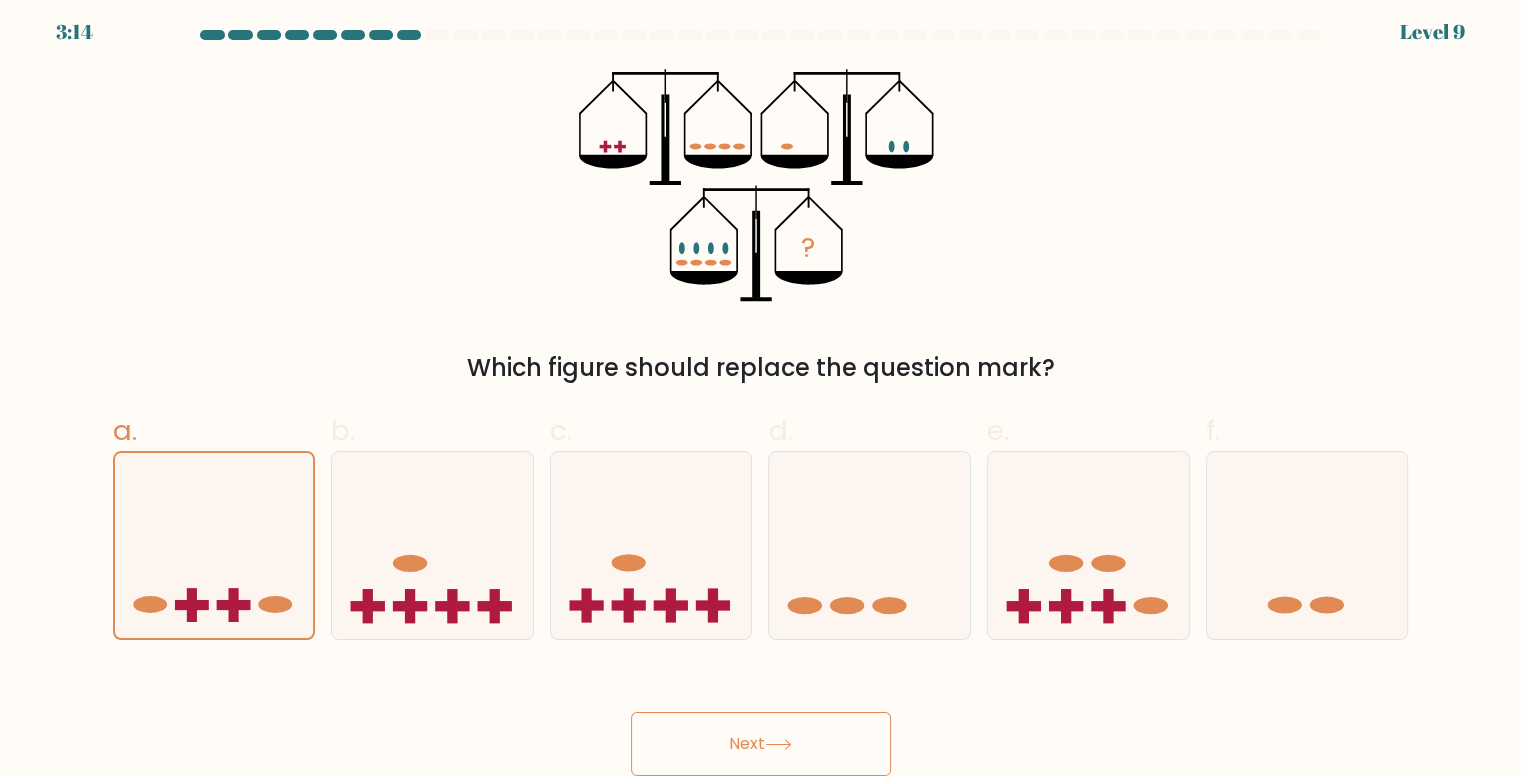 click on "Next" at bounding box center (761, 744) 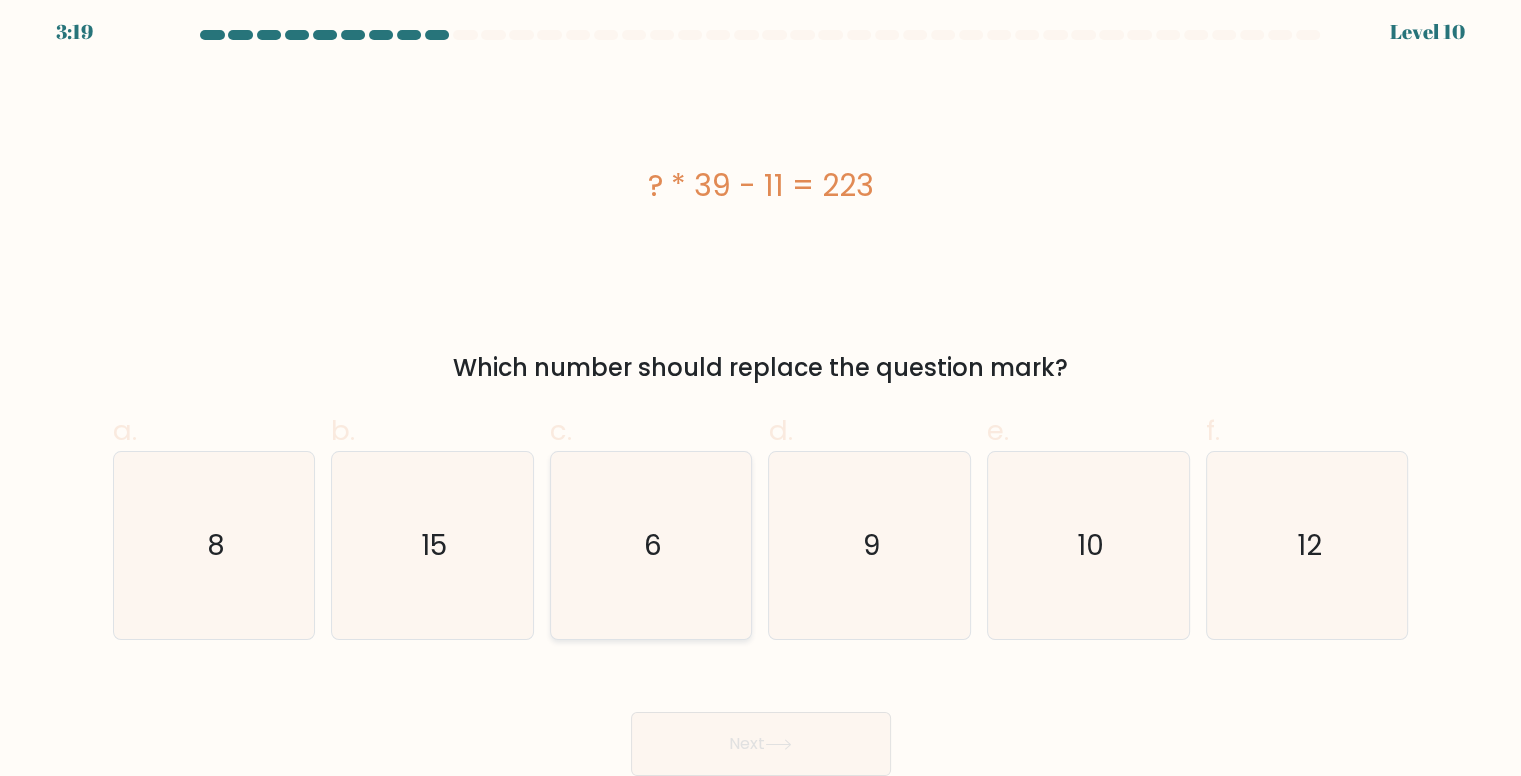 click on "6" at bounding box center [651, 545] 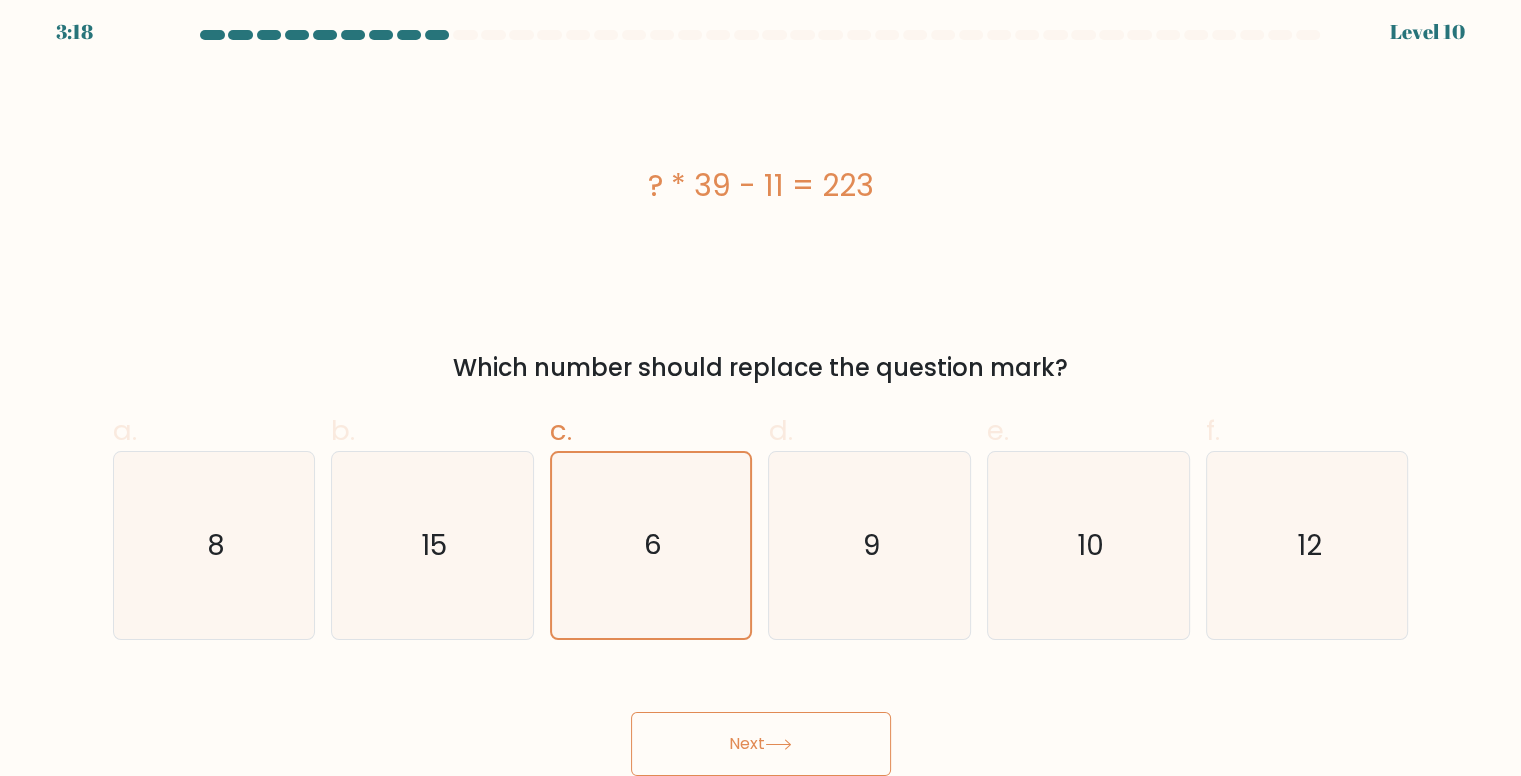 click on "Next" at bounding box center (761, 744) 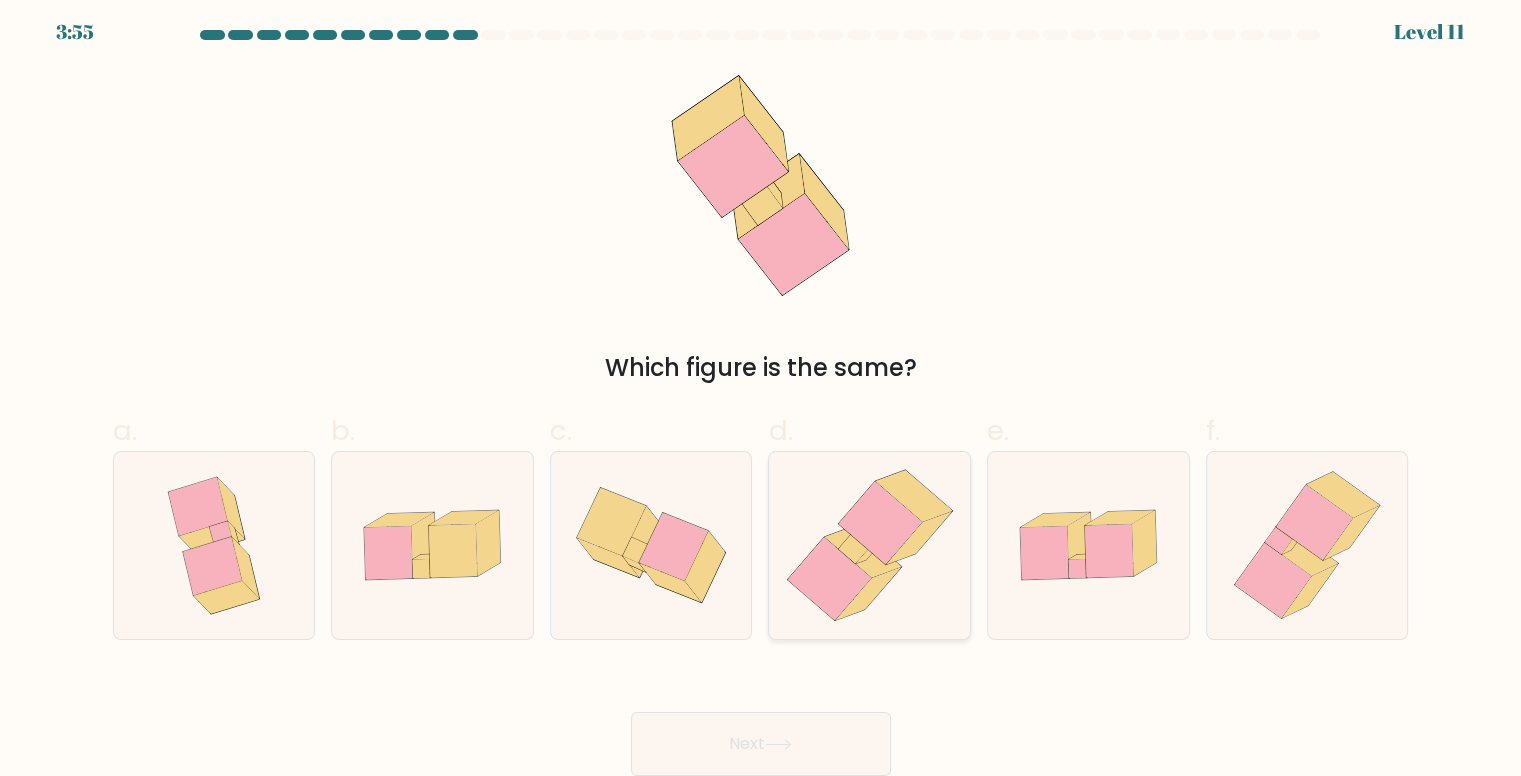 click at bounding box center [880, 523] 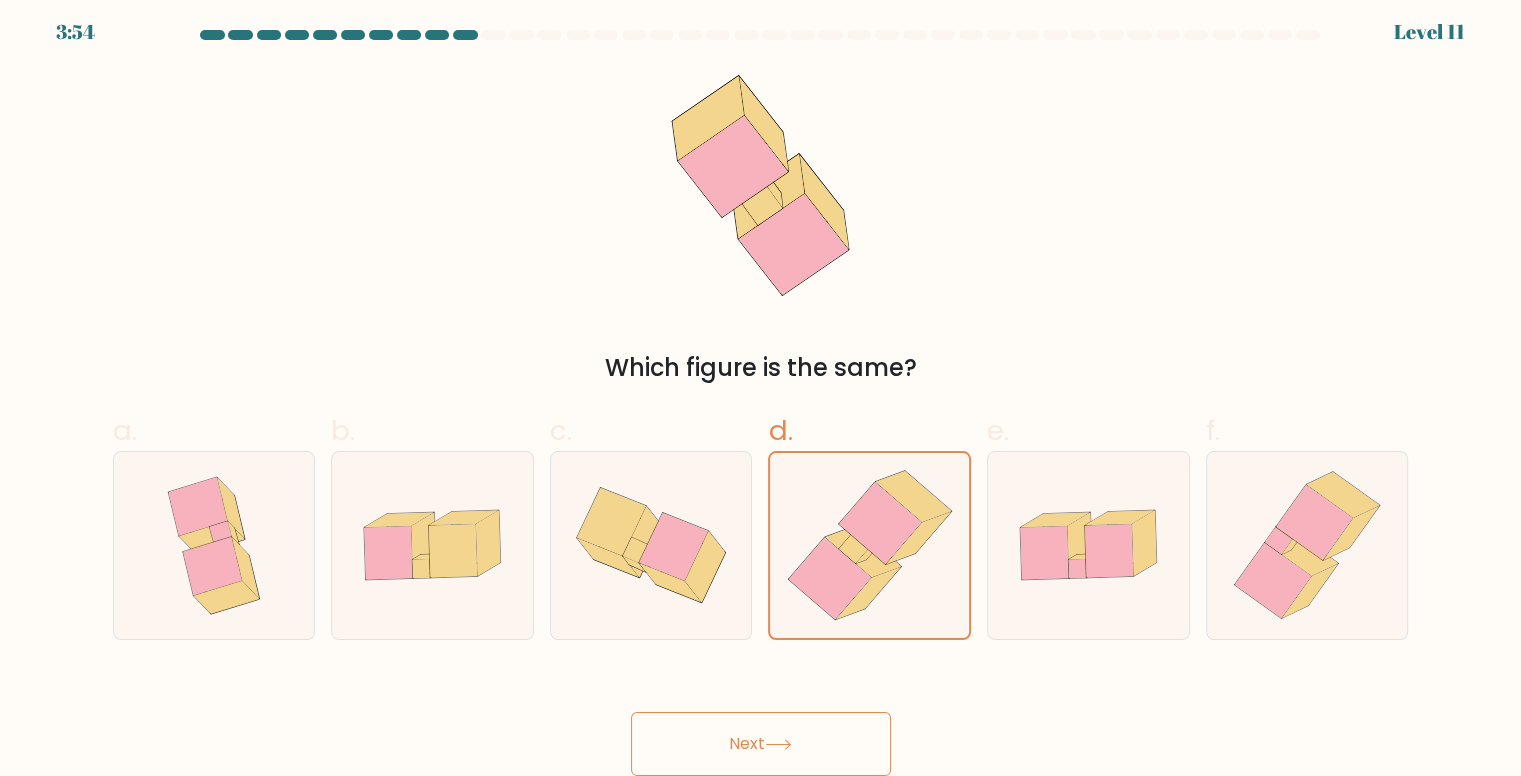 click on "Next" at bounding box center (761, 744) 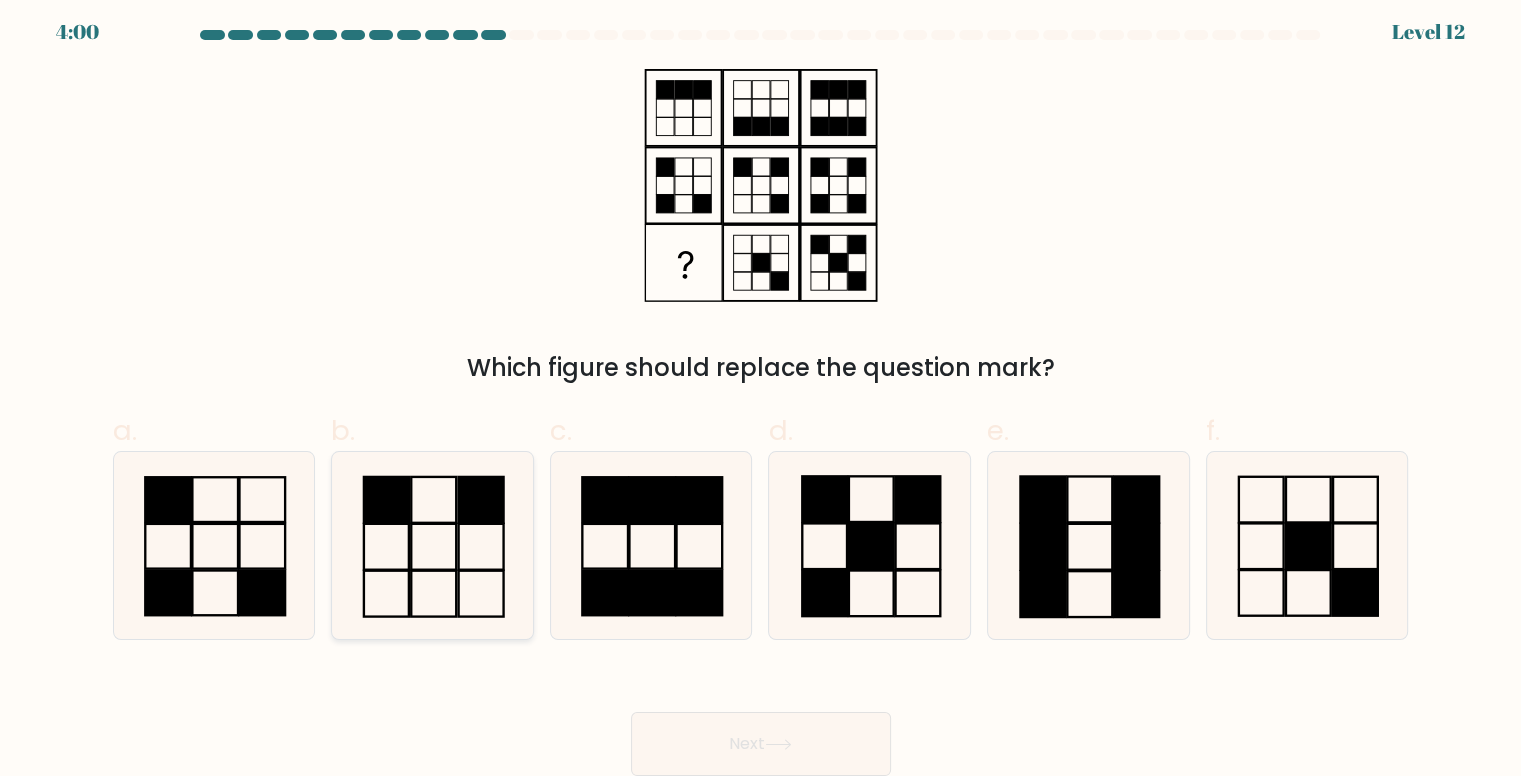 click at bounding box center [432, 545] 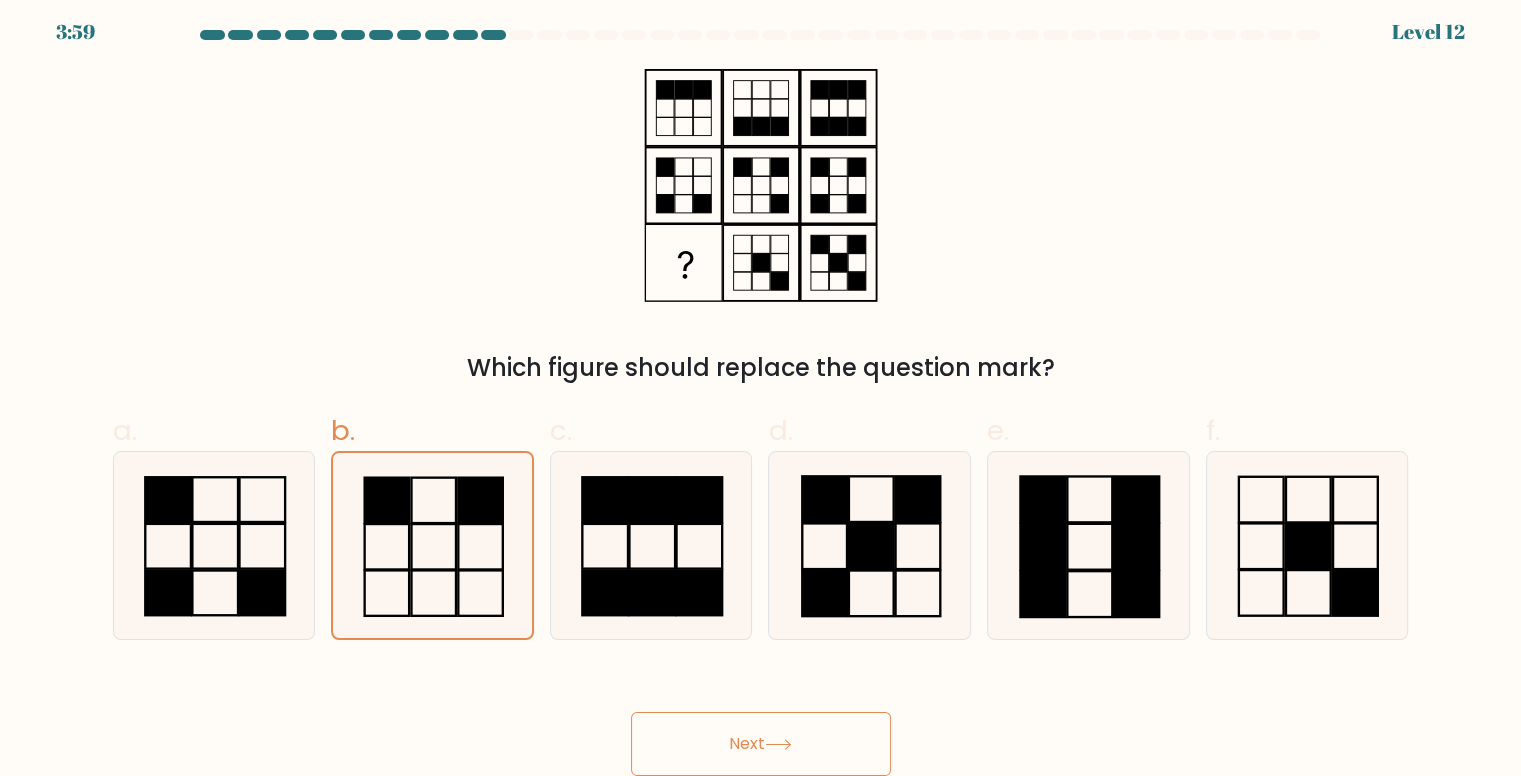 click on "Next" at bounding box center [761, 744] 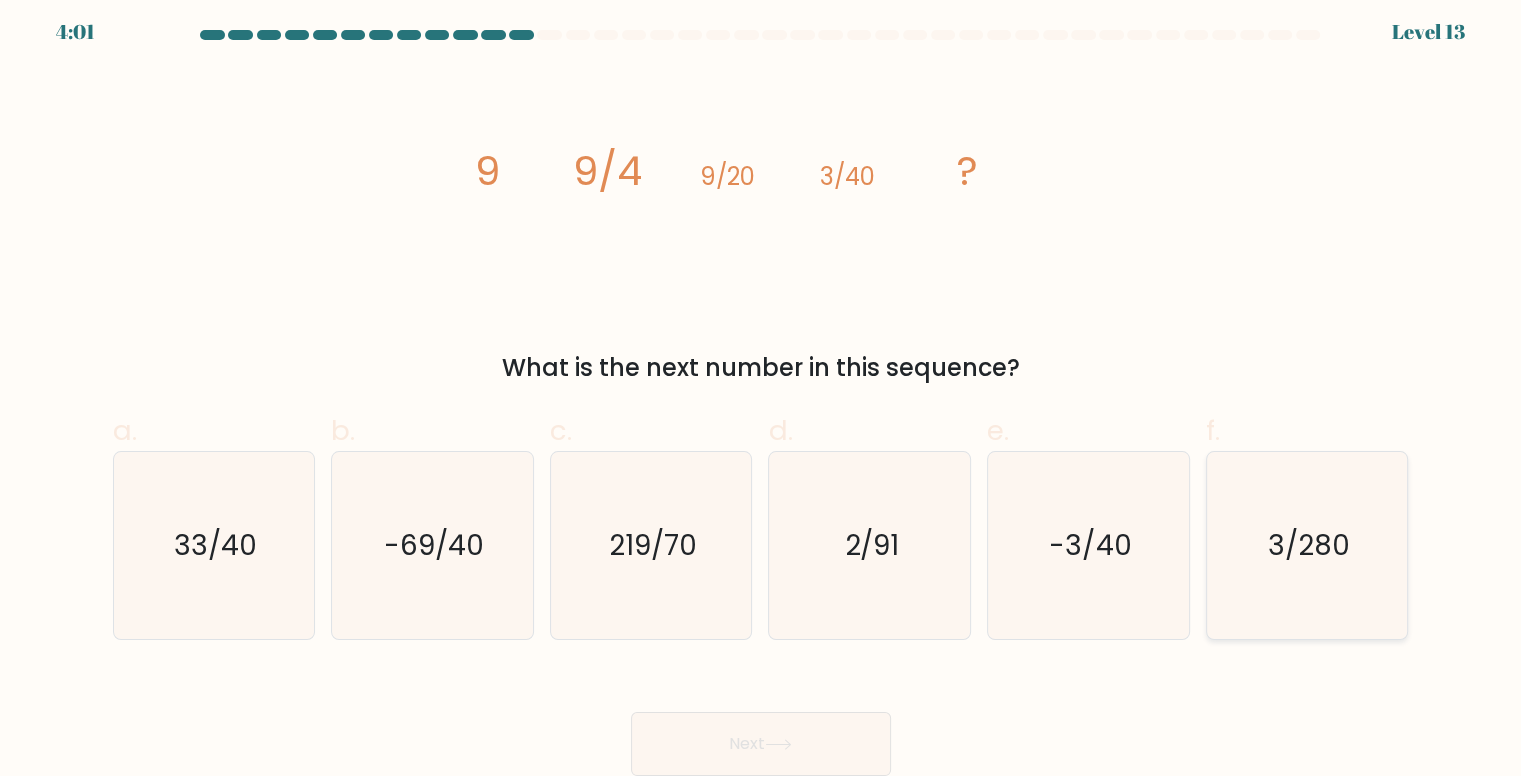 click on "3/280" at bounding box center [1307, 545] 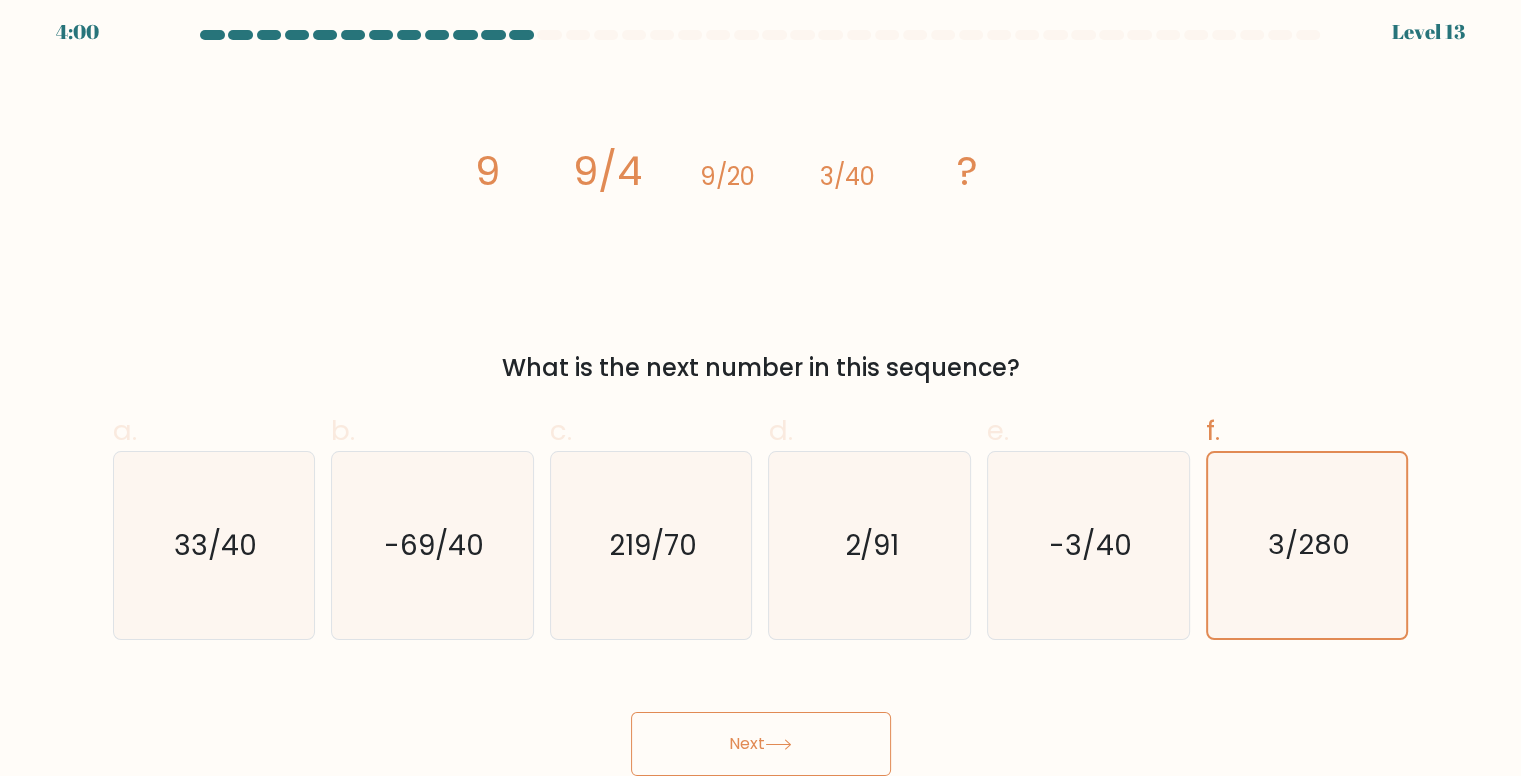 click on "Next" at bounding box center (761, 744) 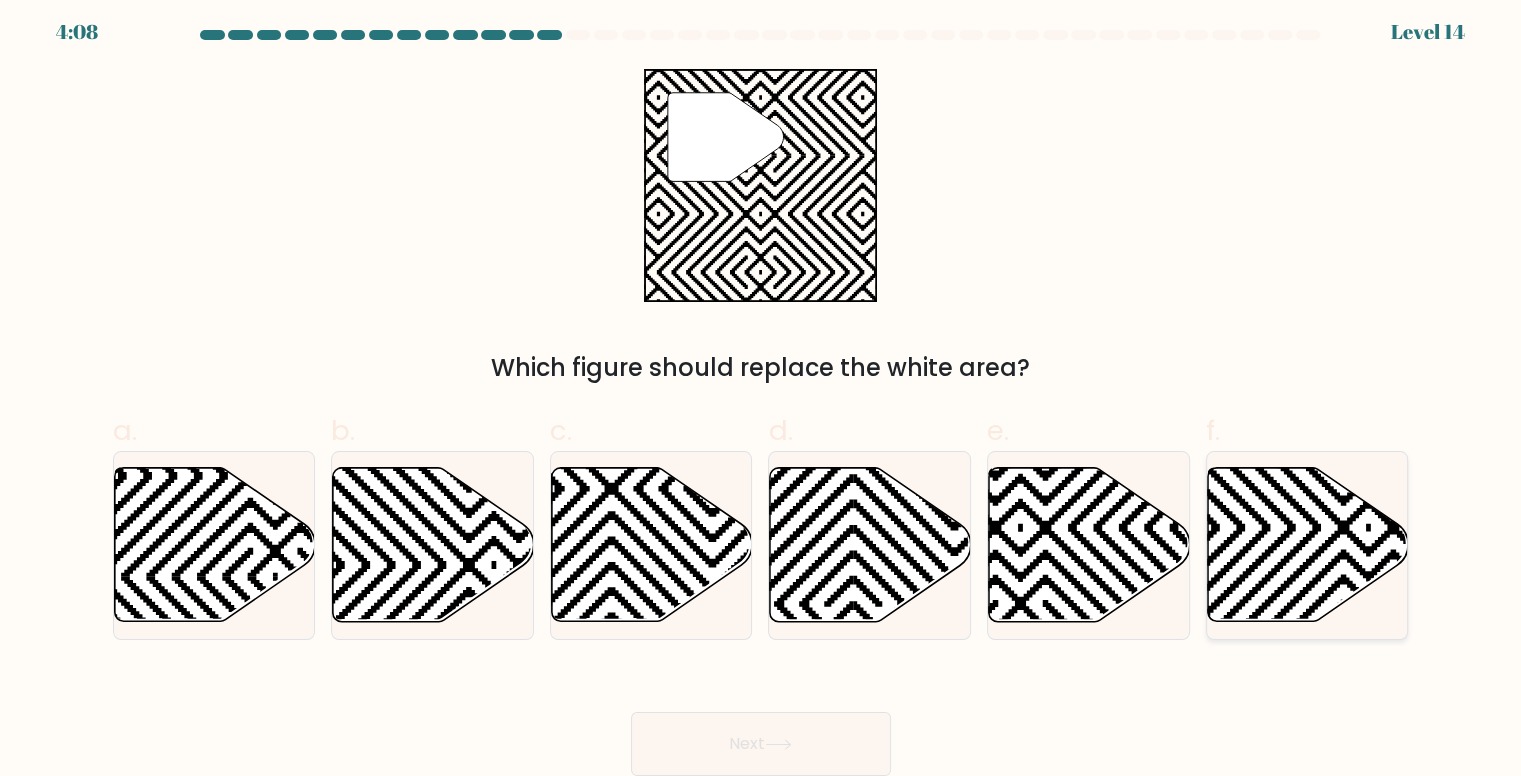 click at bounding box center (1308, 545) 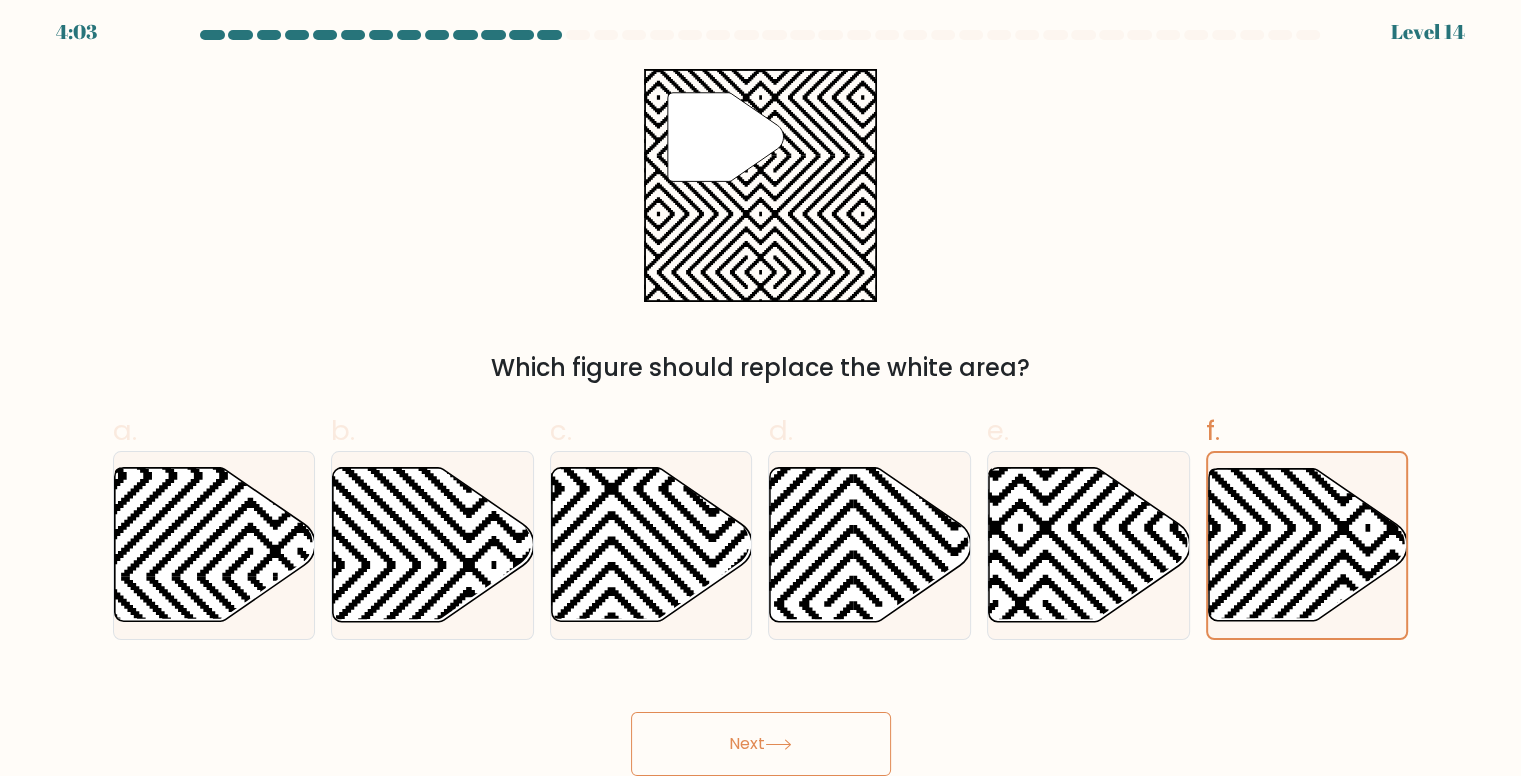click on "Next" at bounding box center [761, 744] 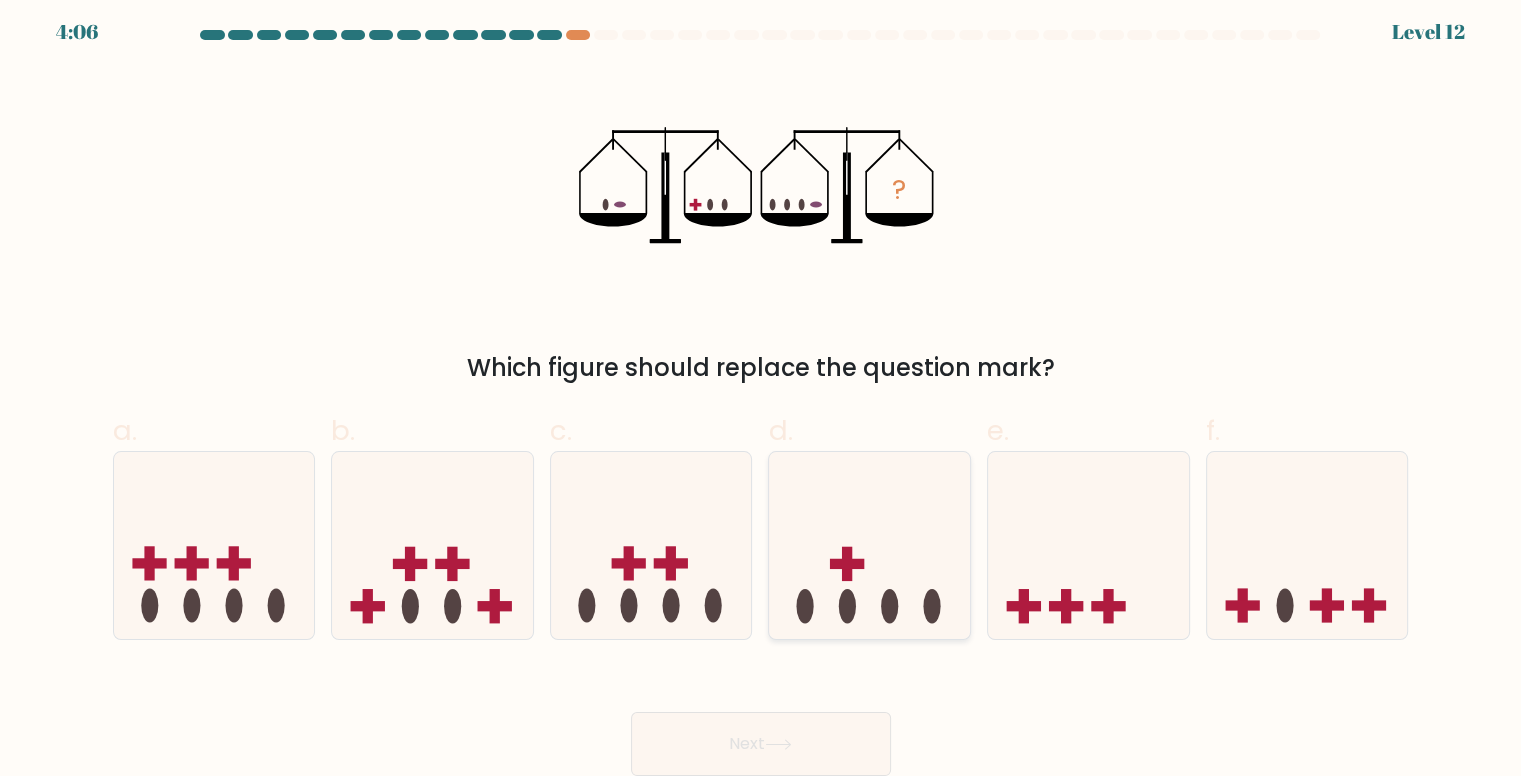 click at bounding box center [869, 545] 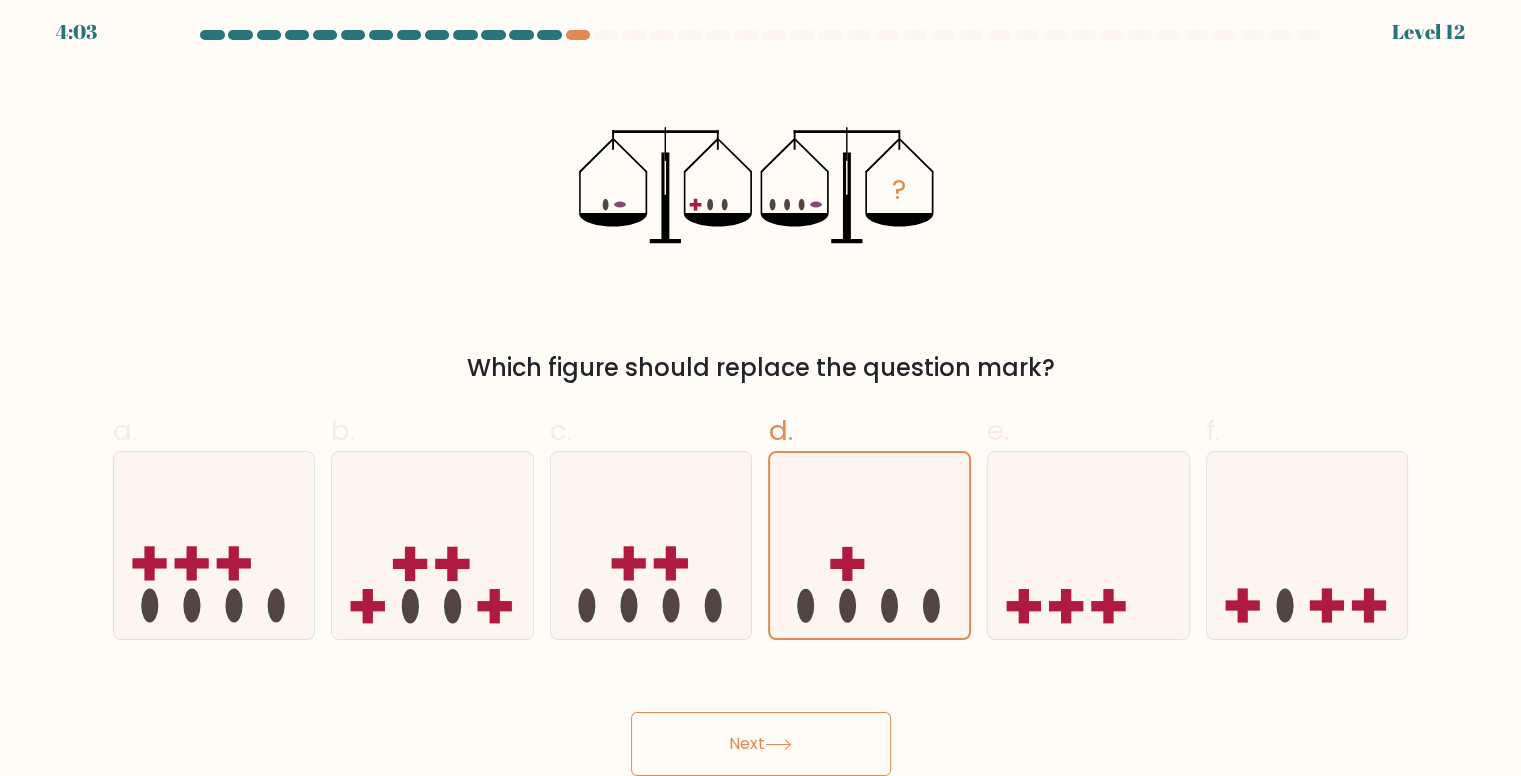 click on "Next" at bounding box center (761, 744) 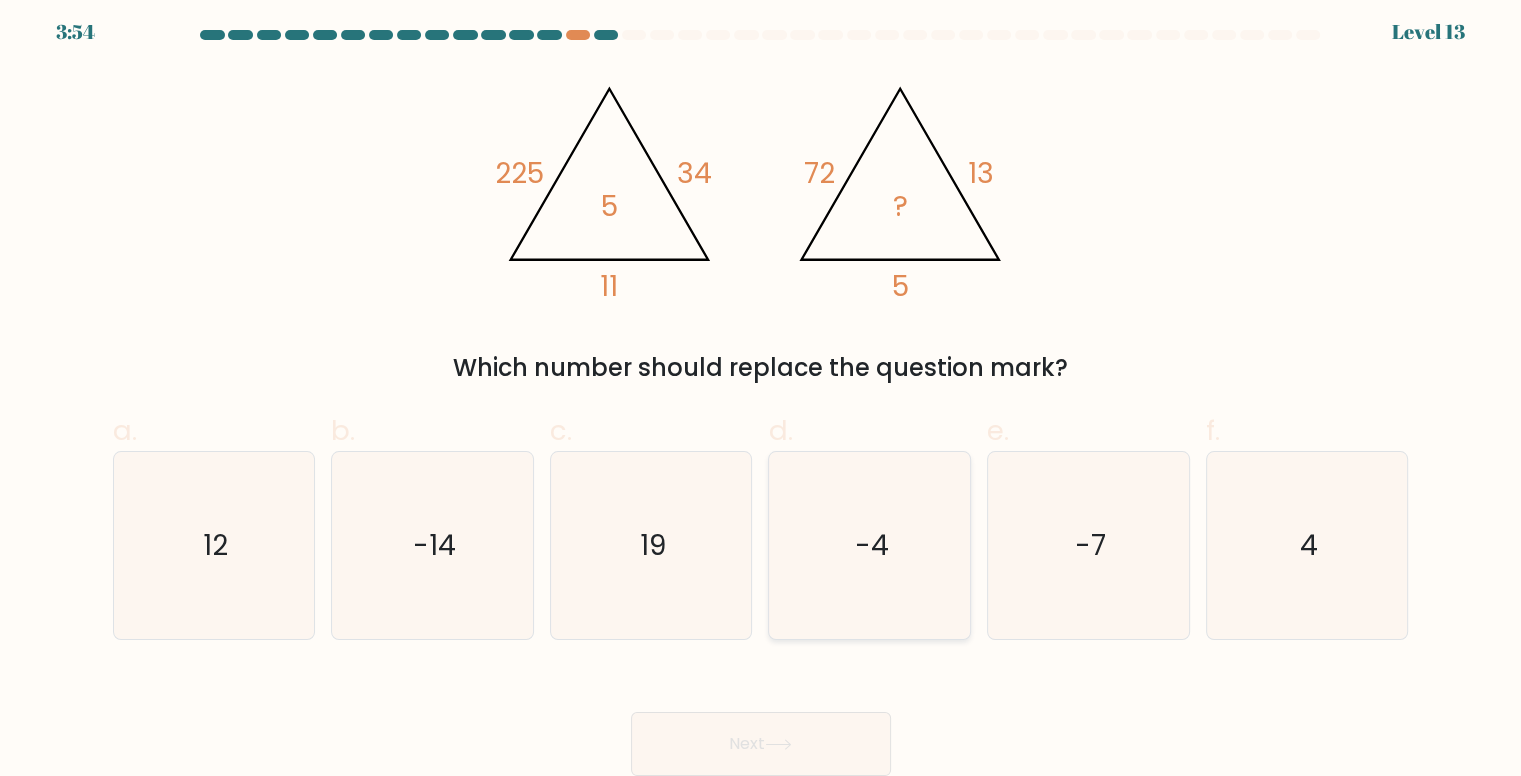 type 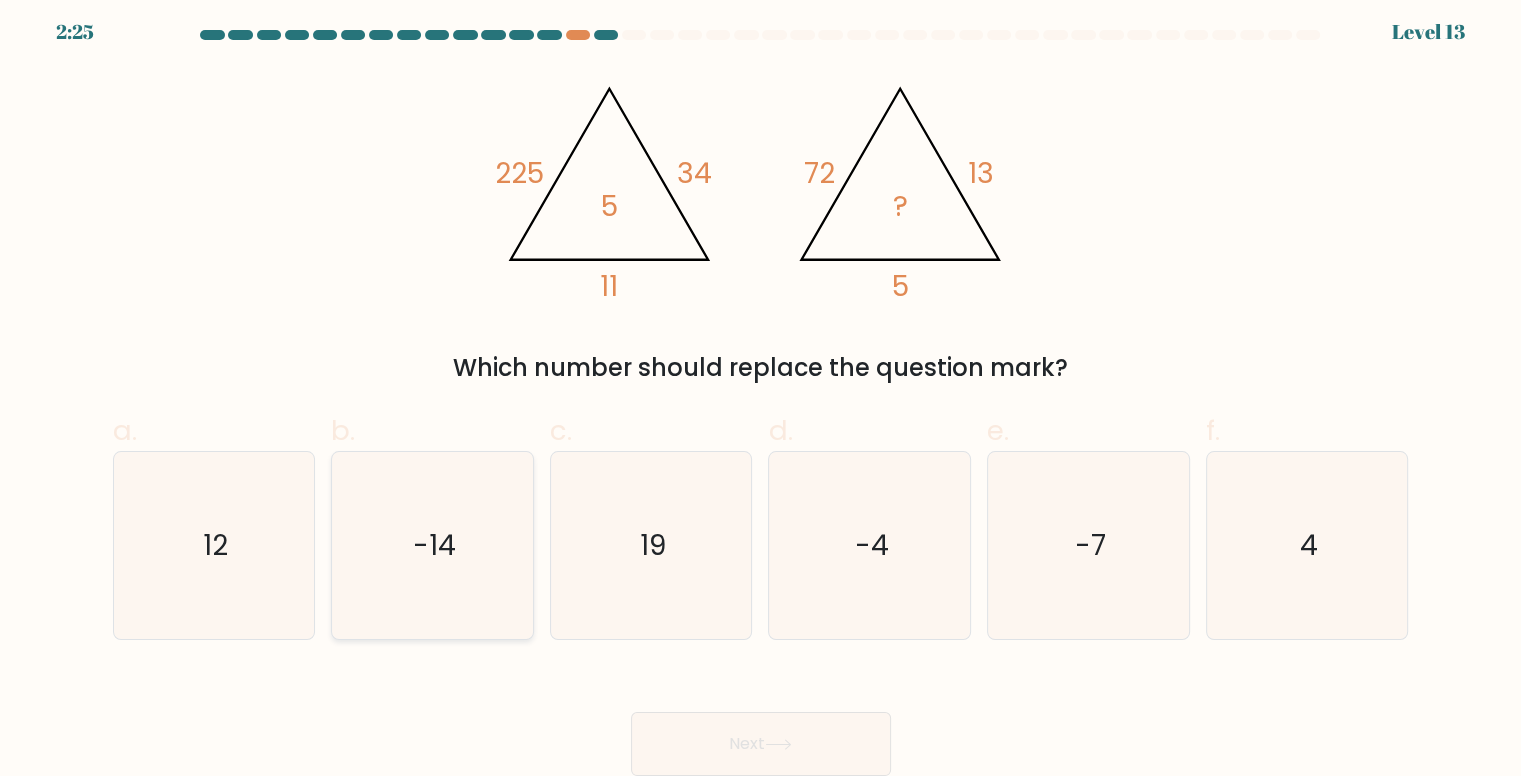 click on "-14" at bounding box center [434, 545] 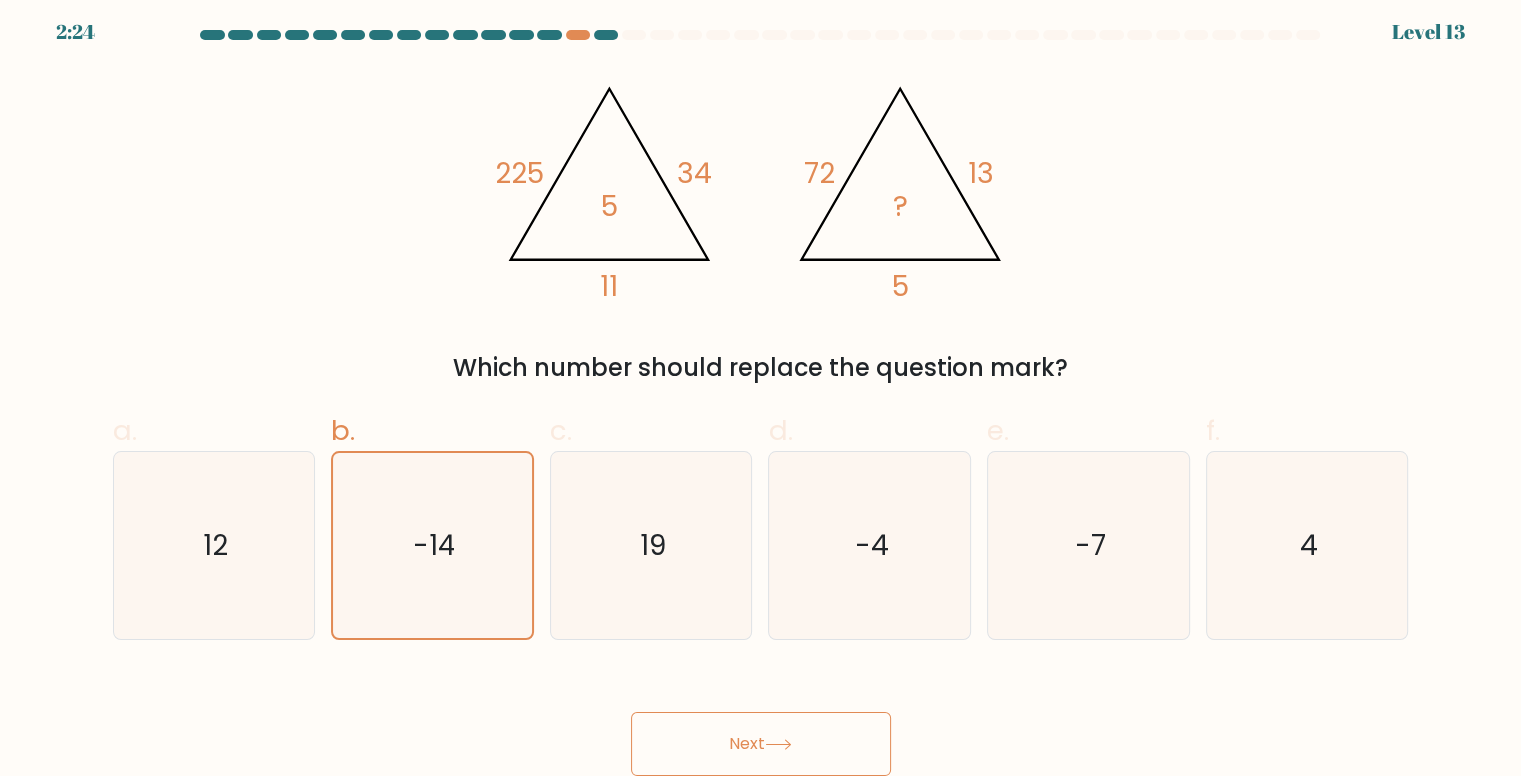 click on "Next" at bounding box center (761, 744) 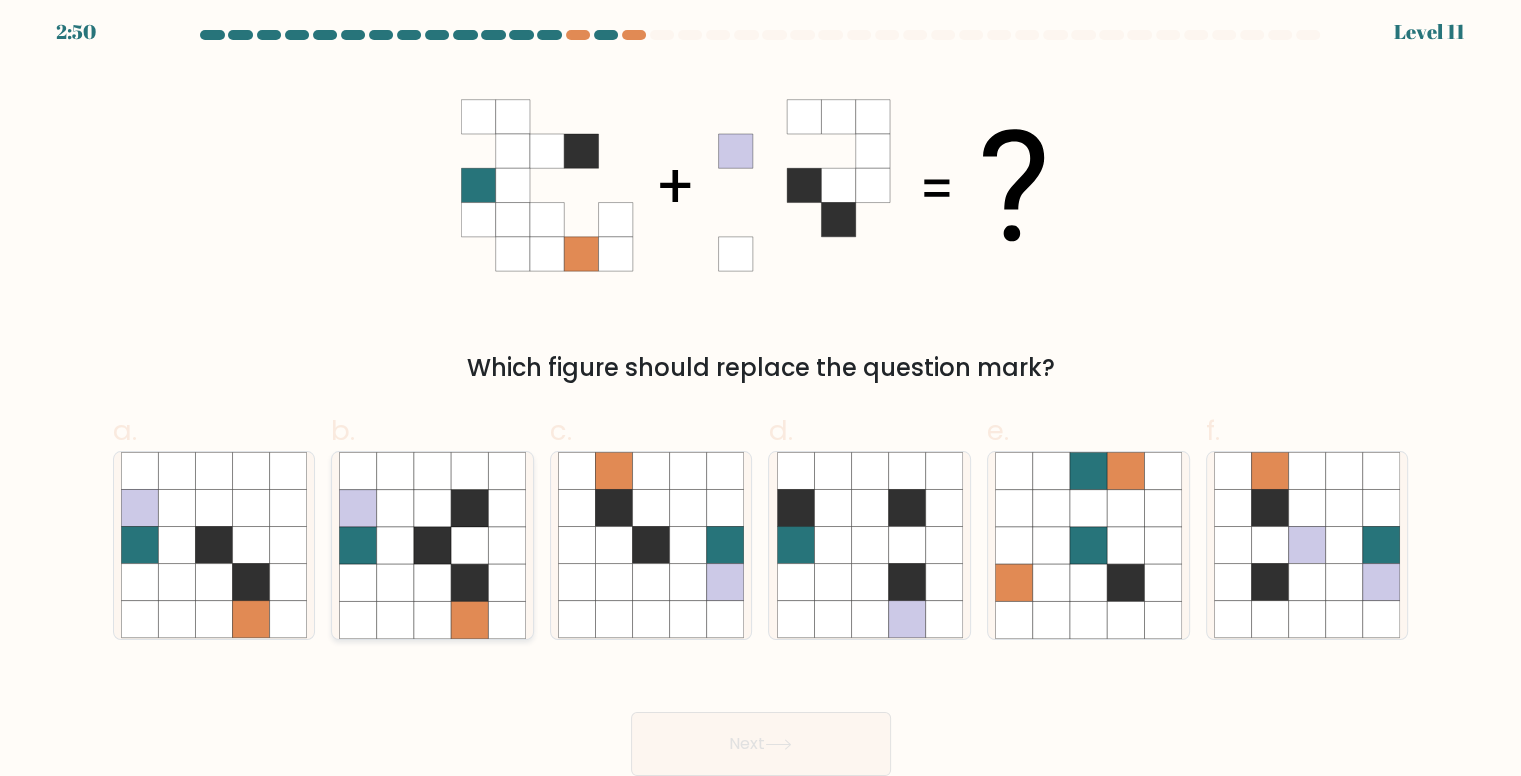 click at bounding box center [469, 582] 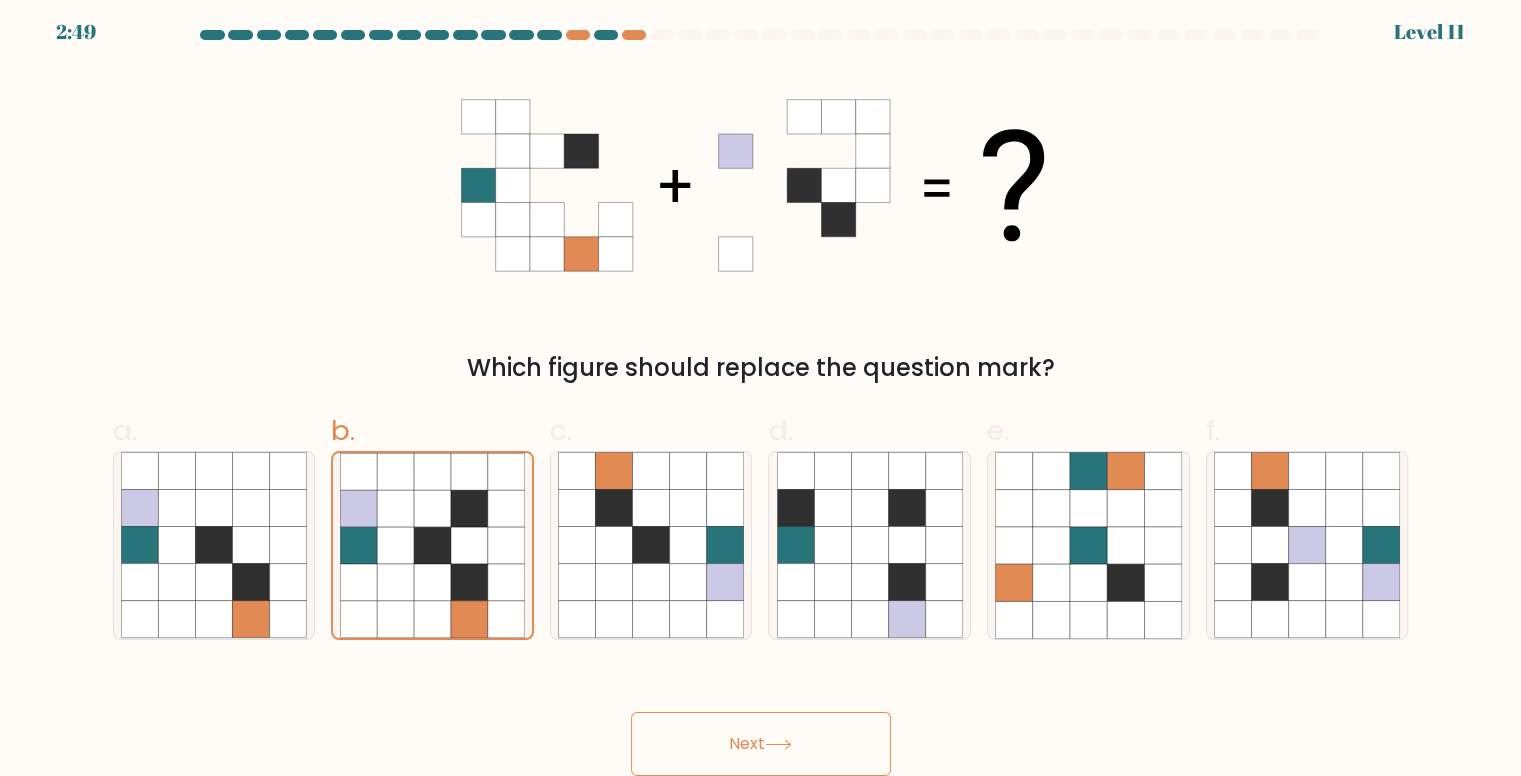 click on "Next" at bounding box center [761, 744] 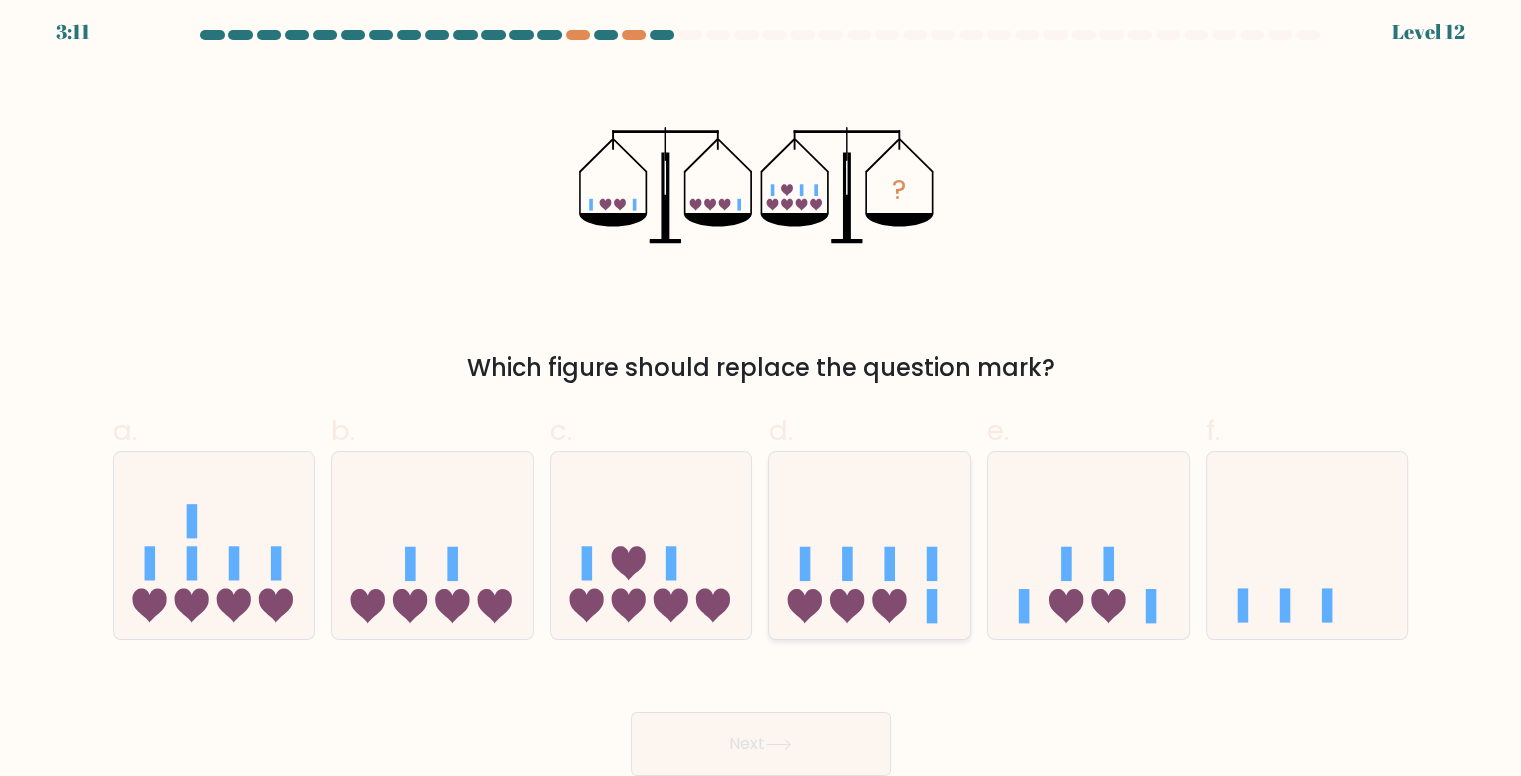 drag, startPoint x: 819, startPoint y: 564, endPoint x: 943, endPoint y: 617, distance: 134.85178 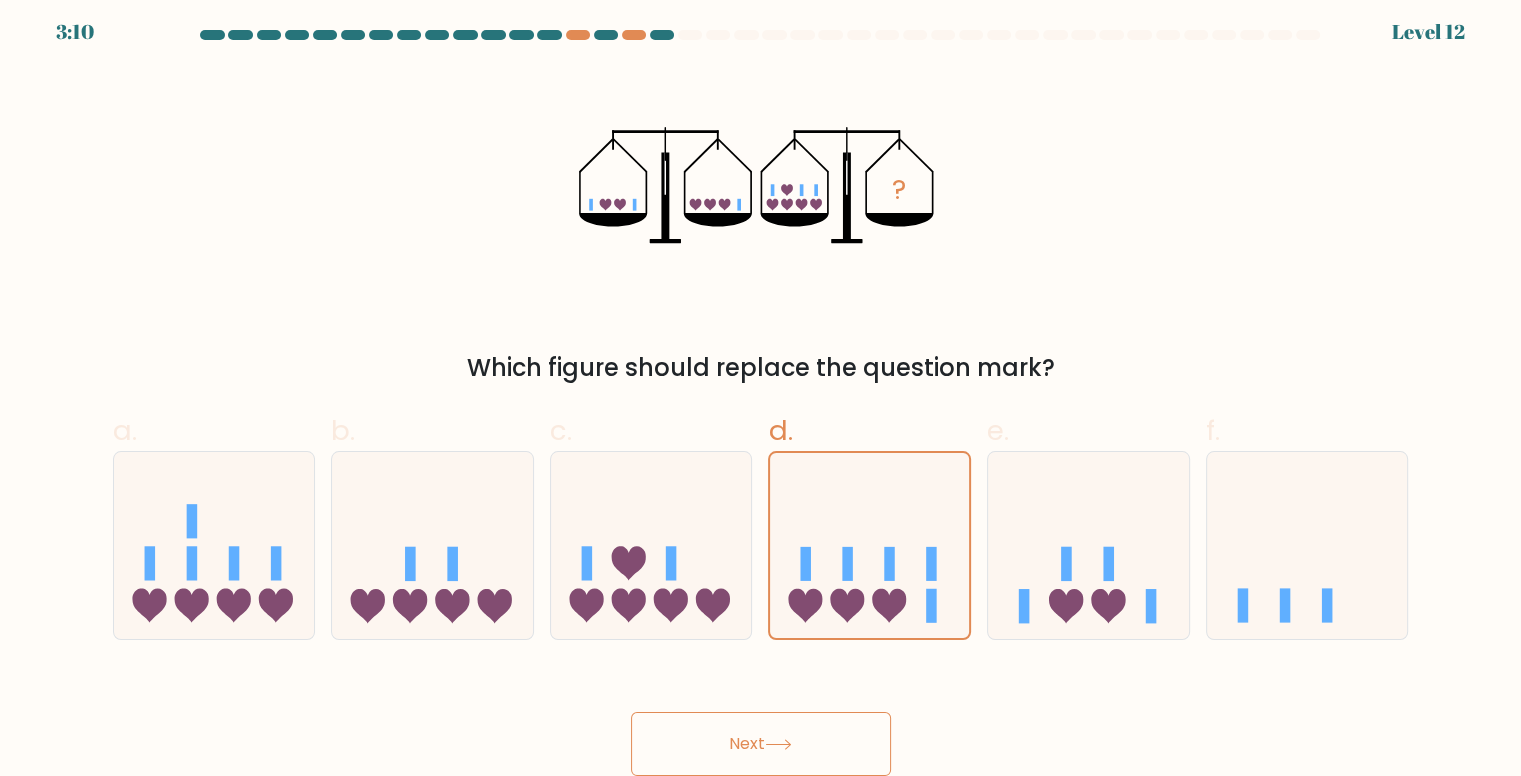 click on "Next" at bounding box center (761, 744) 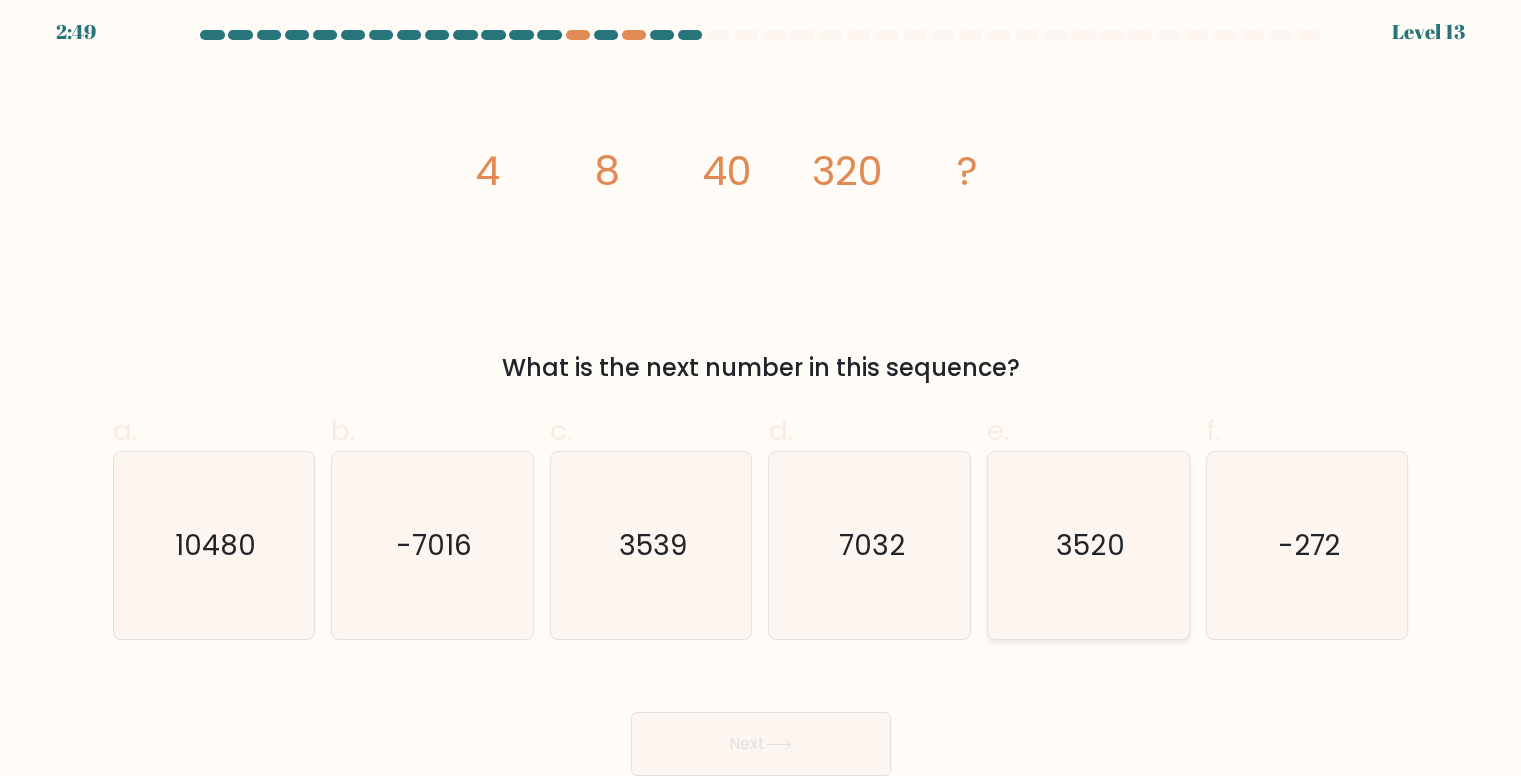 click on "3520" at bounding box center [1088, 545] 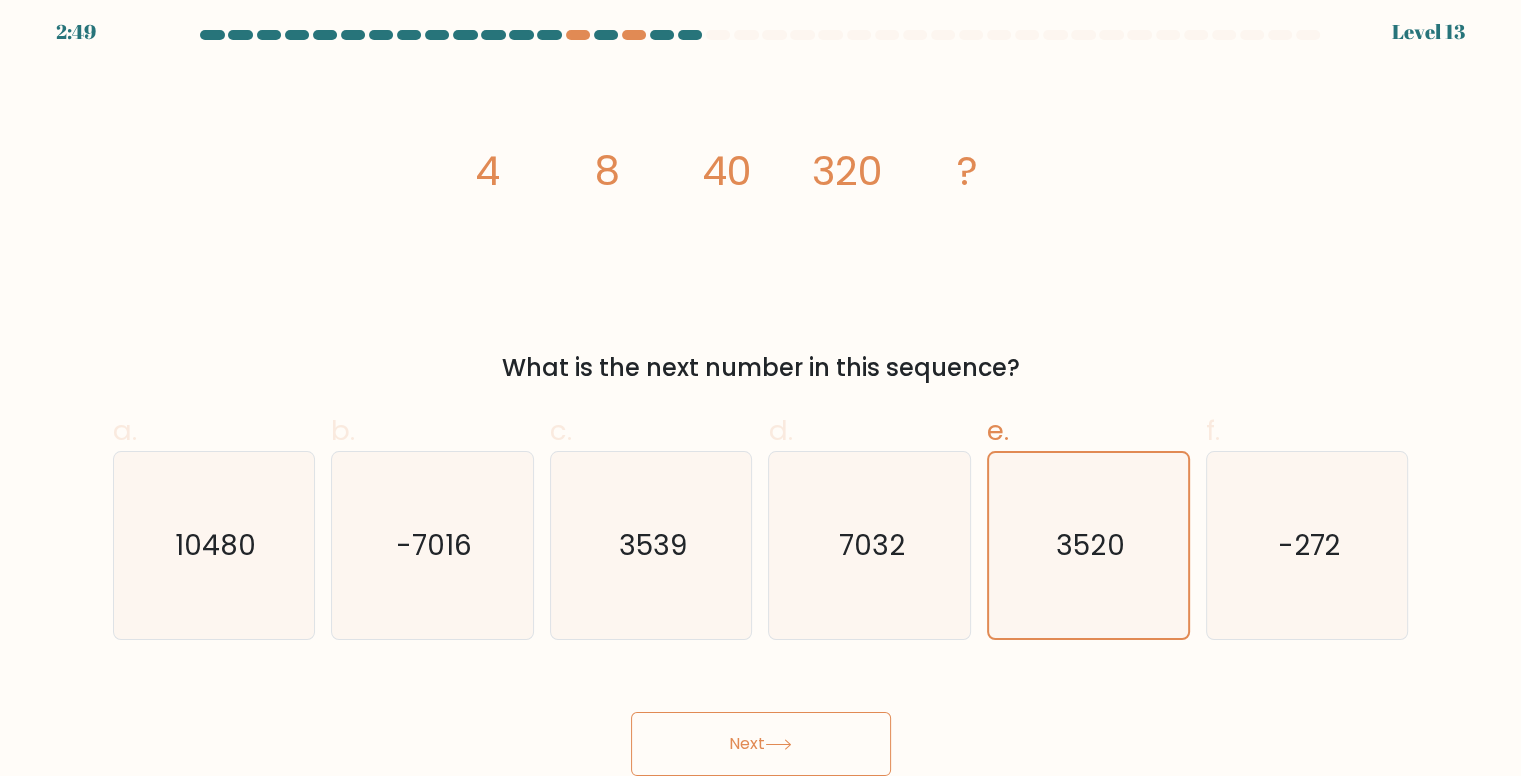 click on "Next" at bounding box center [761, 744] 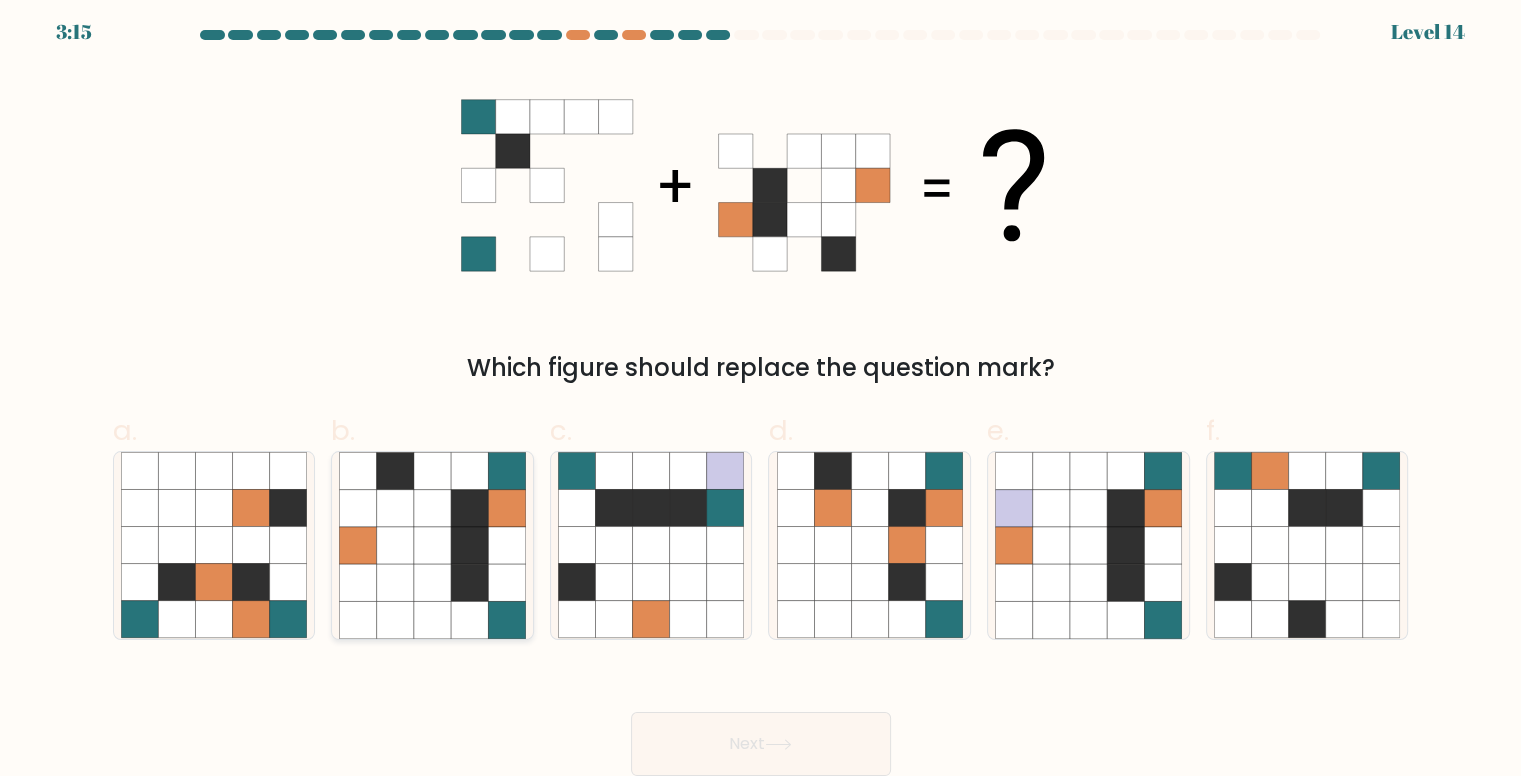 click at bounding box center (469, 582) 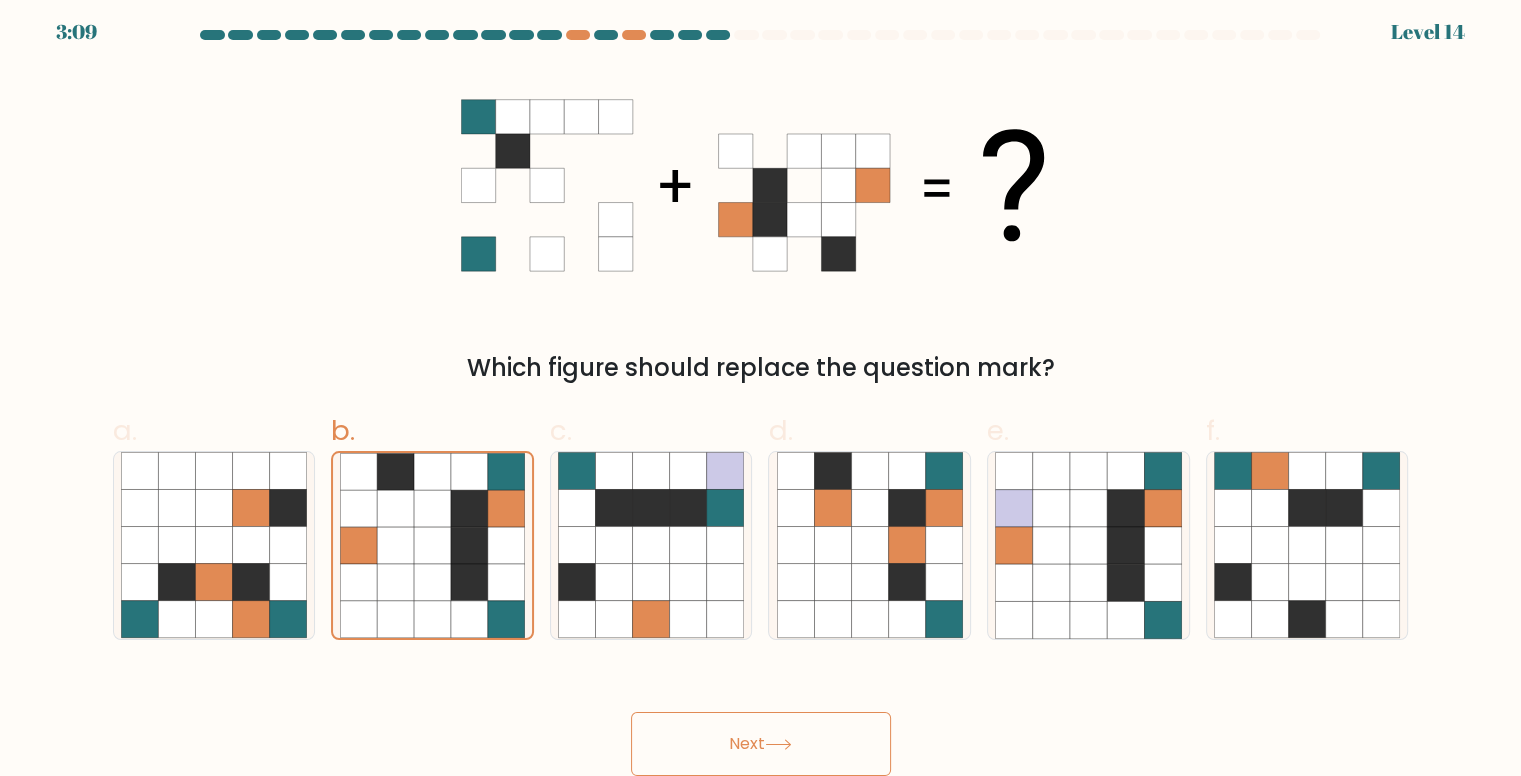 click on "Next" at bounding box center [761, 744] 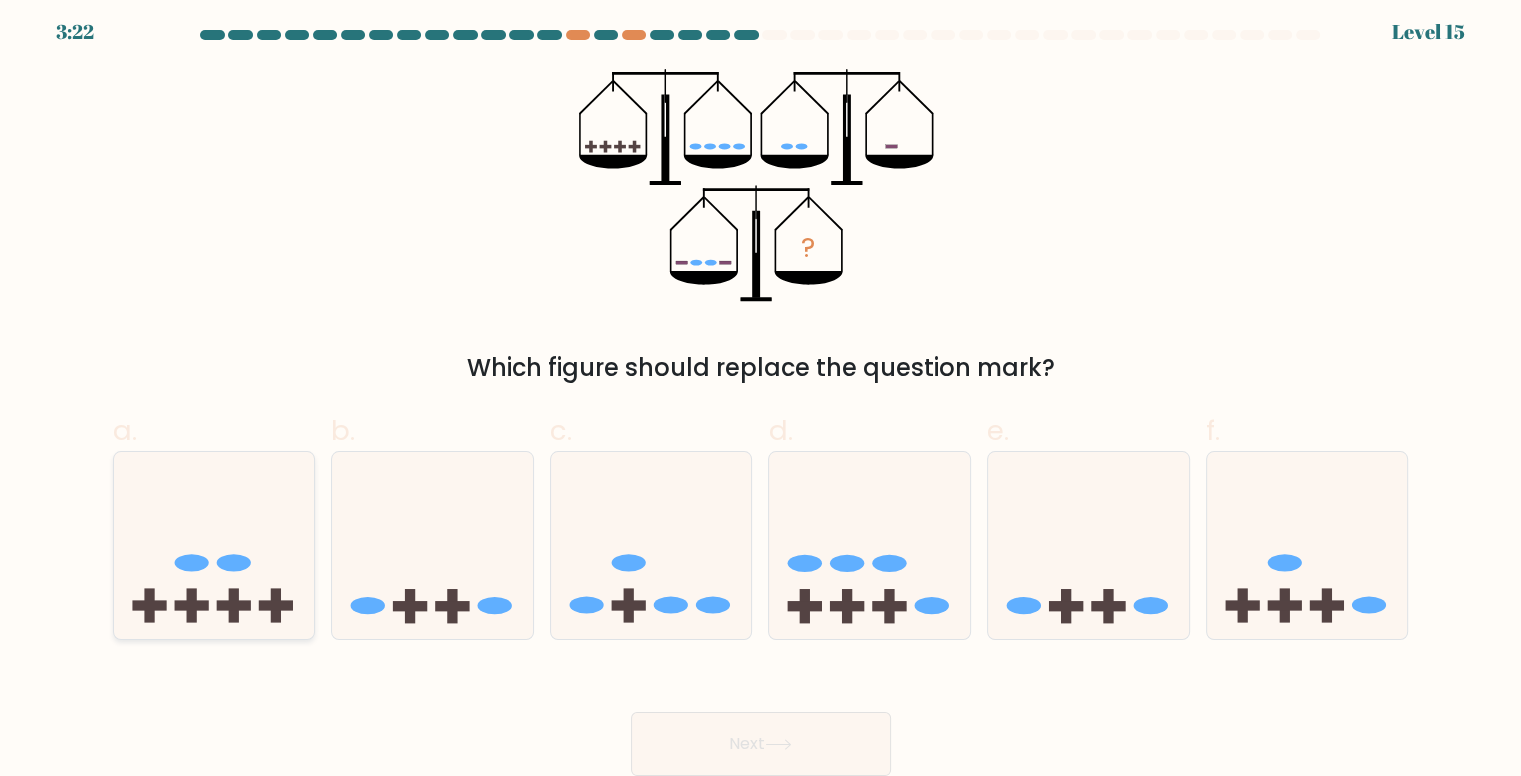 click at bounding box center (214, 545) 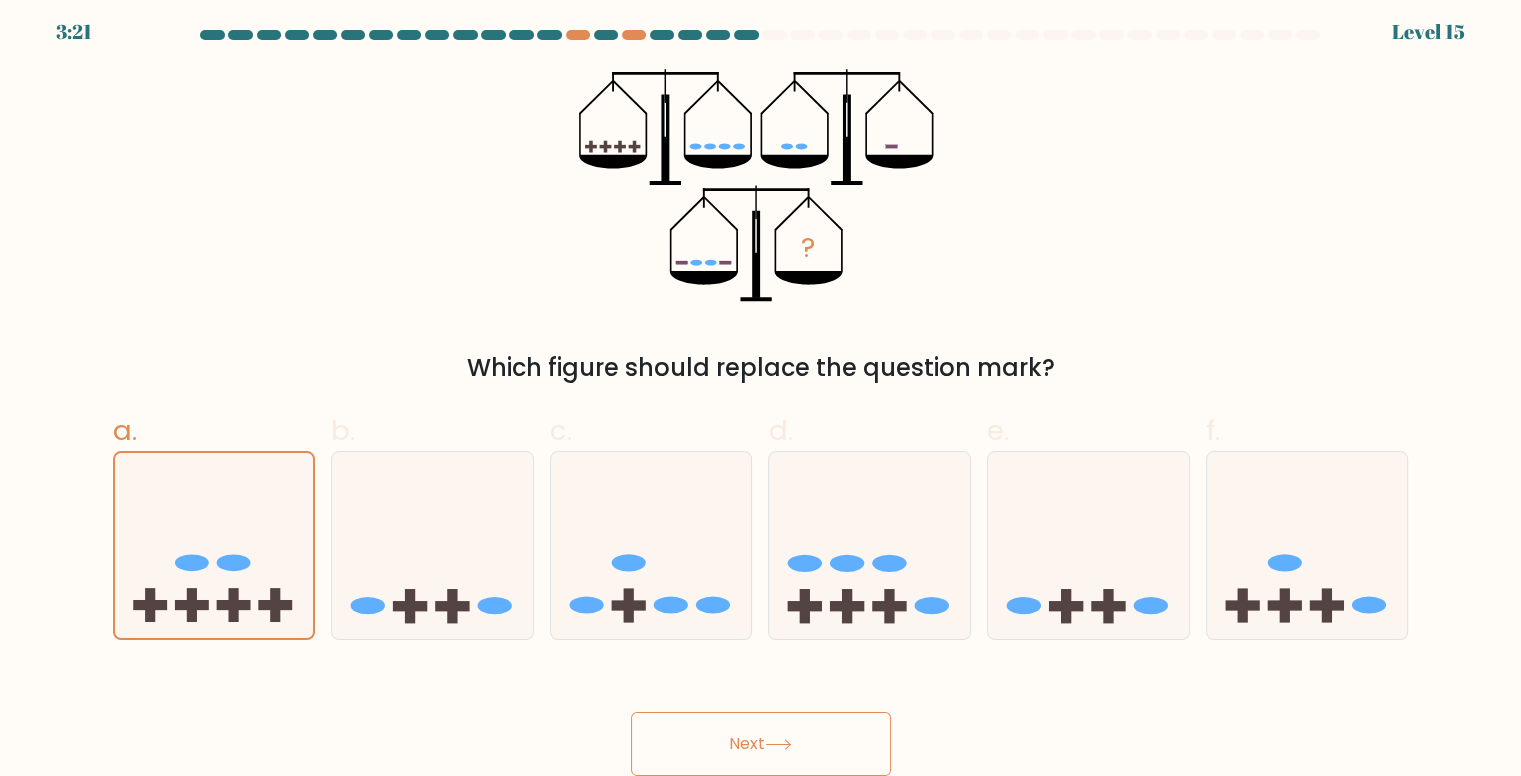 click on "Next" at bounding box center (761, 744) 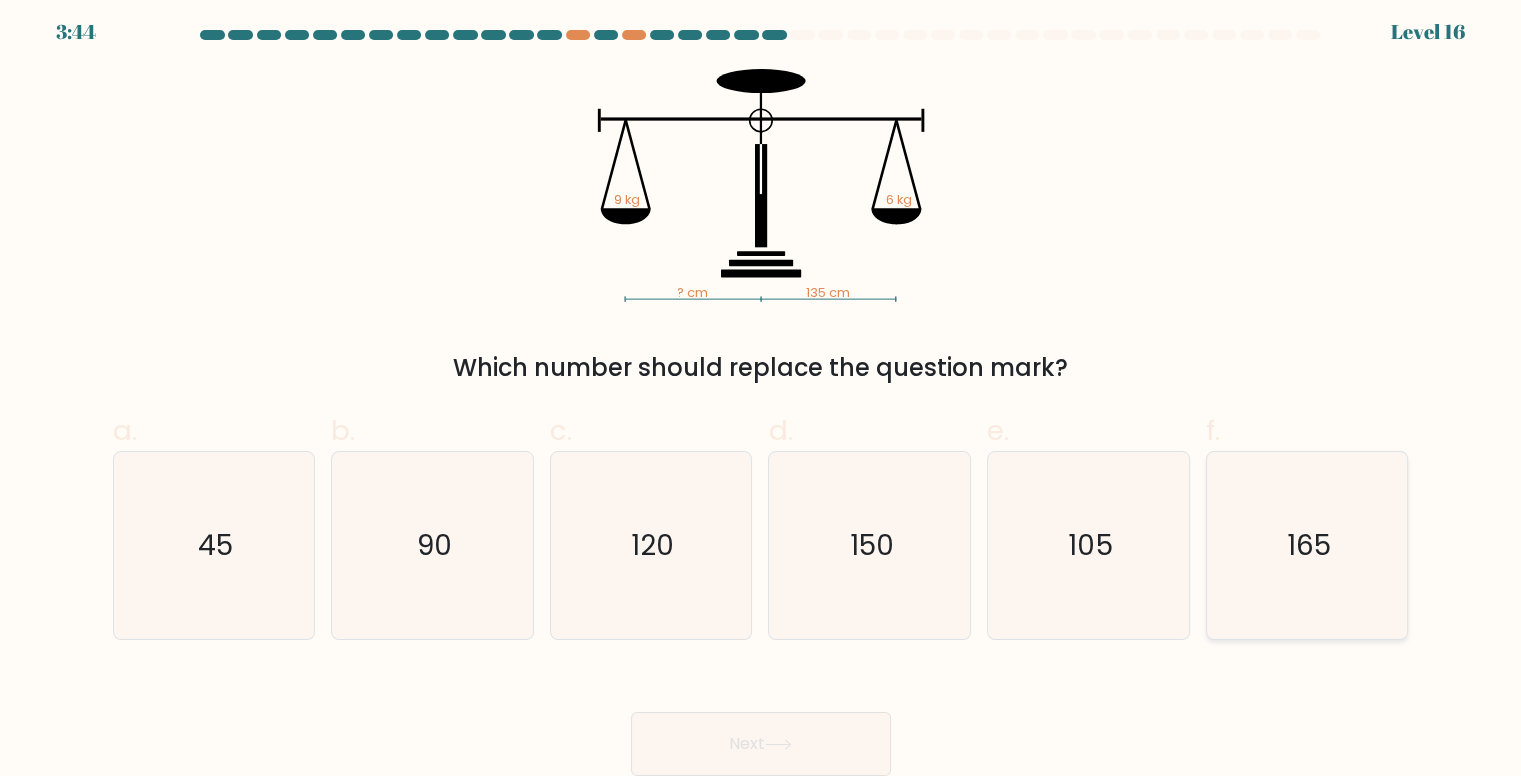 click on "165" at bounding box center (1307, 545) 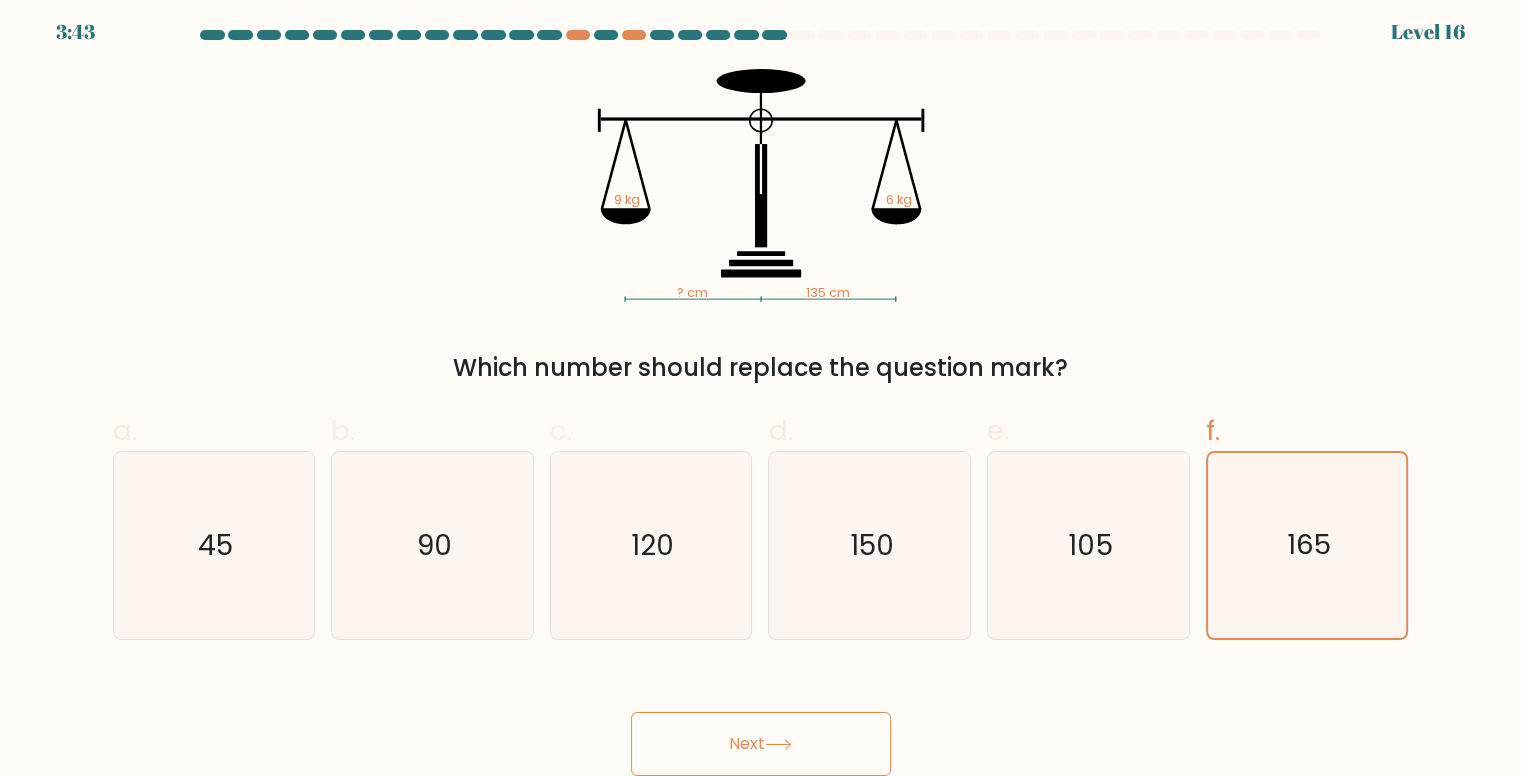 click on "Next" at bounding box center [761, 744] 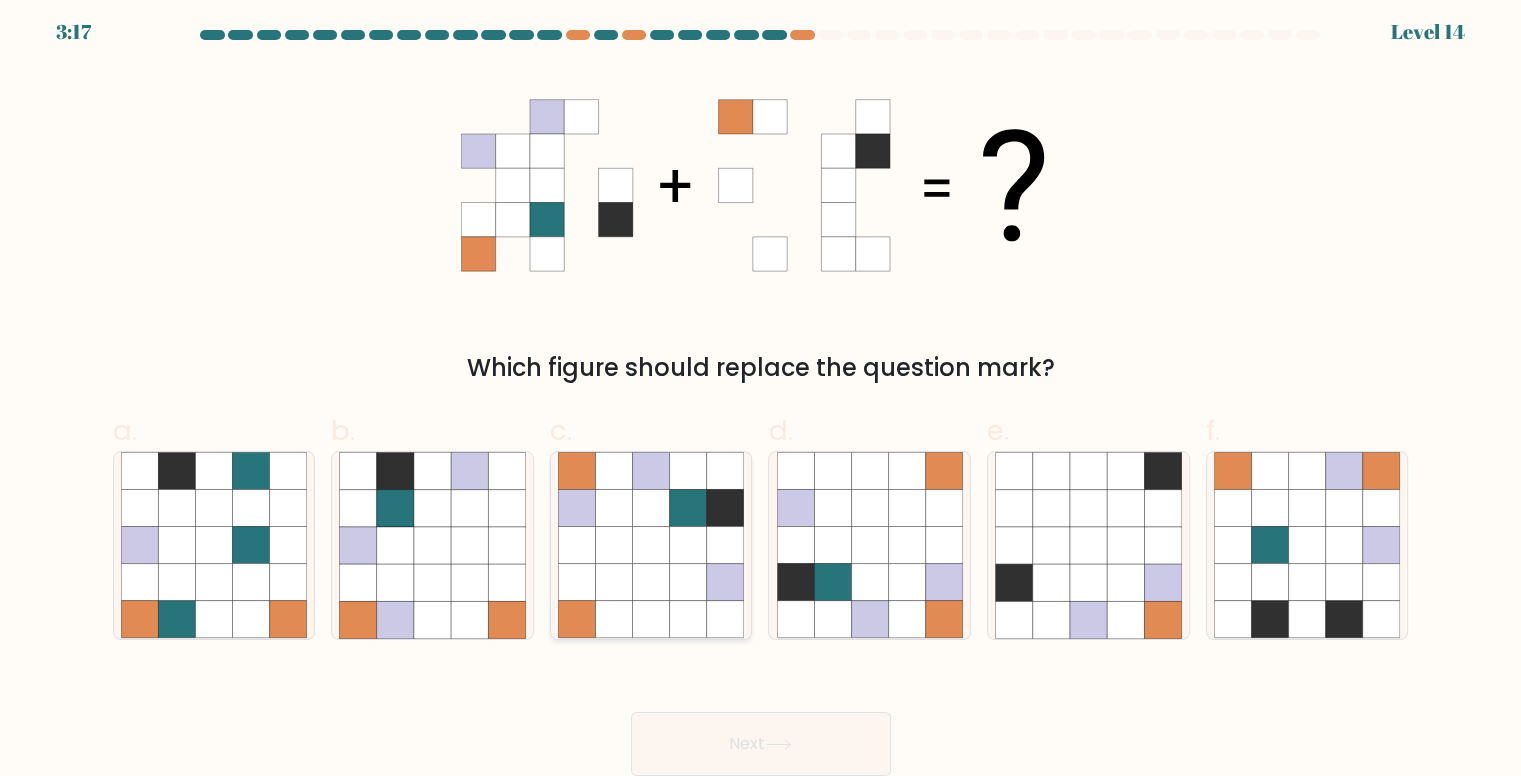 click at bounding box center [688, 545] 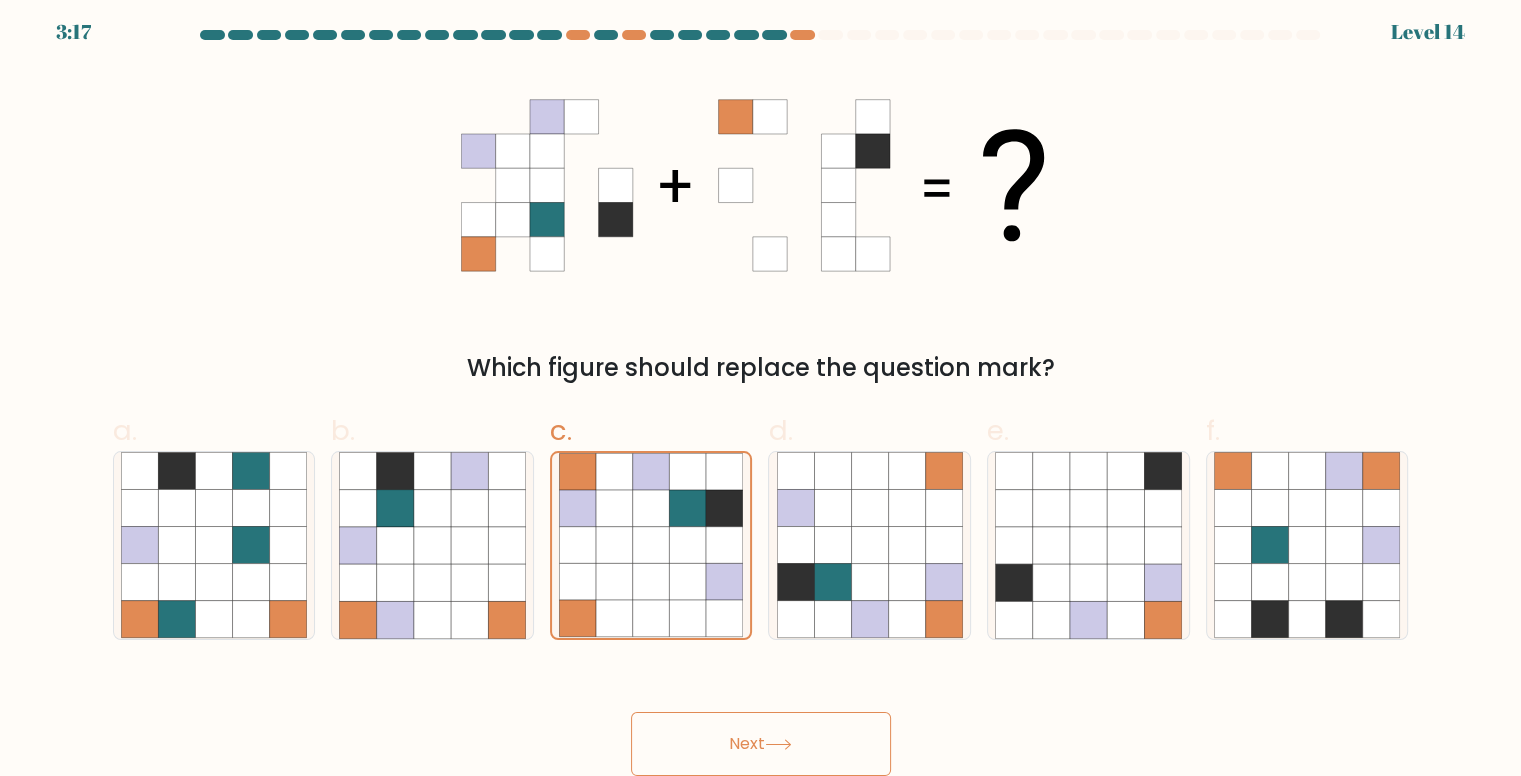 click on "Next" at bounding box center [761, 744] 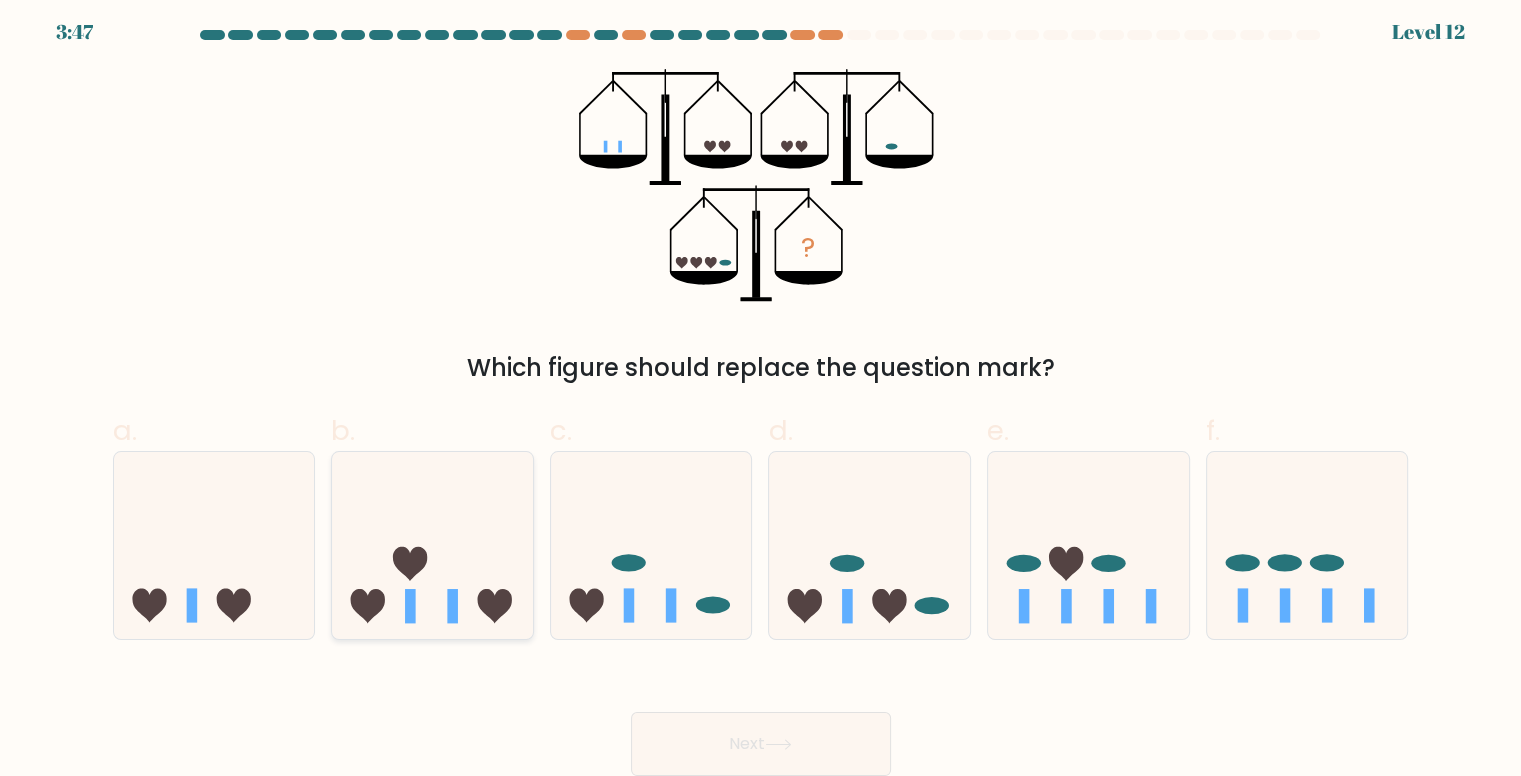 click at bounding box center (432, 545) 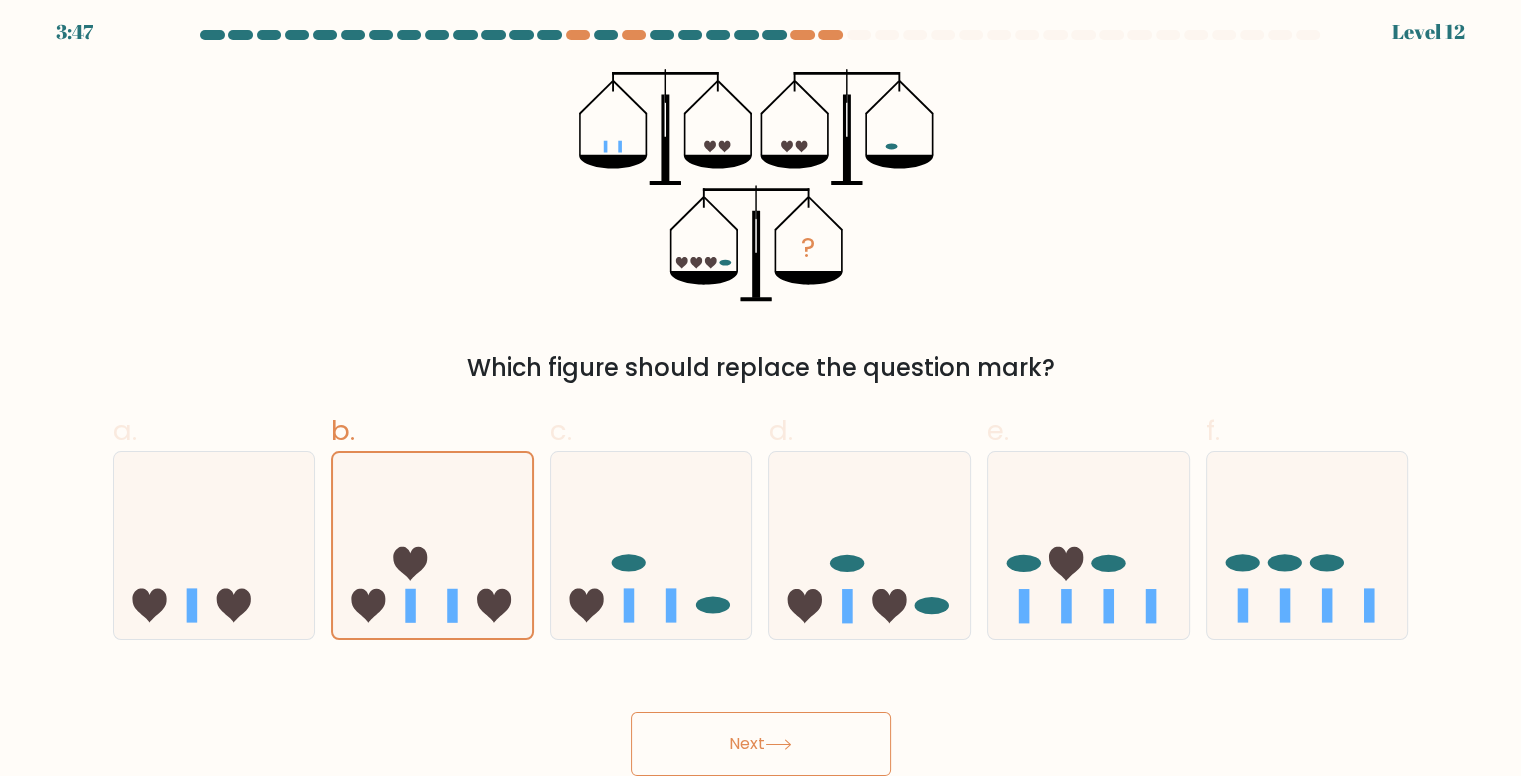 click on "Next" at bounding box center [761, 744] 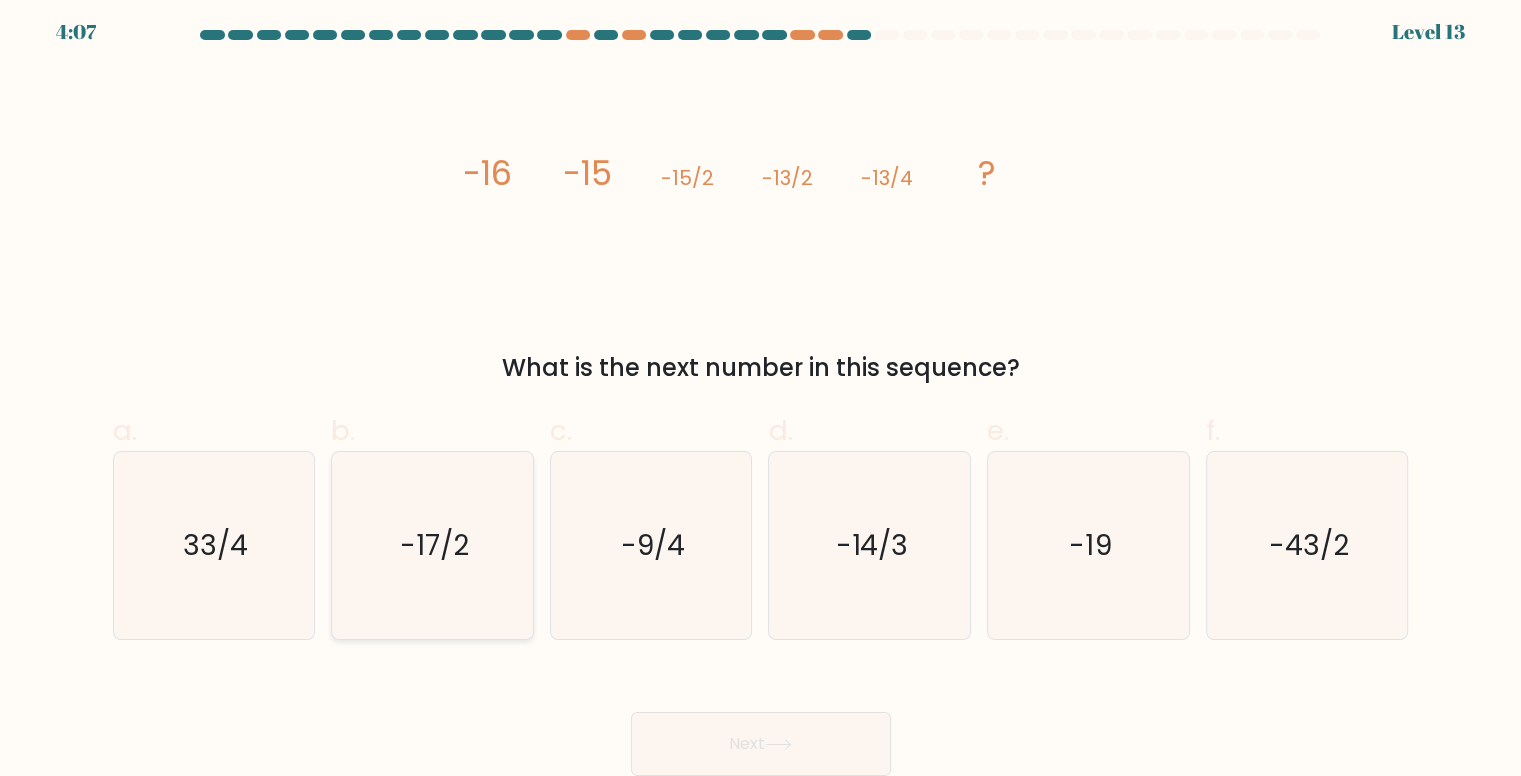 type 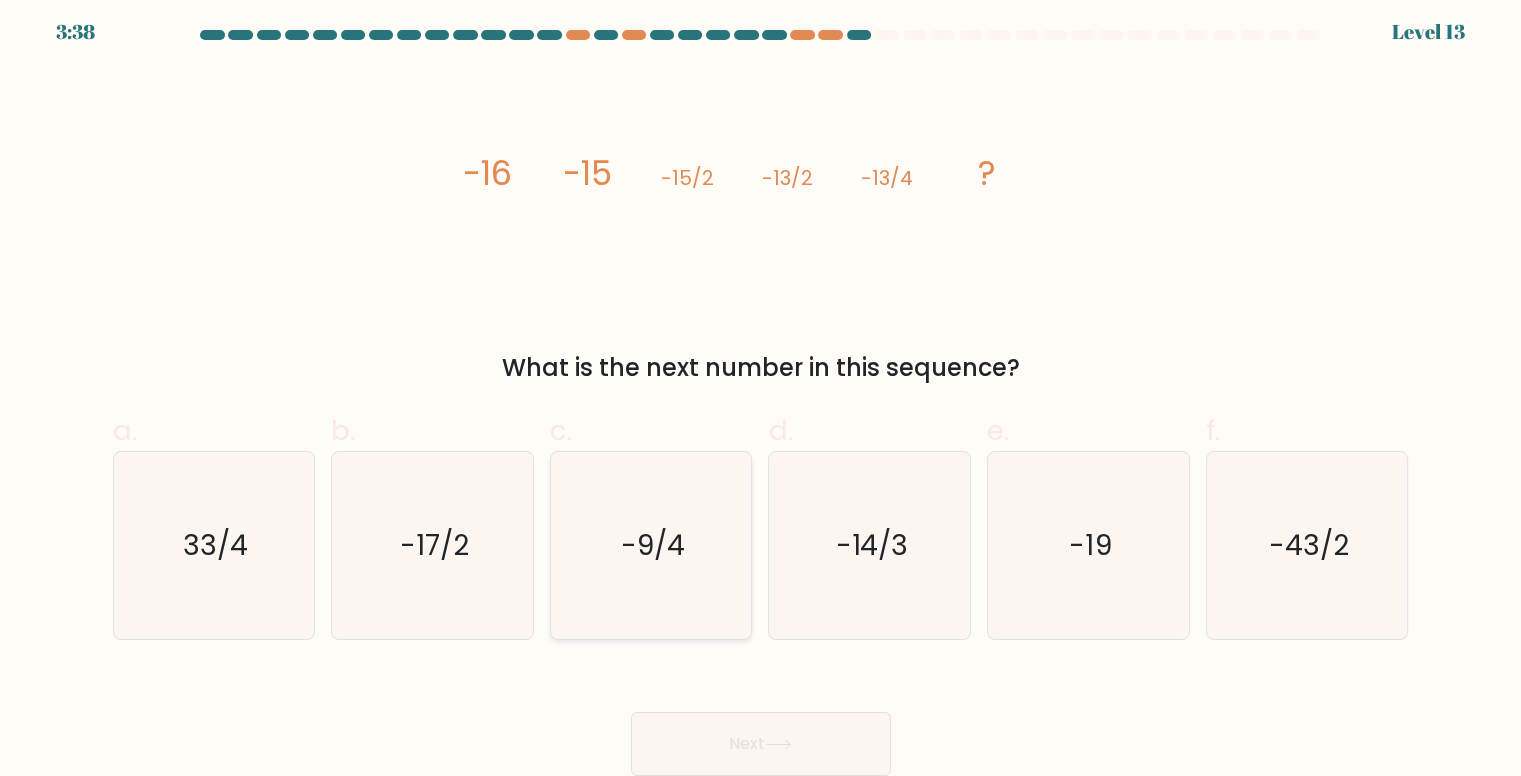 click on "-9/4" at bounding box center (653, 545) 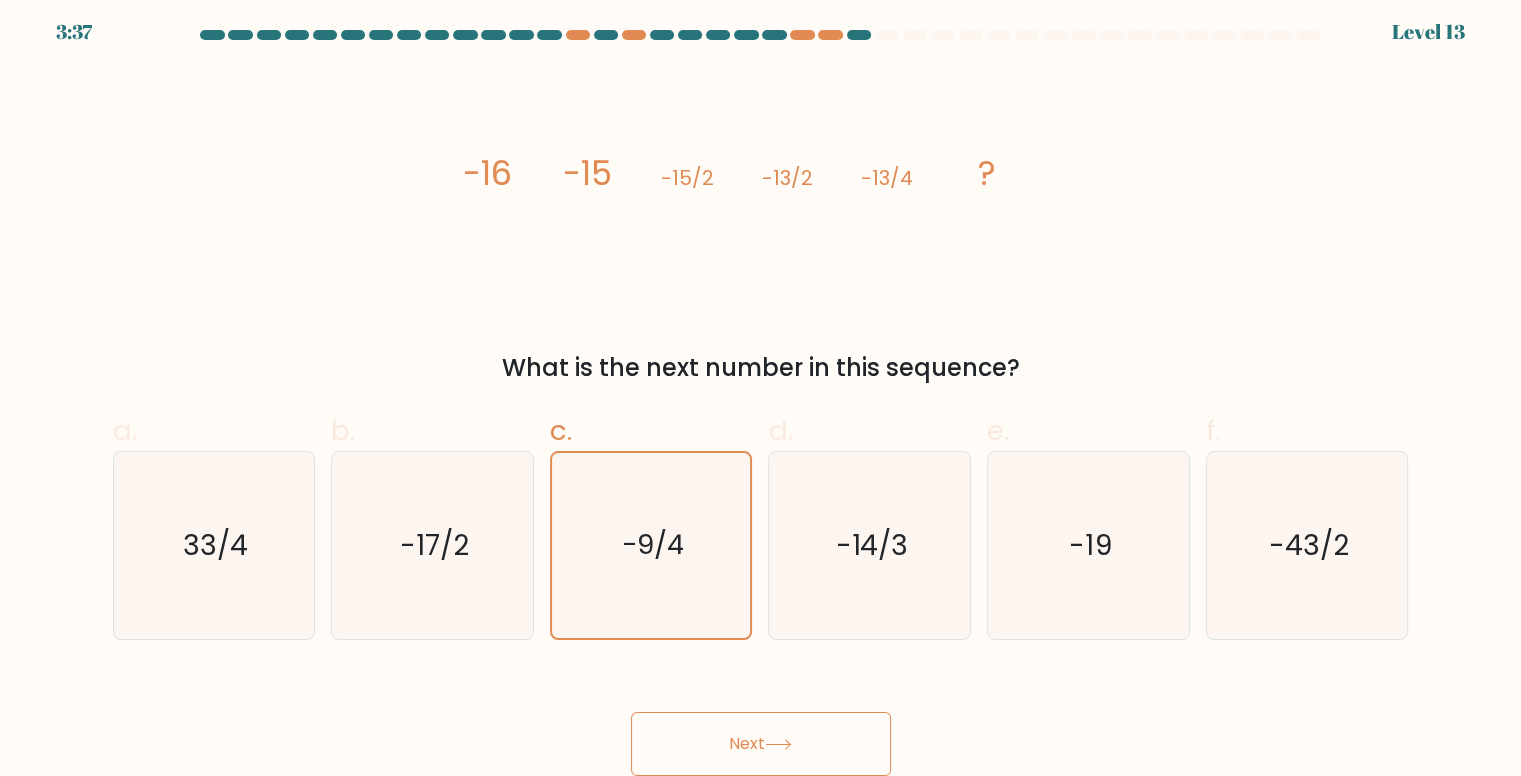 click on "Next" at bounding box center [761, 744] 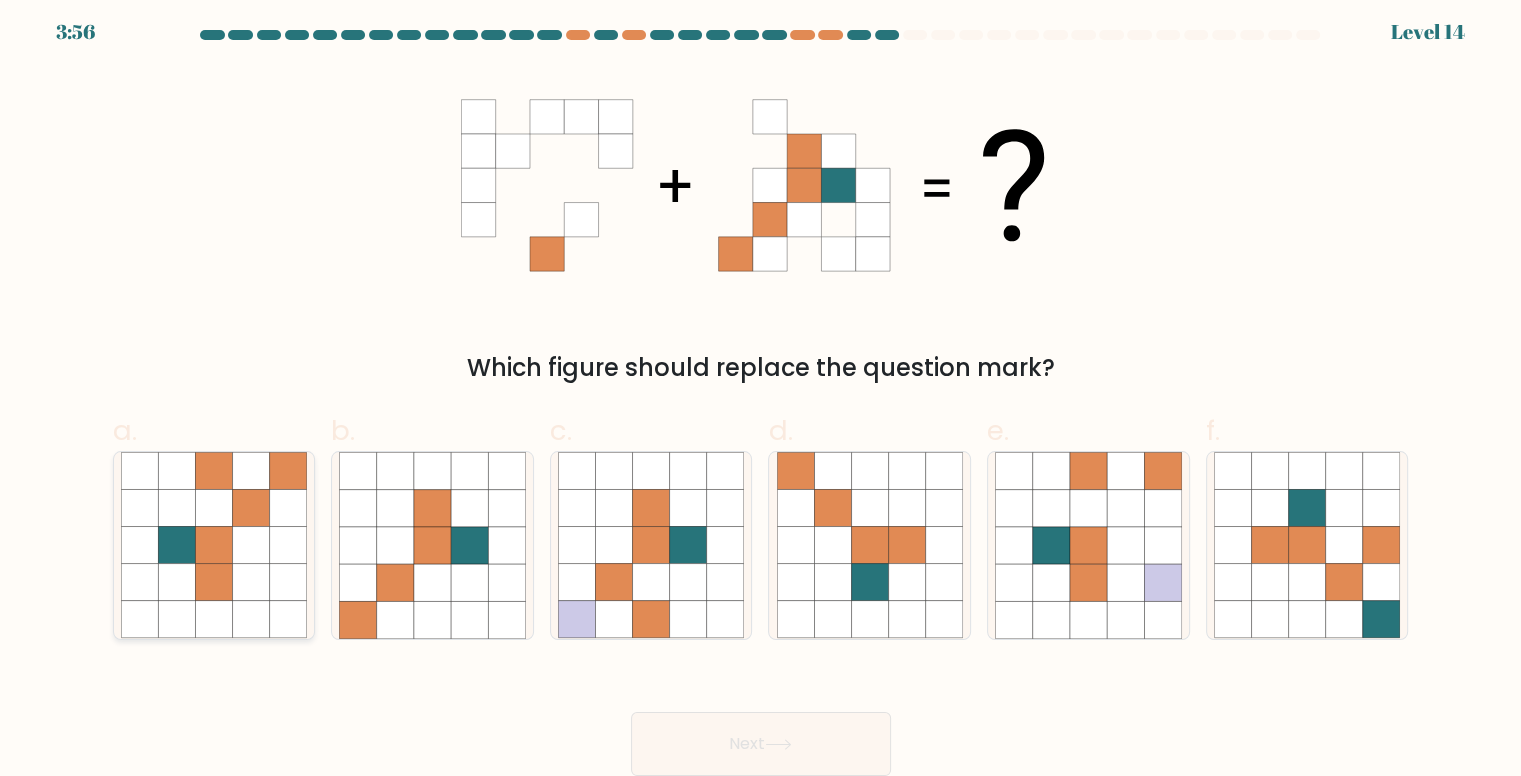 click at bounding box center [250, 545] 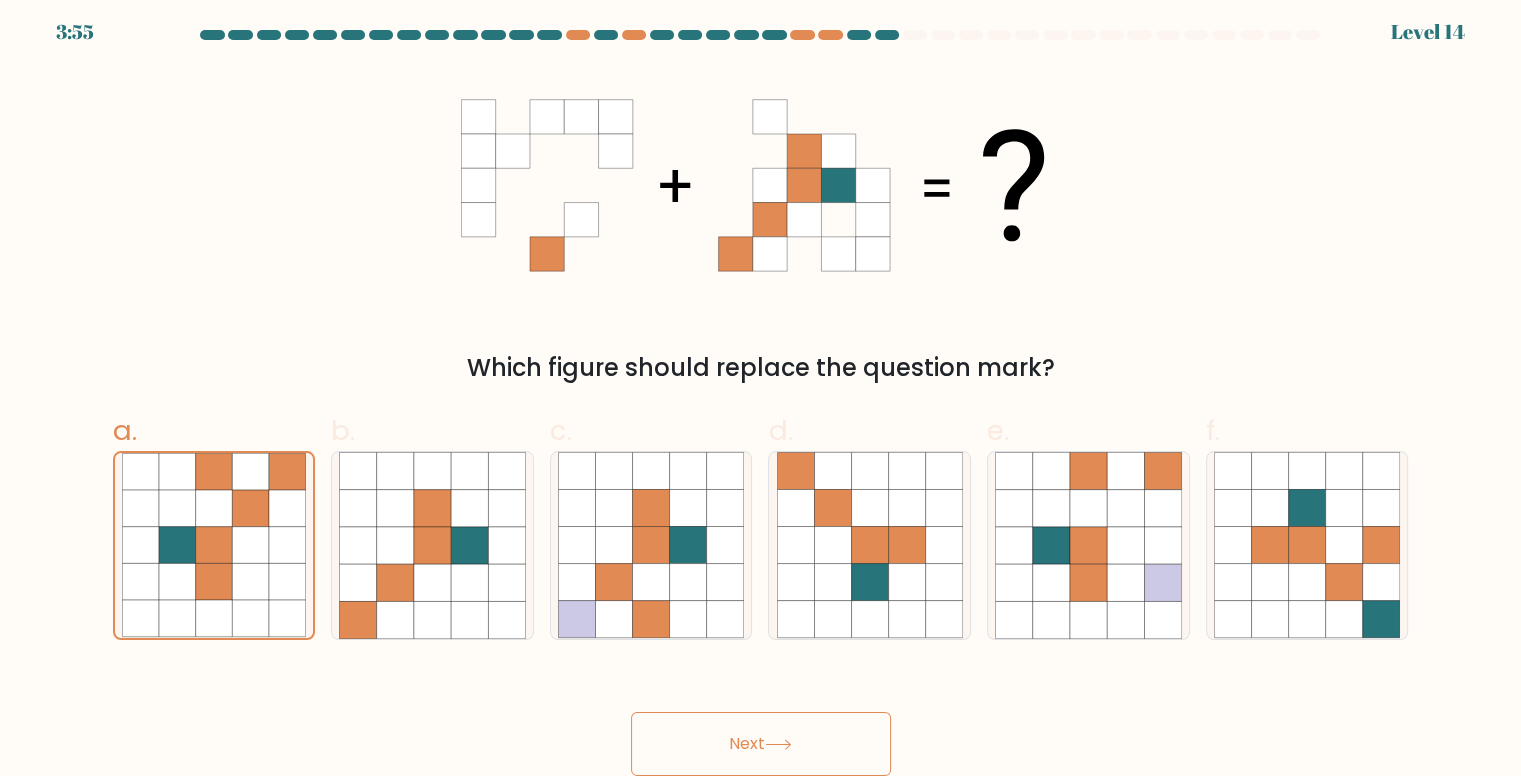 click on "Next" at bounding box center (761, 744) 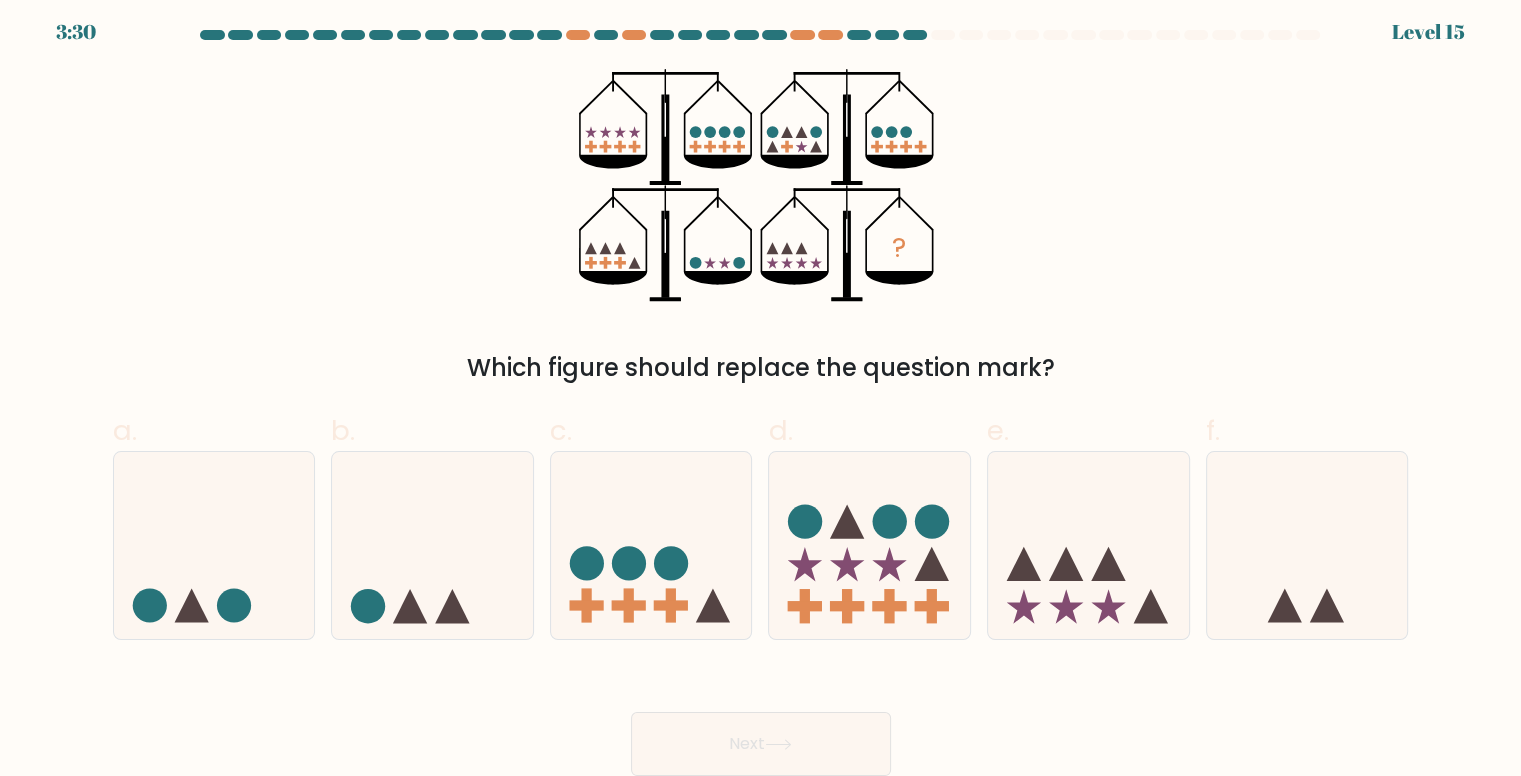 type 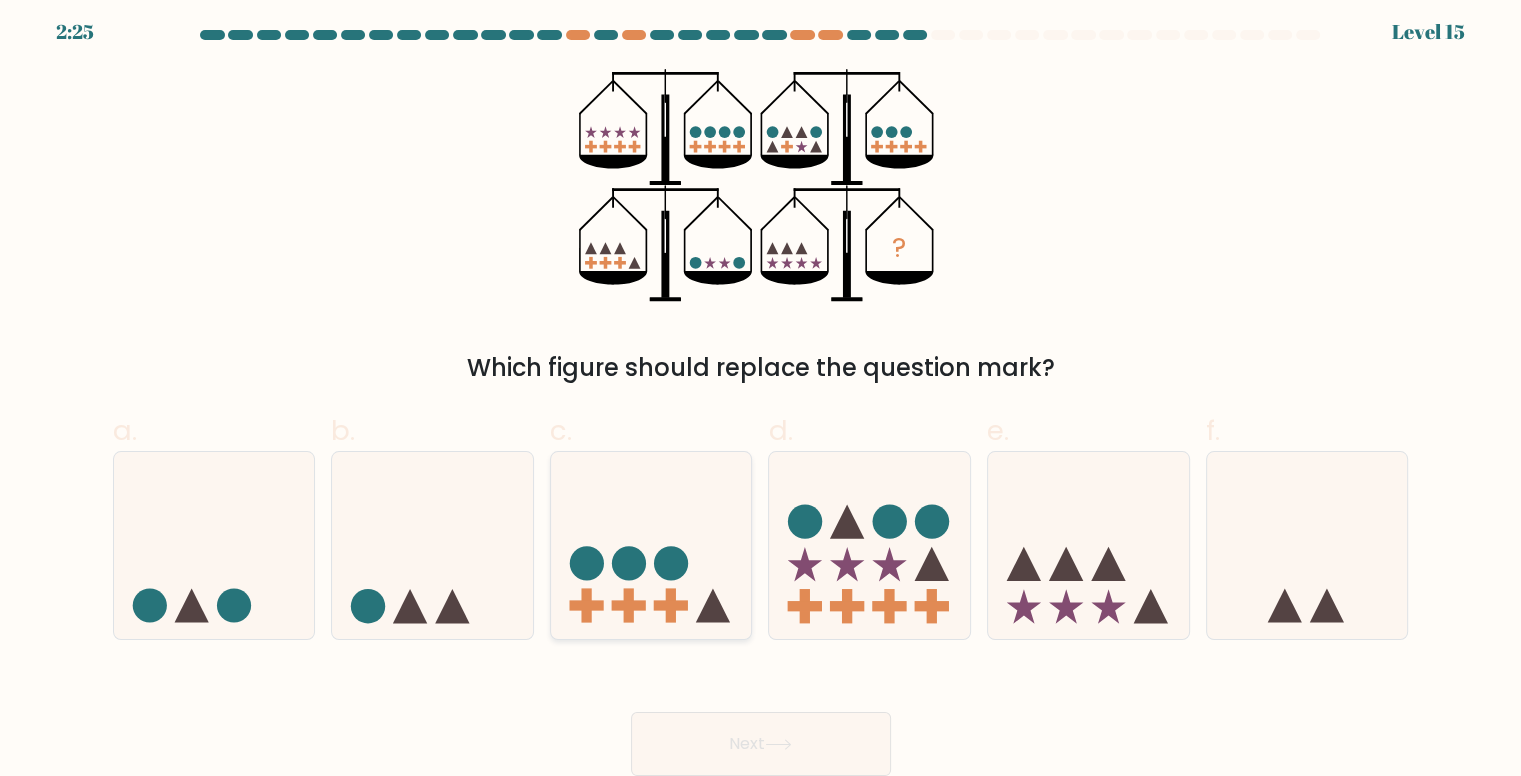 click at bounding box center [629, 606] 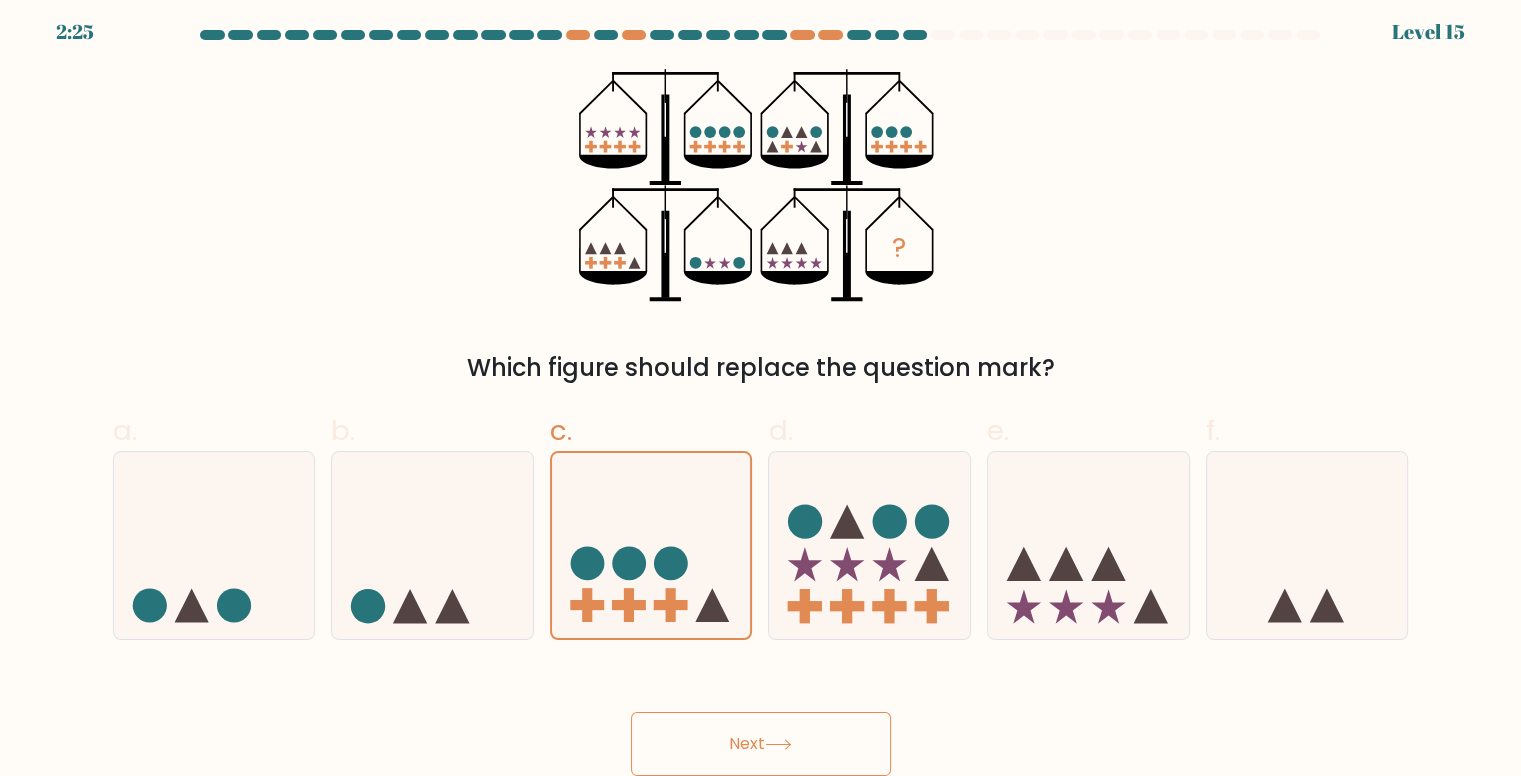 click on "Next" at bounding box center (761, 744) 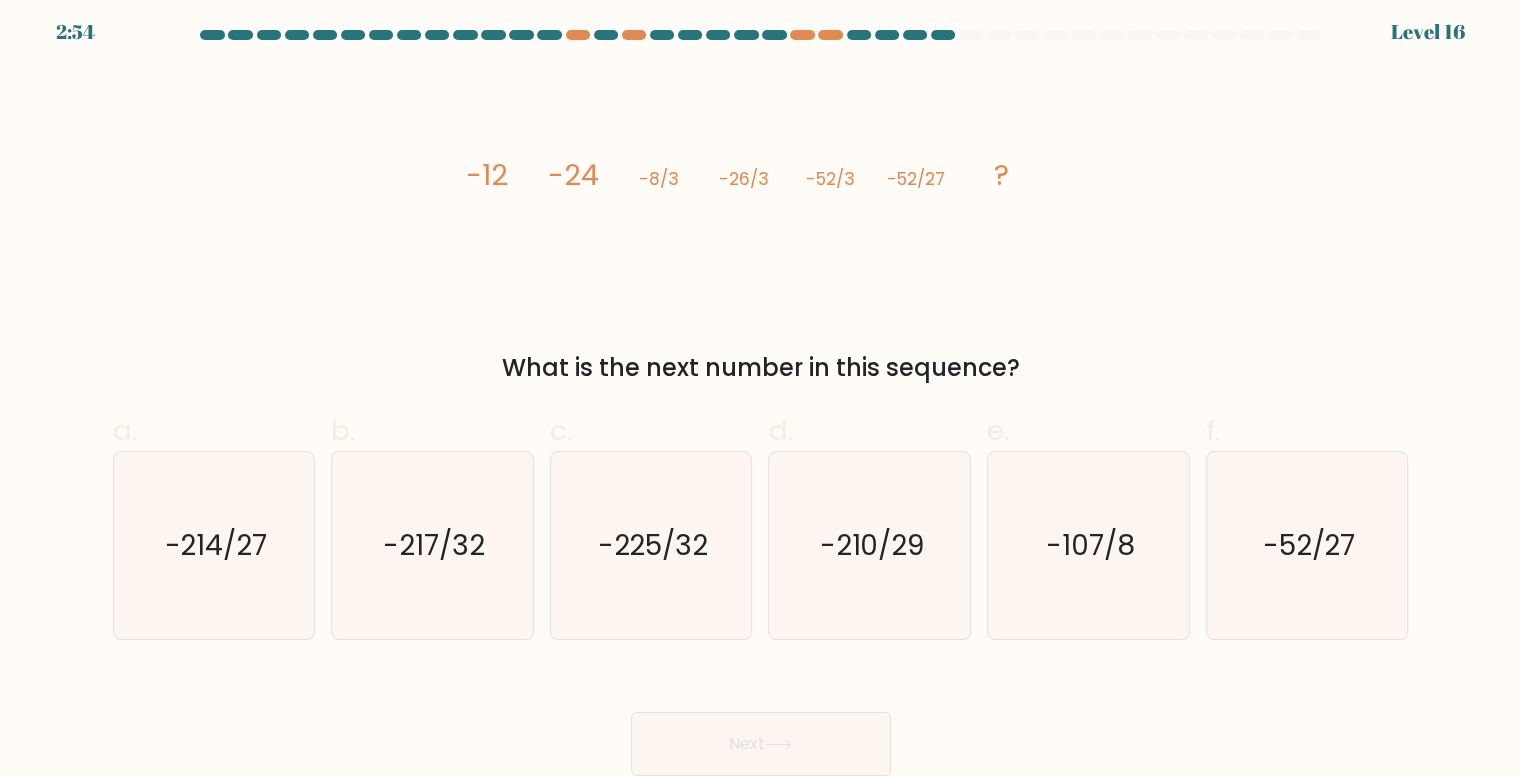 type 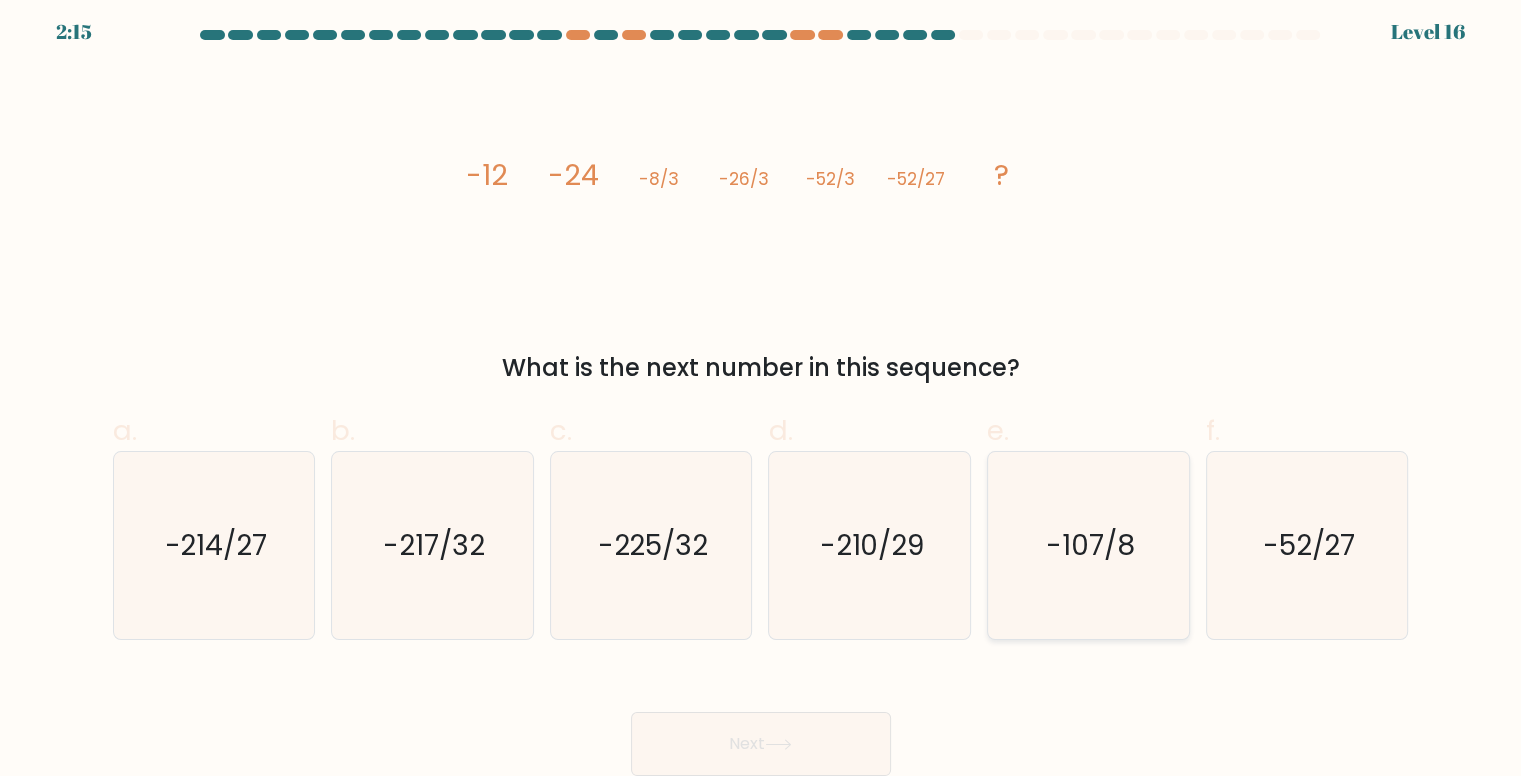 click on "-107/8" at bounding box center (1088, 545) 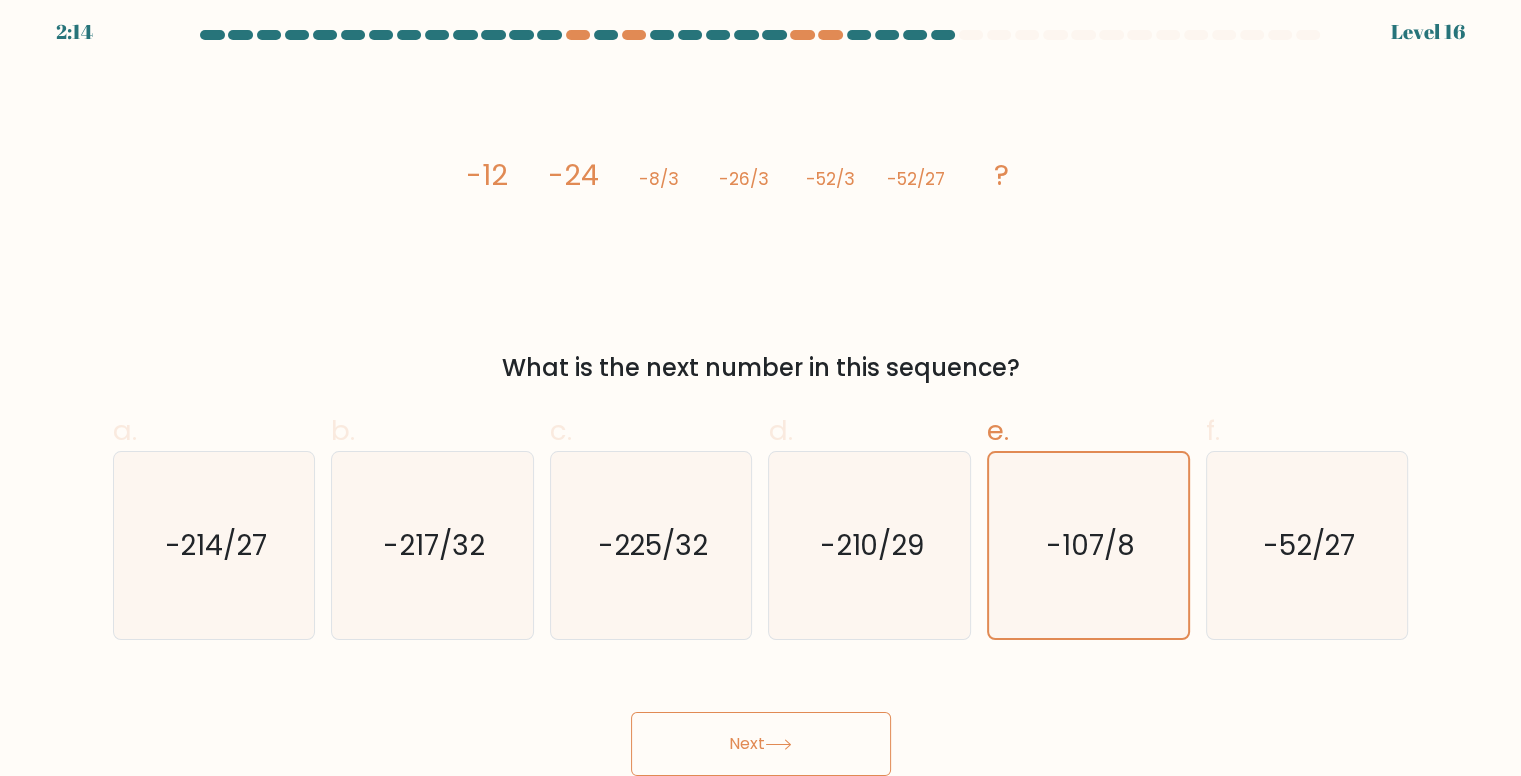 click on "Next" at bounding box center [761, 744] 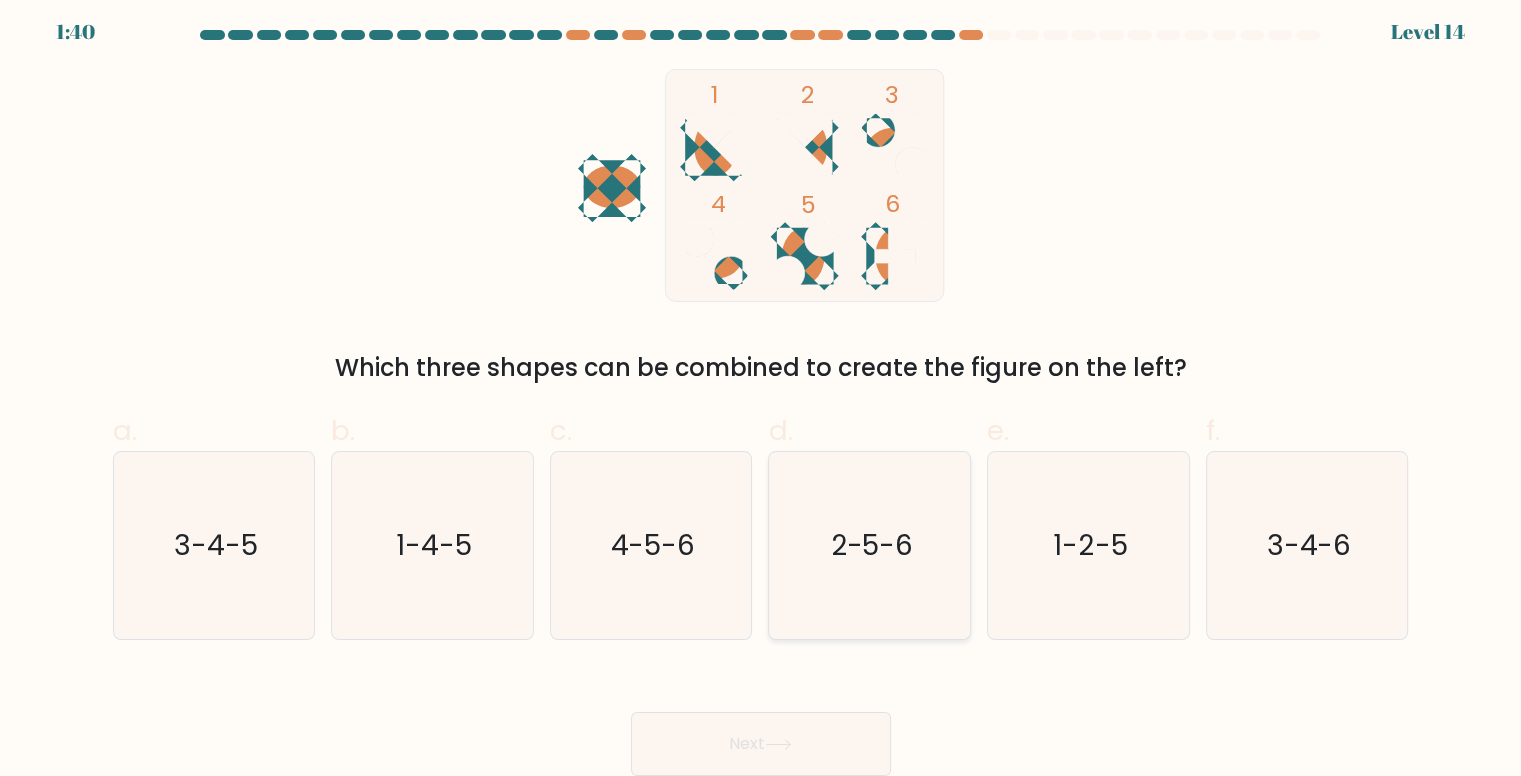 click on "2-5-6" at bounding box center [871, 545] 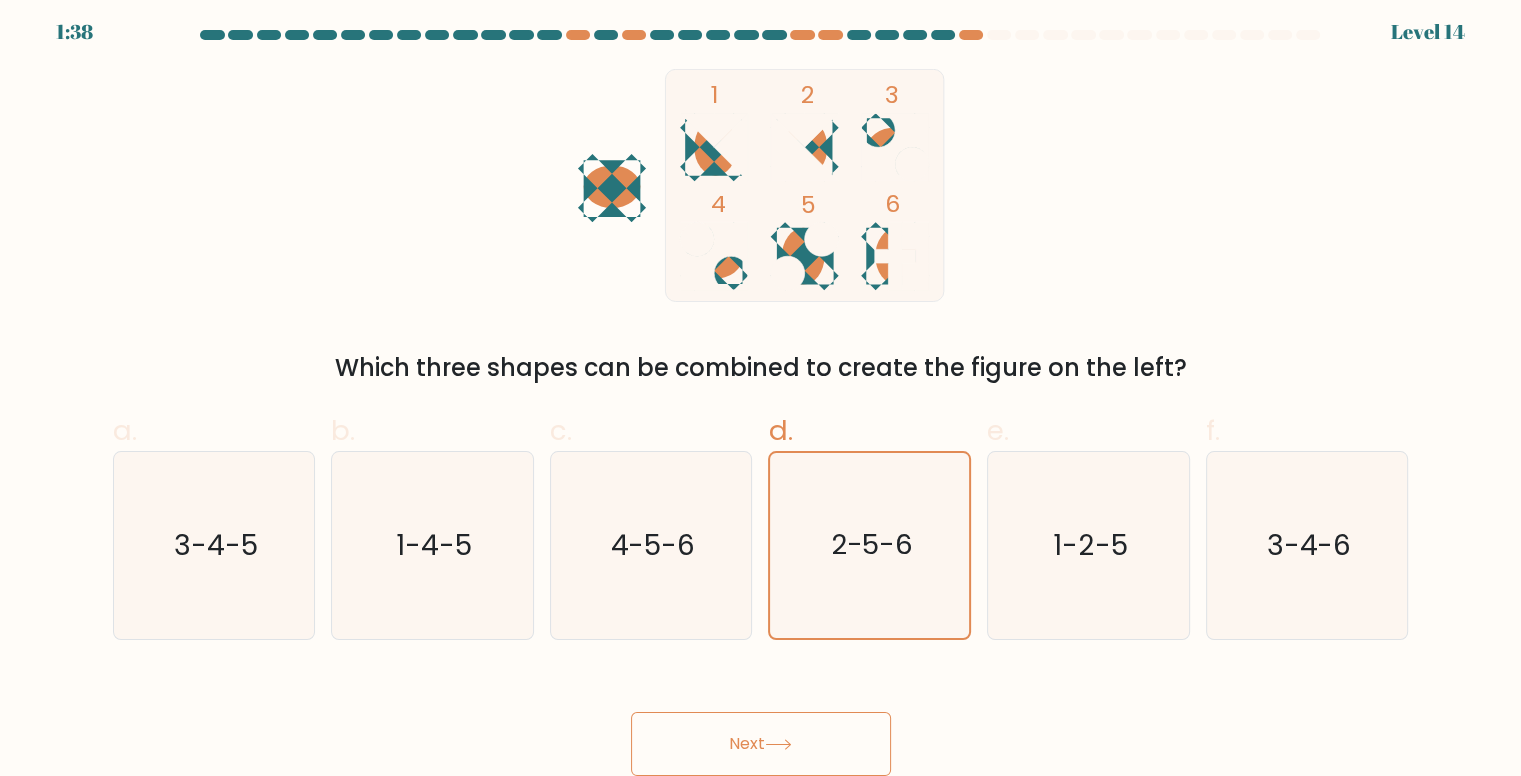 click on "Next" at bounding box center (761, 744) 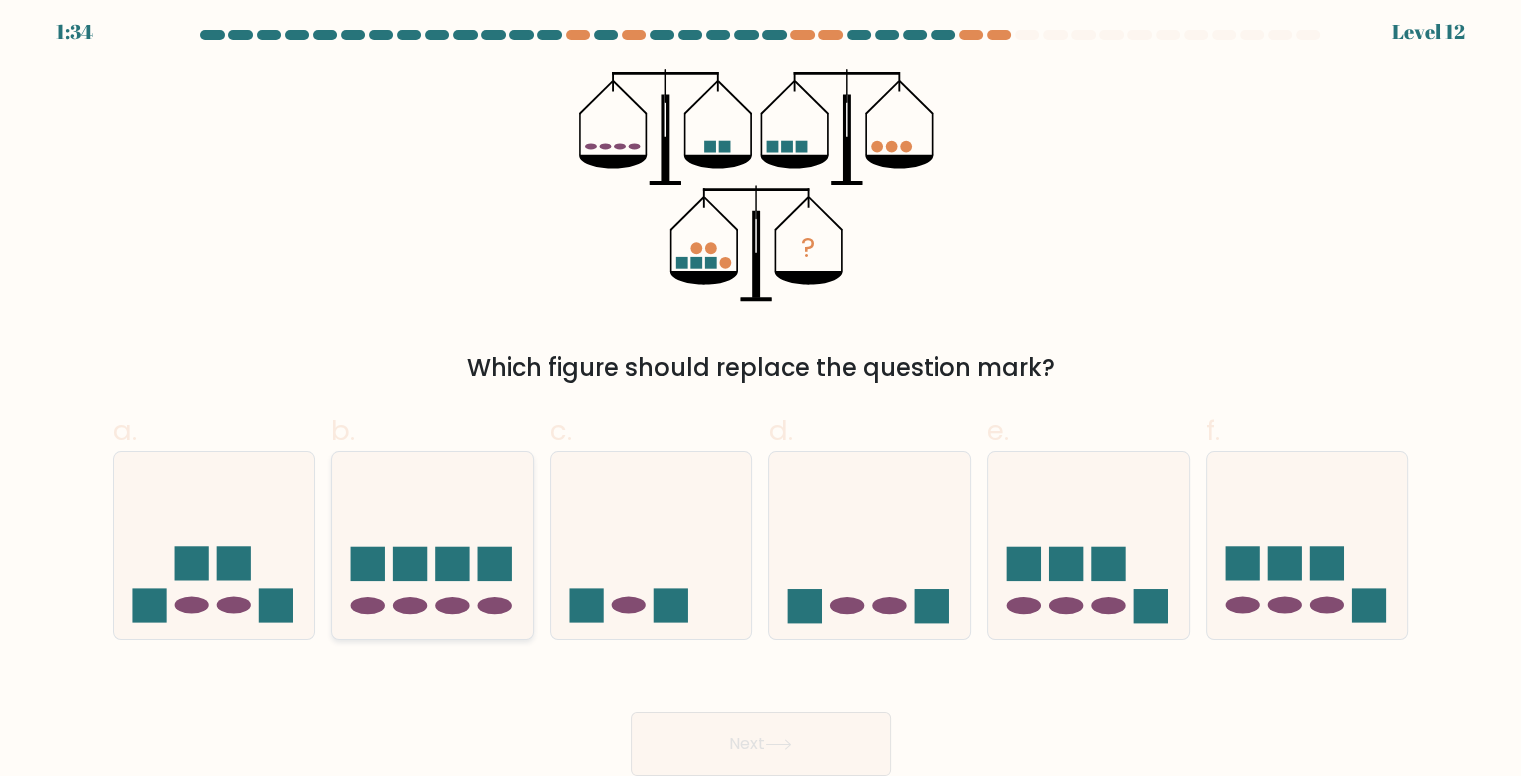 click at bounding box center [410, 564] 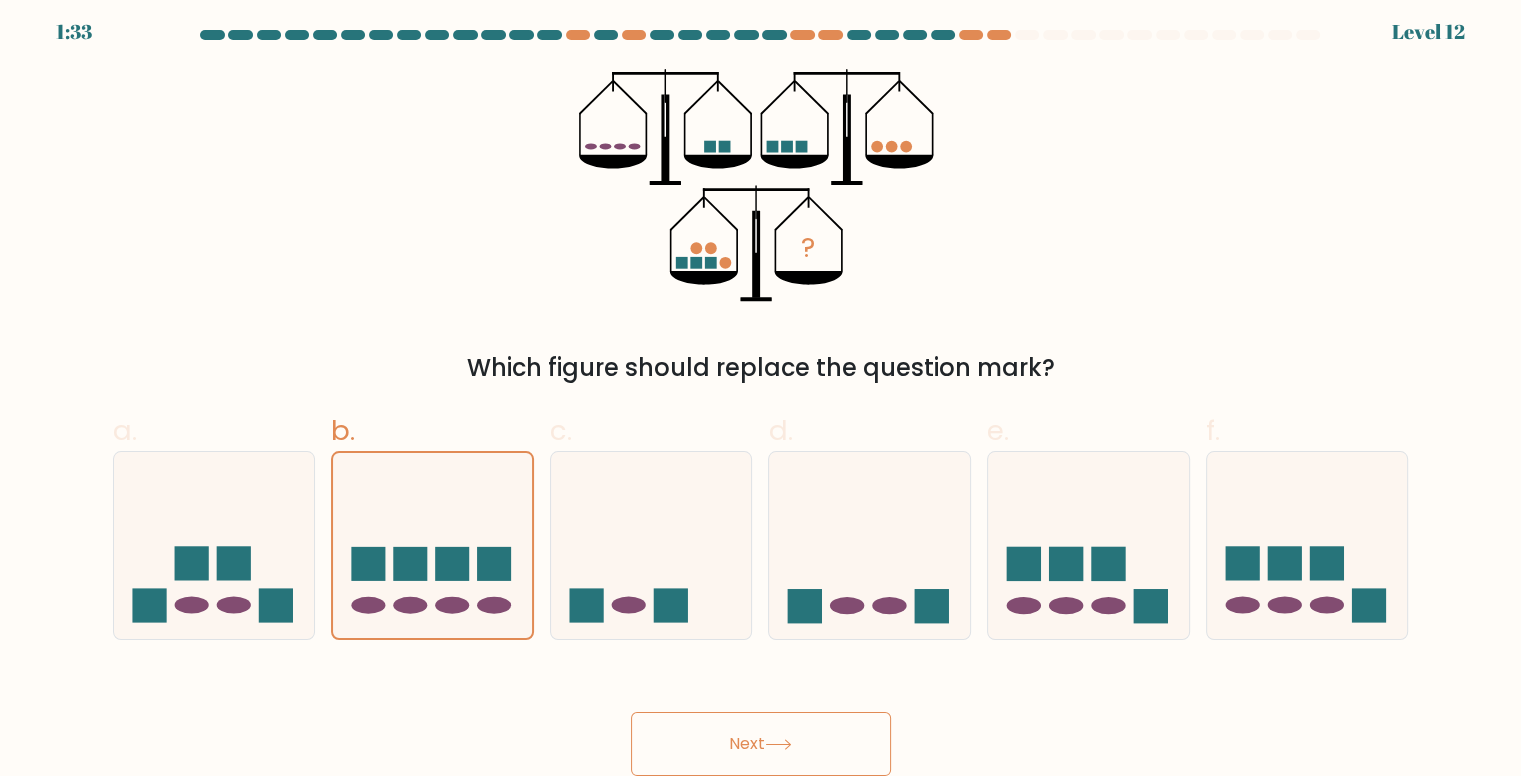 click on "Next" at bounding box center (761, 744) 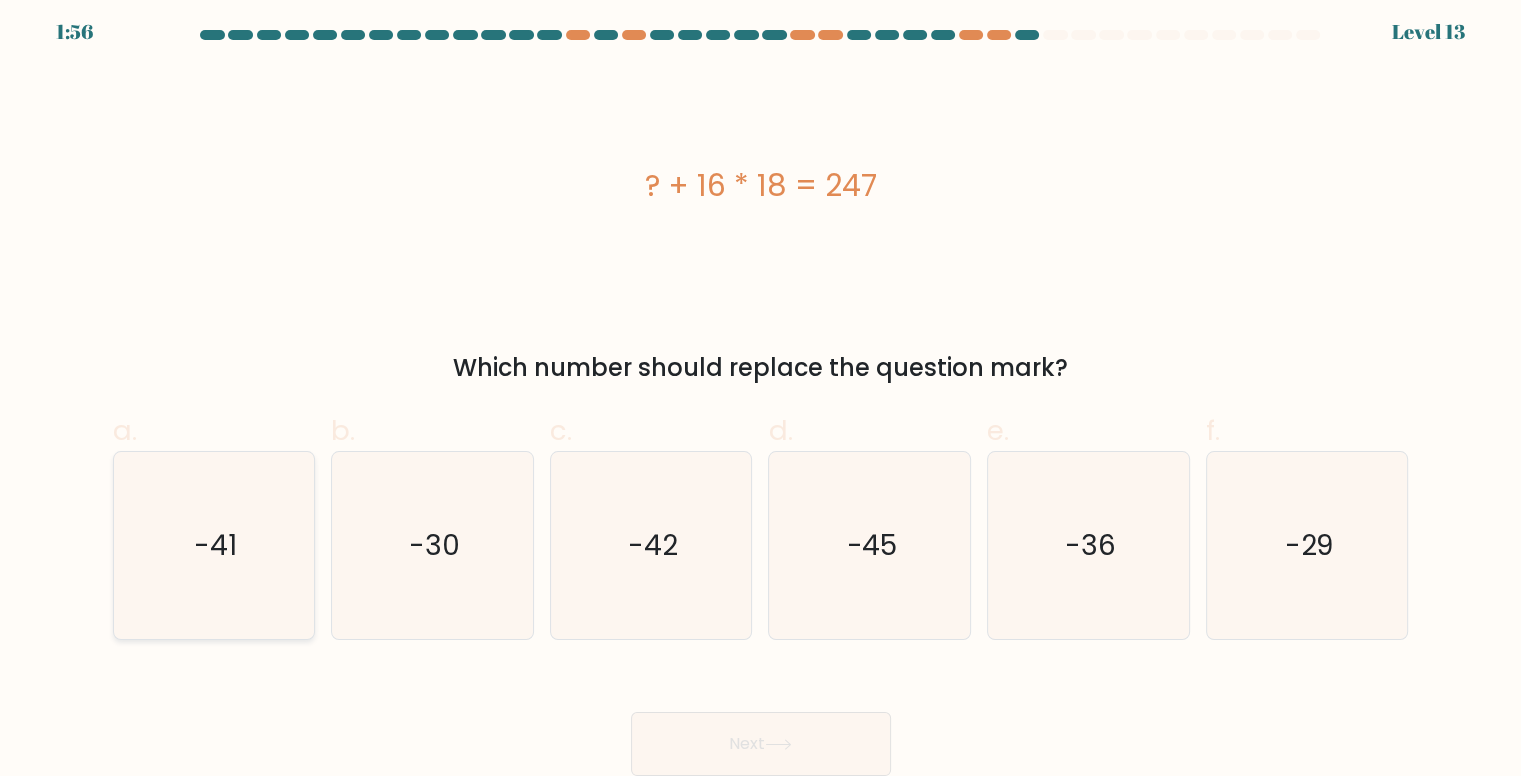 click on "-41" at bounding box center [214, 545] 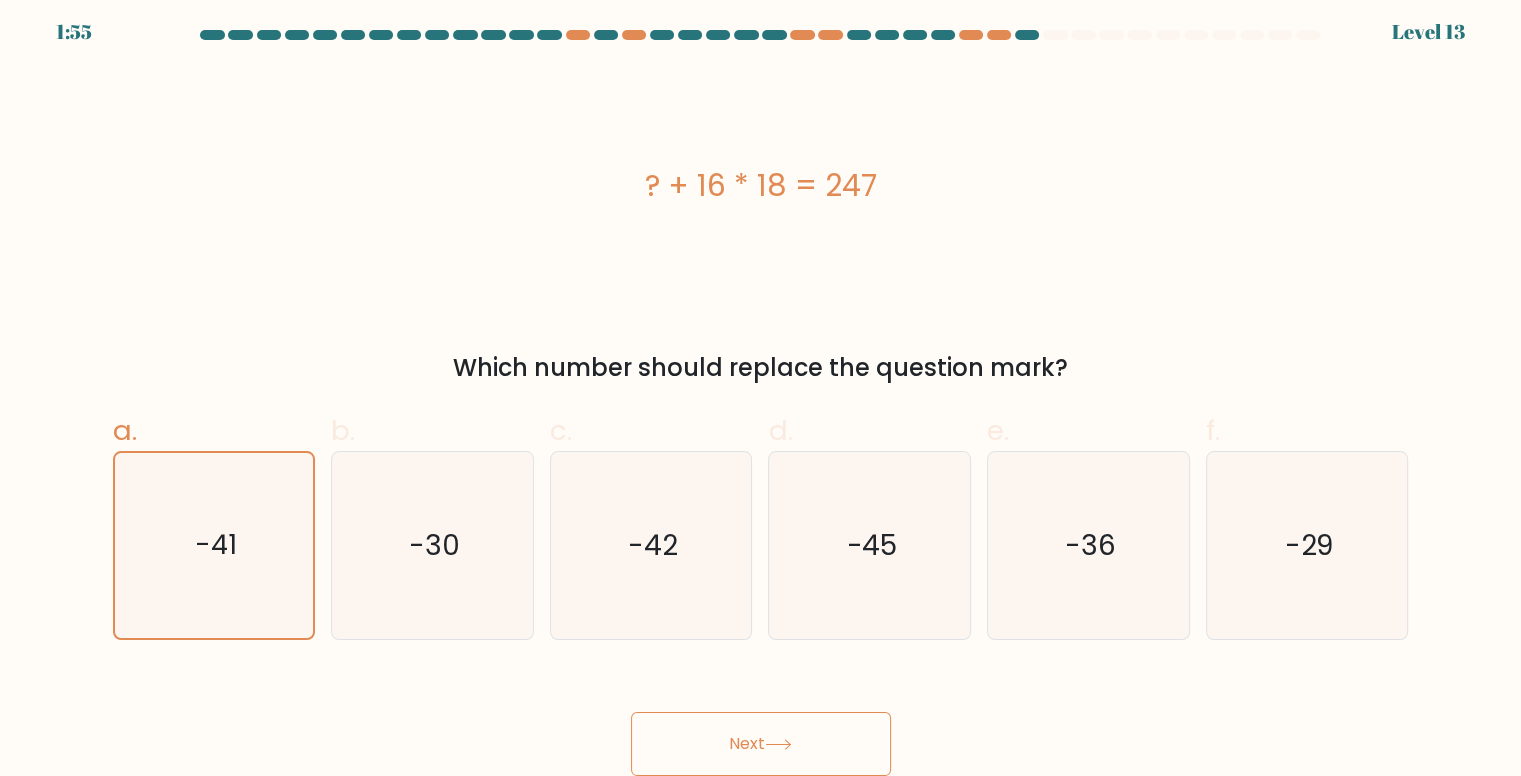 click on "Next" at bounding box center (761, 744) 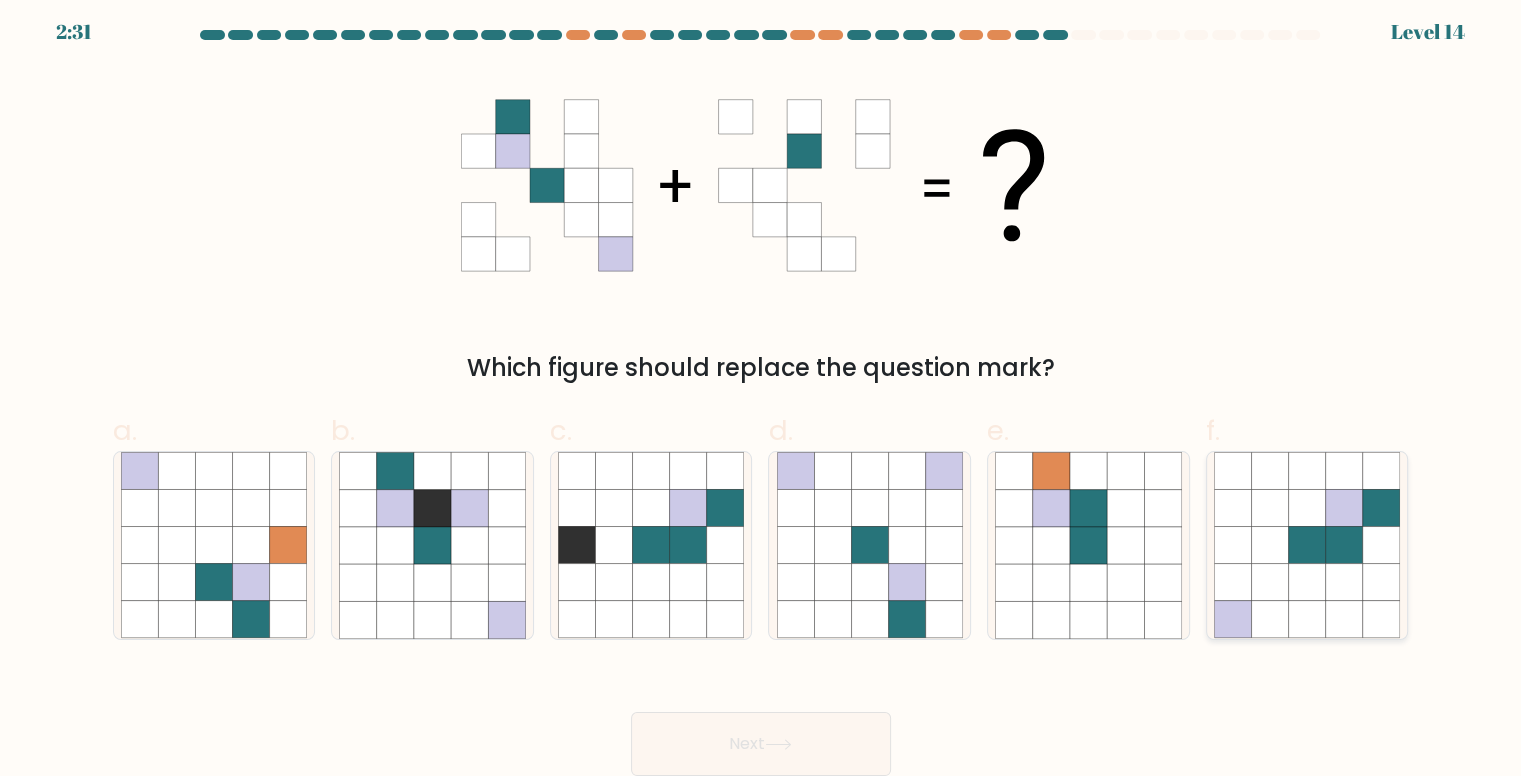 click at bounding box center (1344, 545) 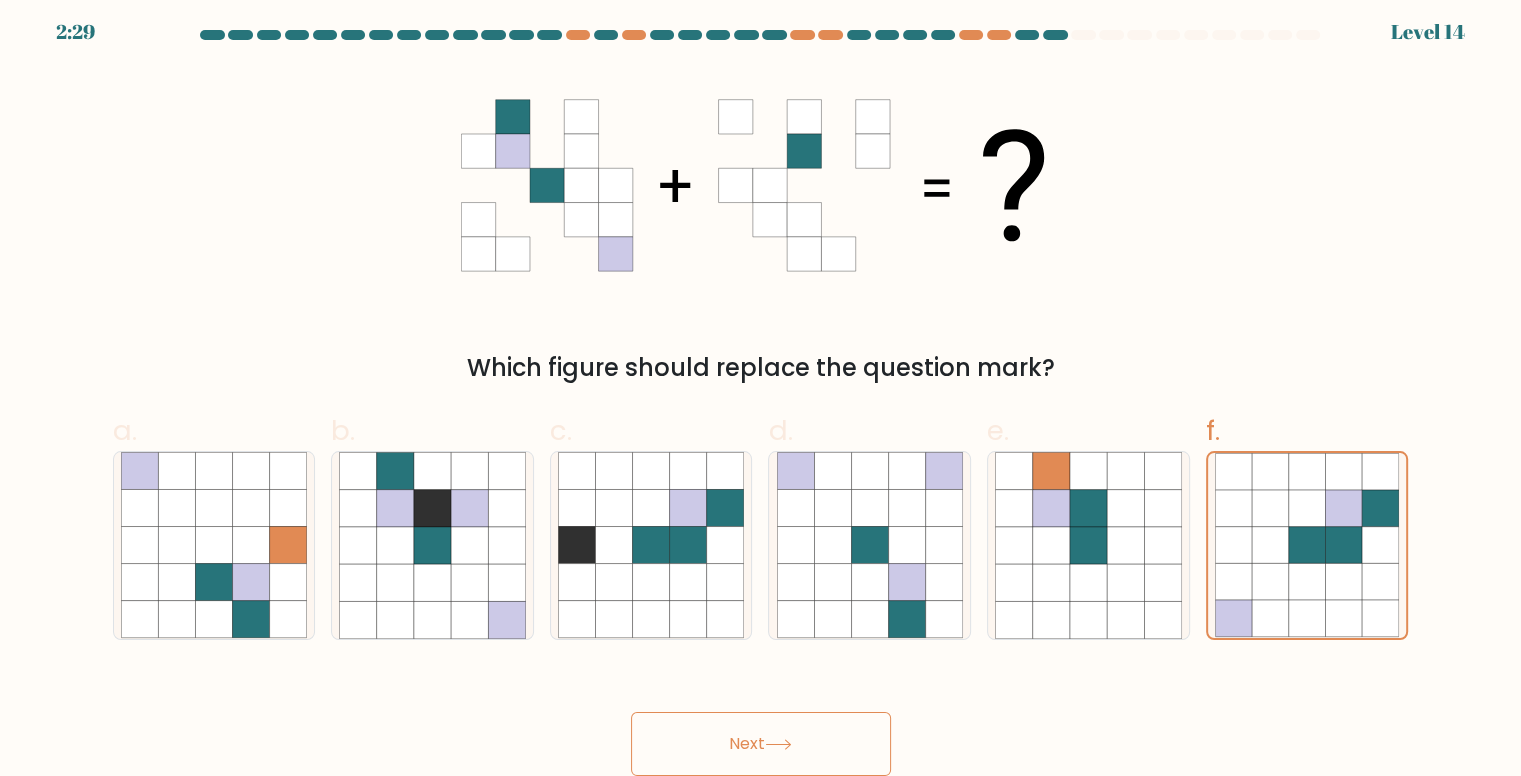 click on "Next" at bounding box center [761, 744] 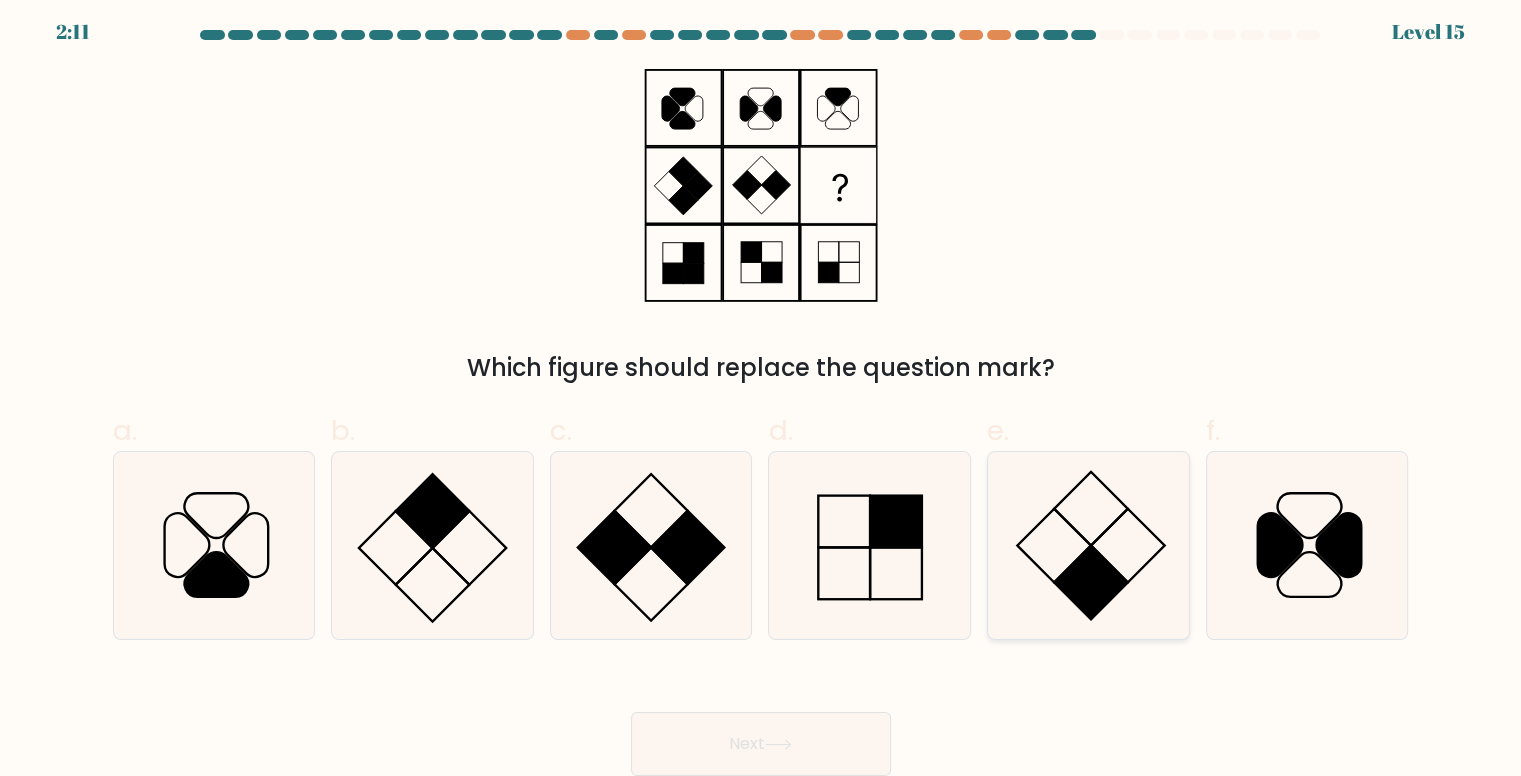 click at bounding box center [1088, 545] 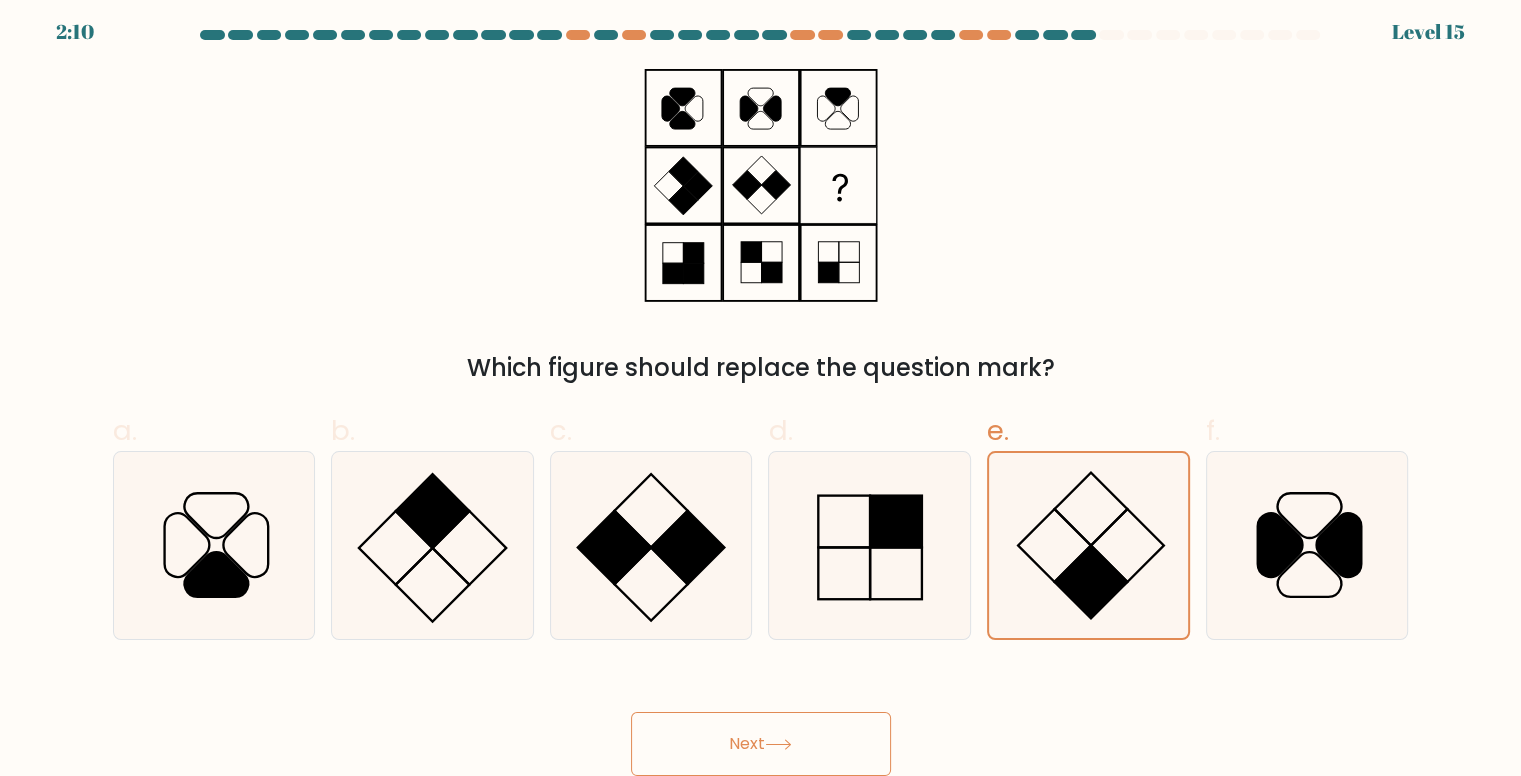 click on "Next" at bounding box center [761, 744] 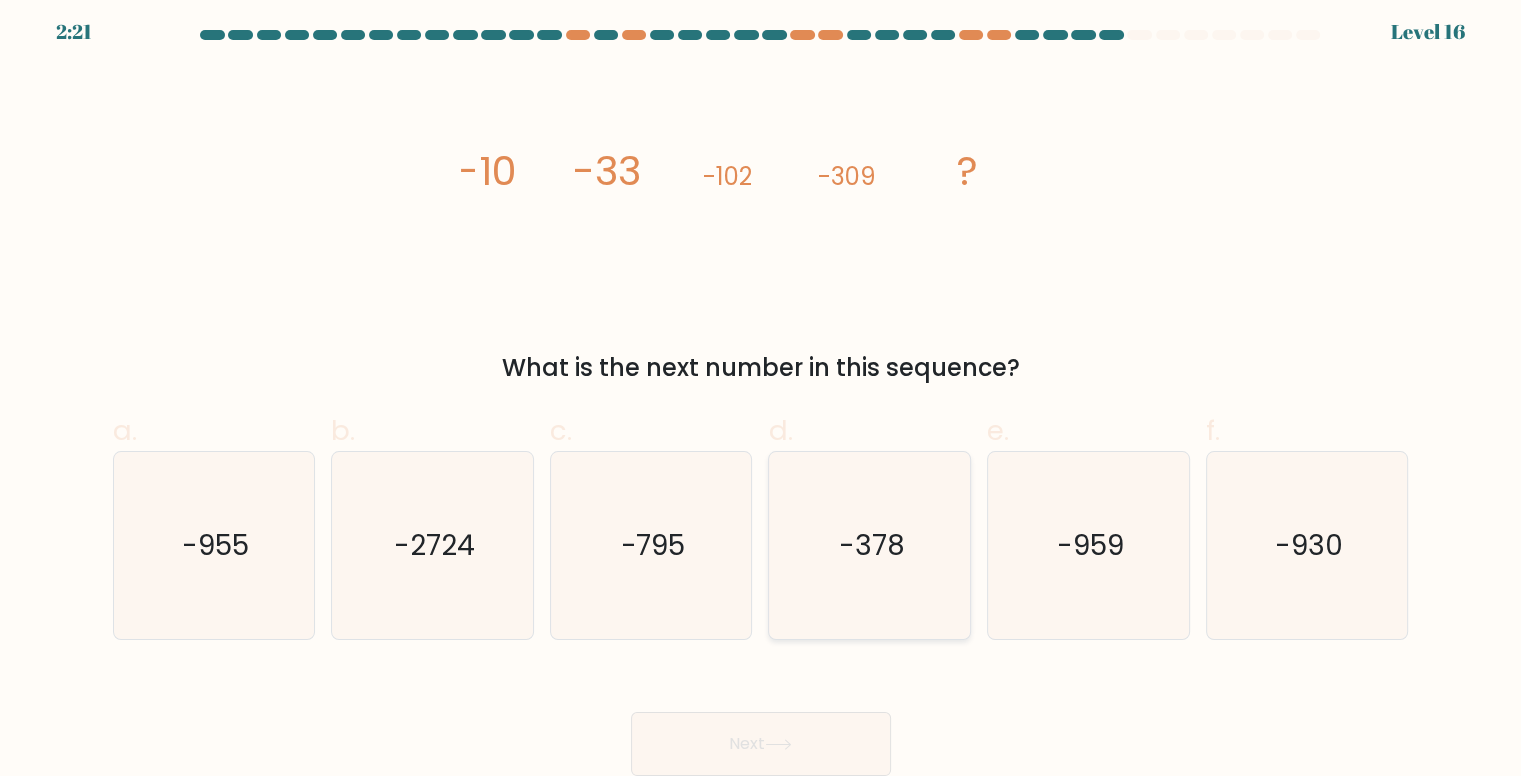 type 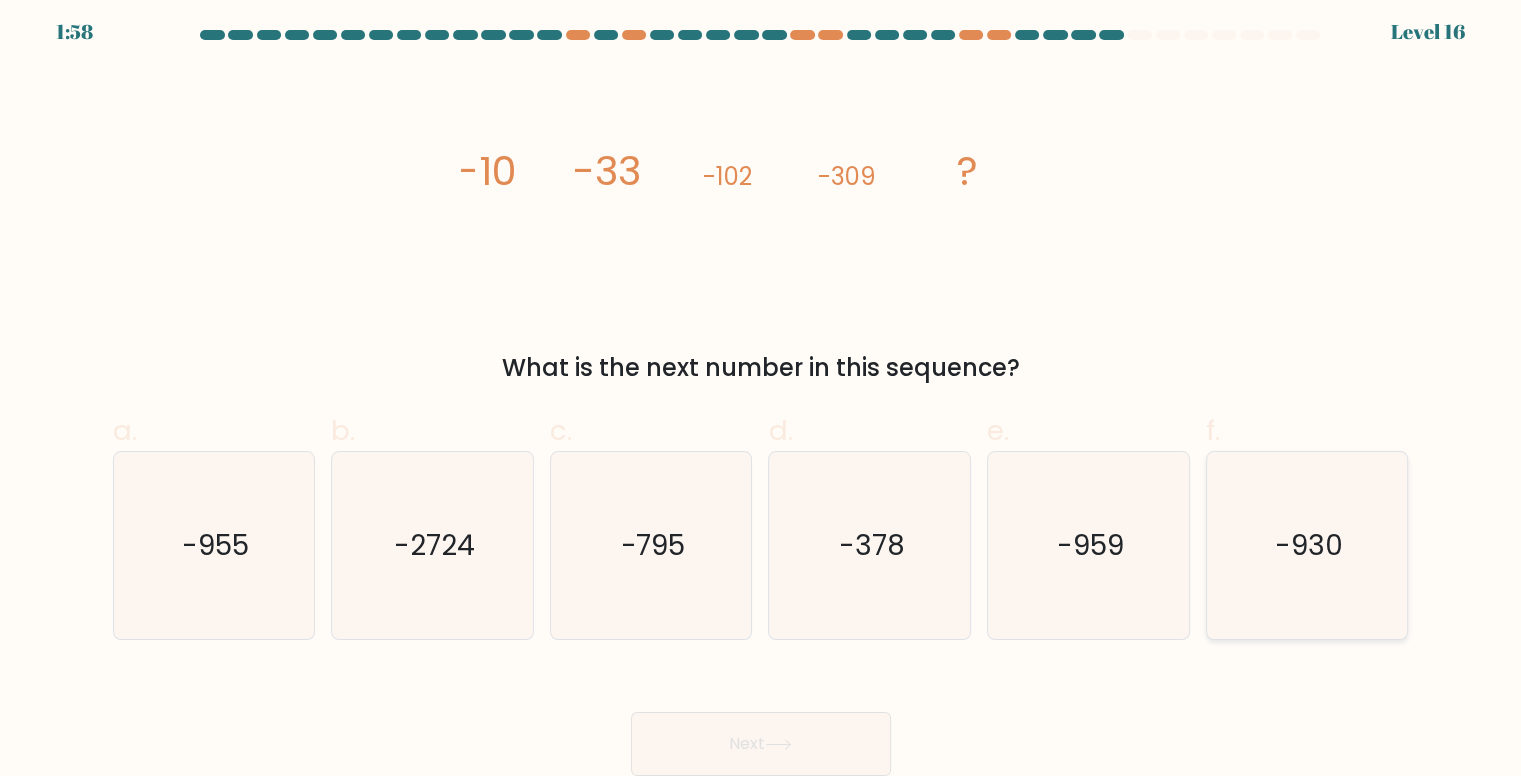 click on "-930" at bounding box center [1309, 545] 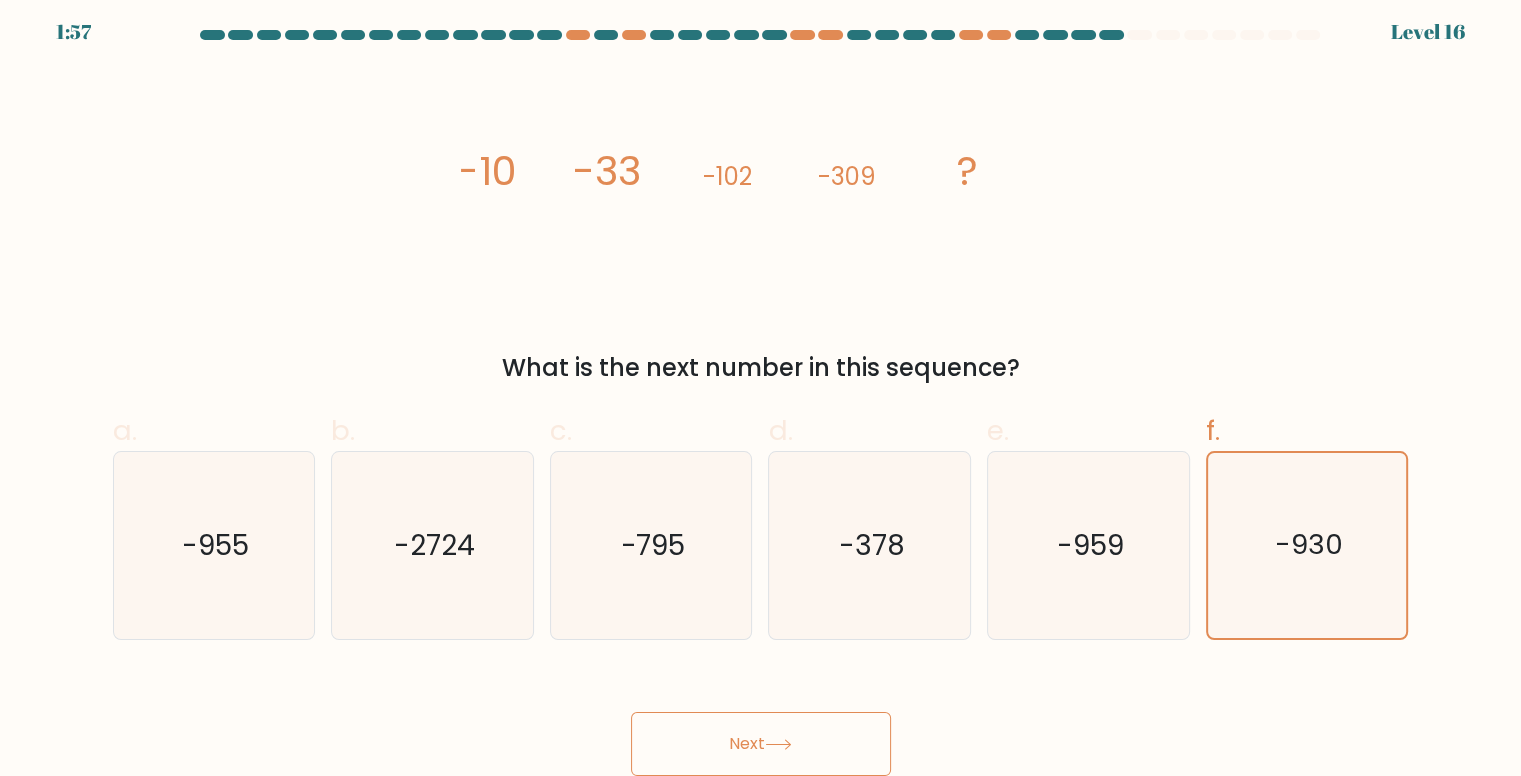 click on "Next" at bounding box center (761, 744) 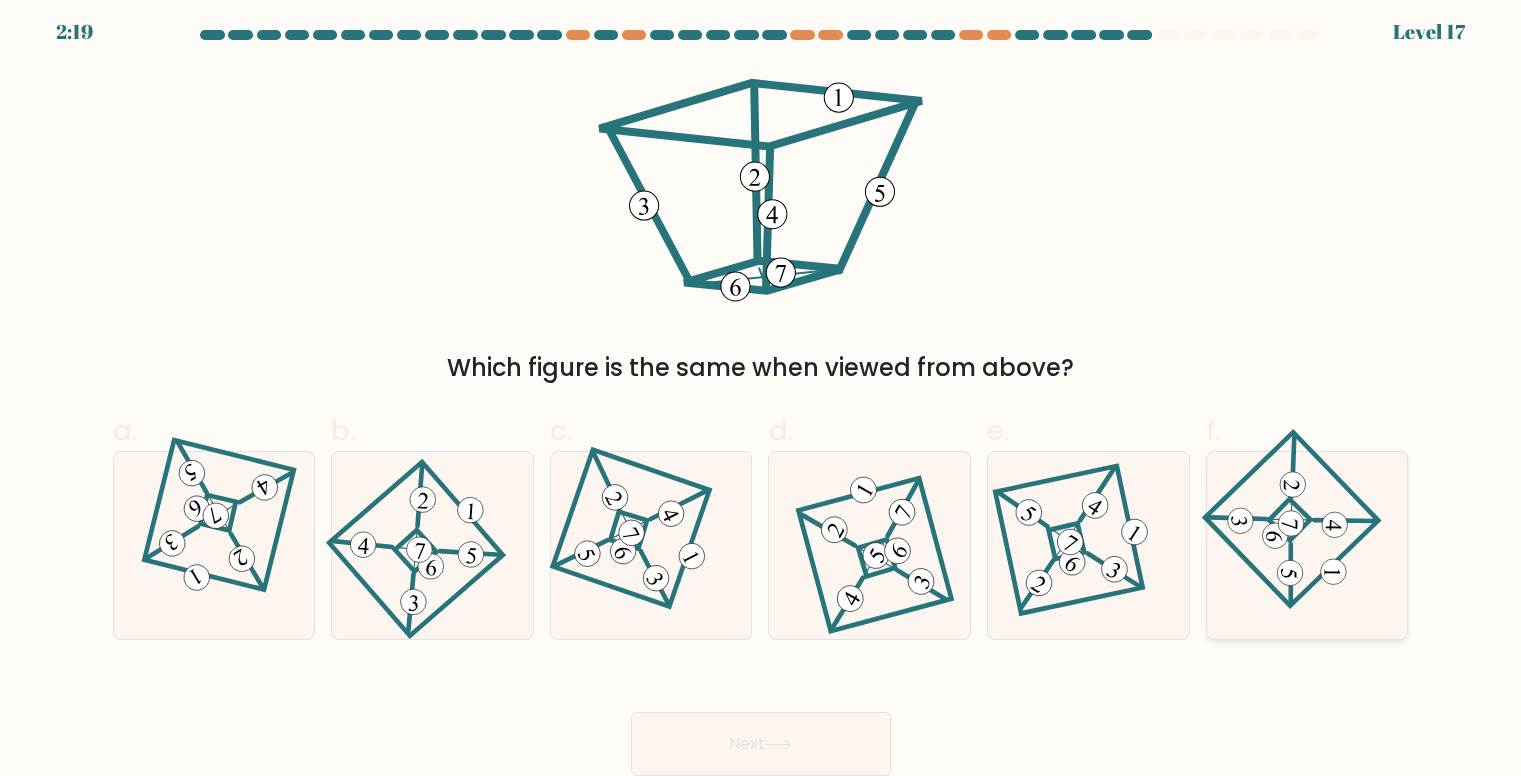 click at bounding box center (1306, 545) 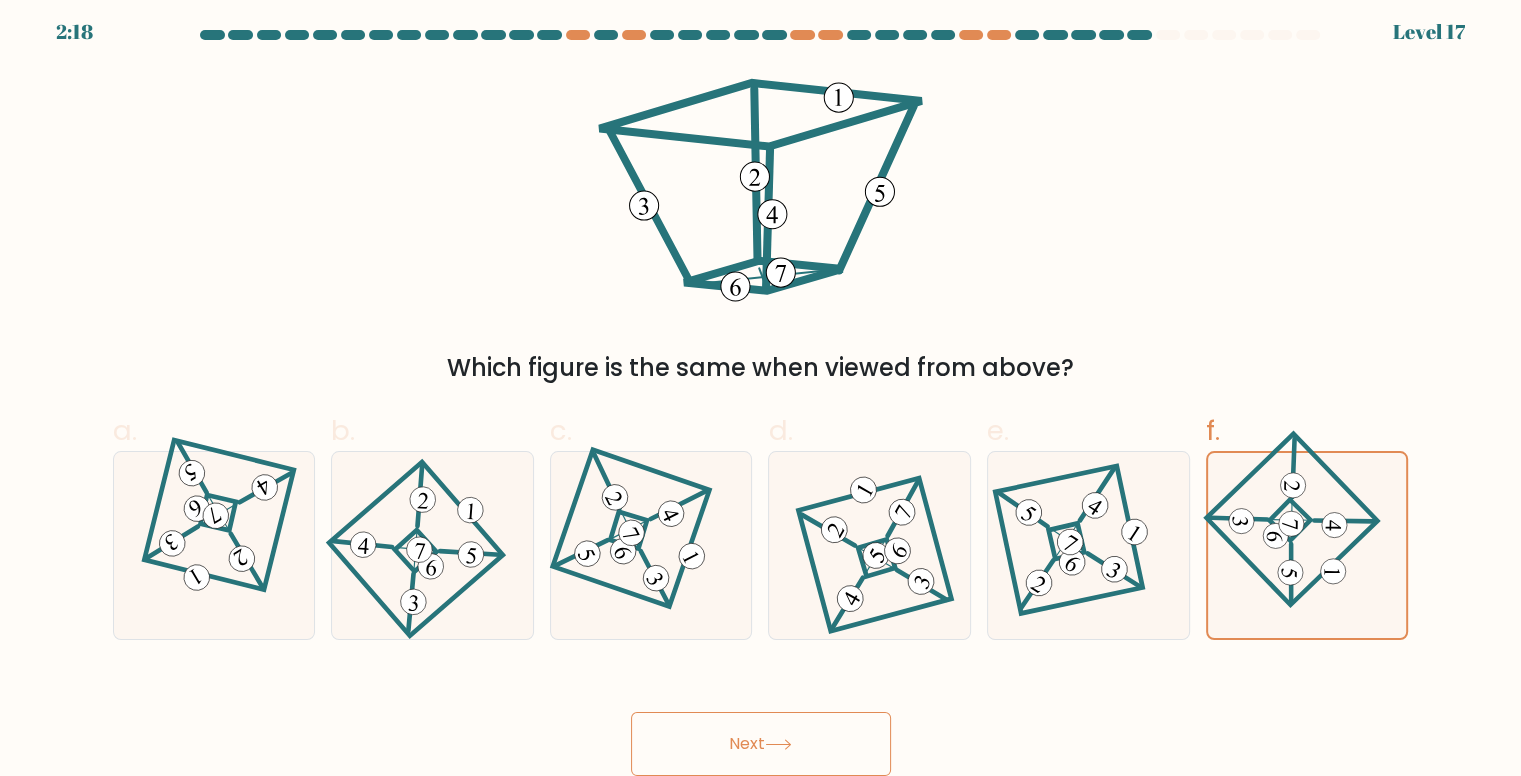 click on "Next" at bounding box center (761, 744) 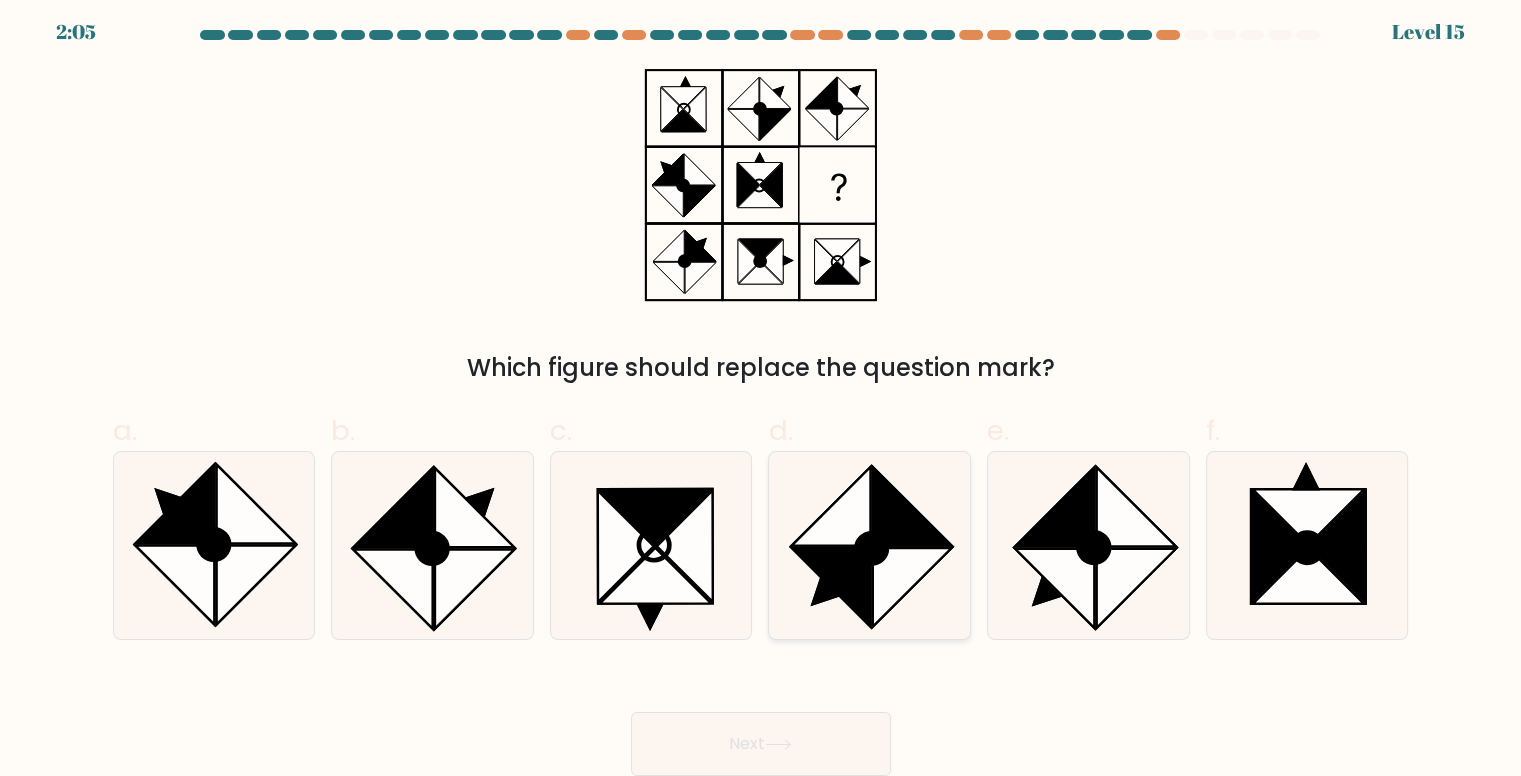 click at bounding box center (830, 587) 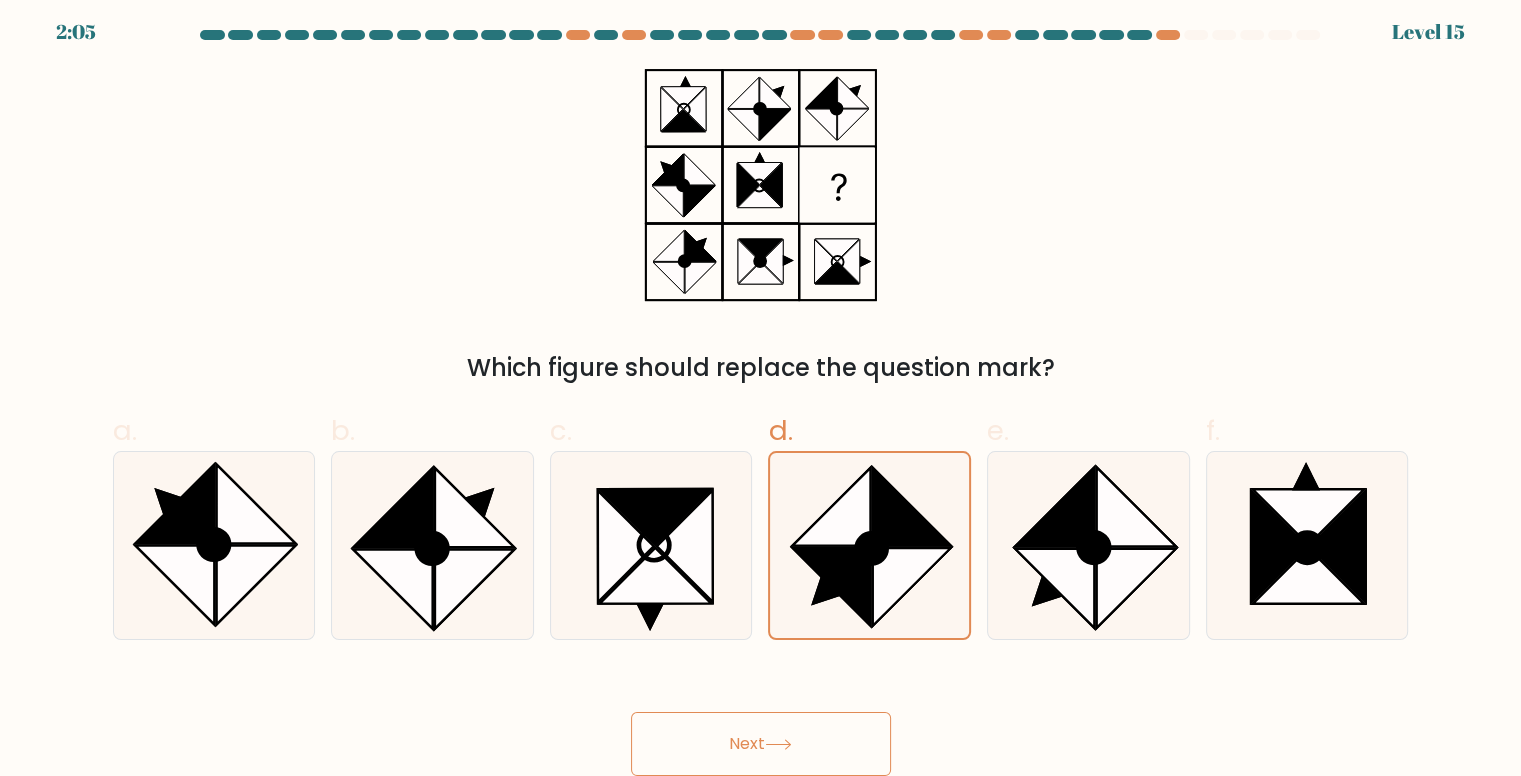 click on "Next" at bounding box center [761, 744] 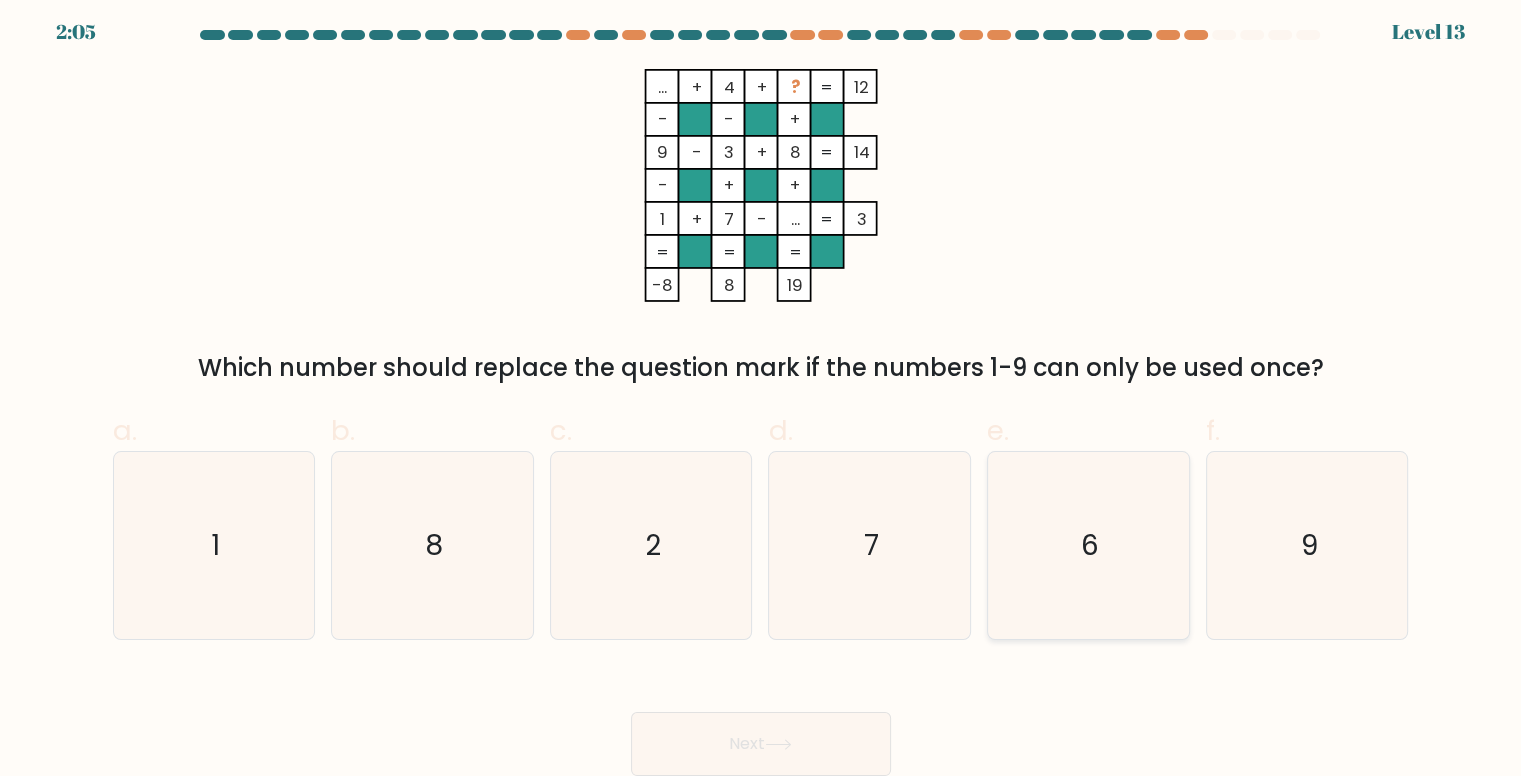 click on "6" at bounding box center (1088, 545) 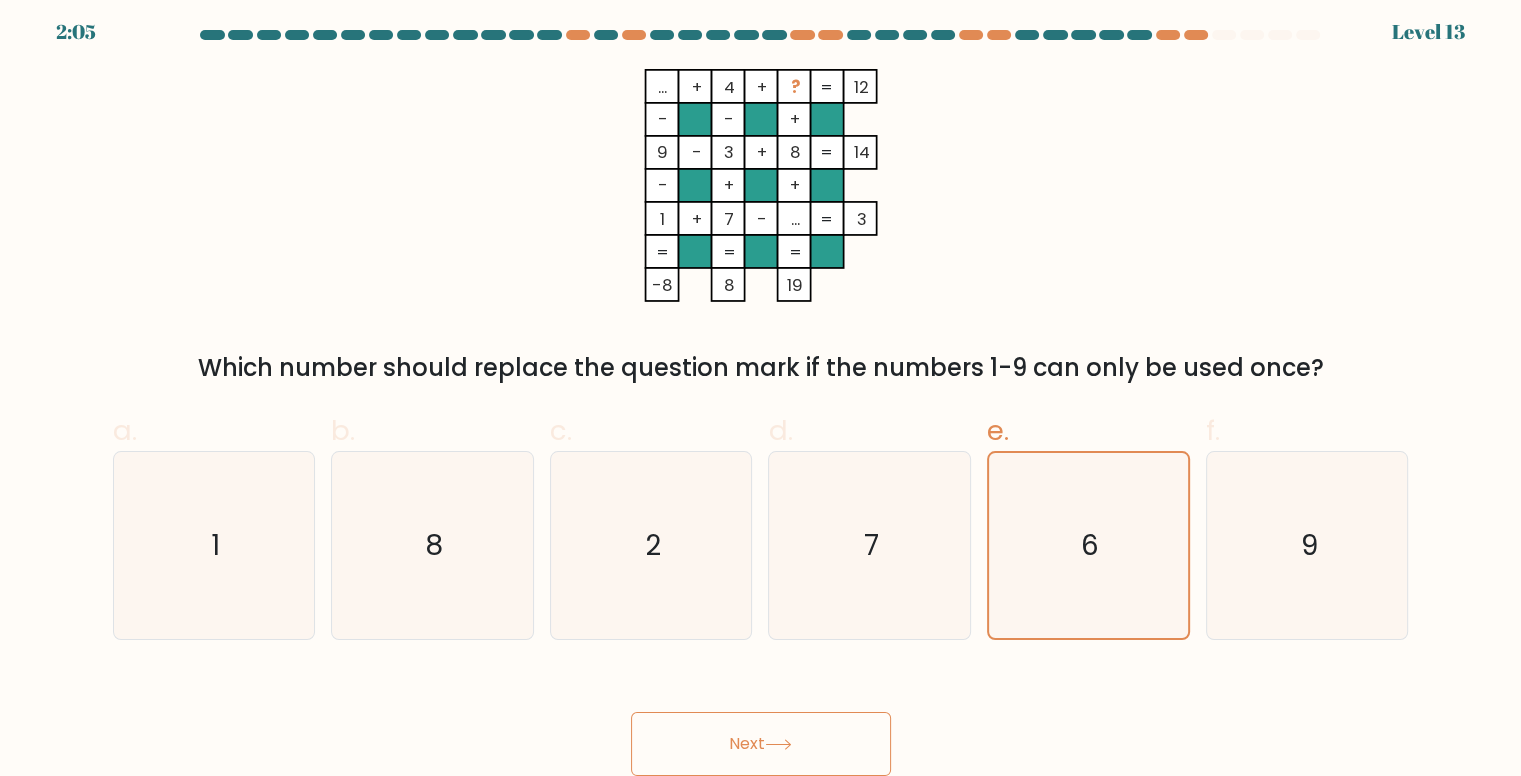 click on "Next" at bounding box center [761, 744] 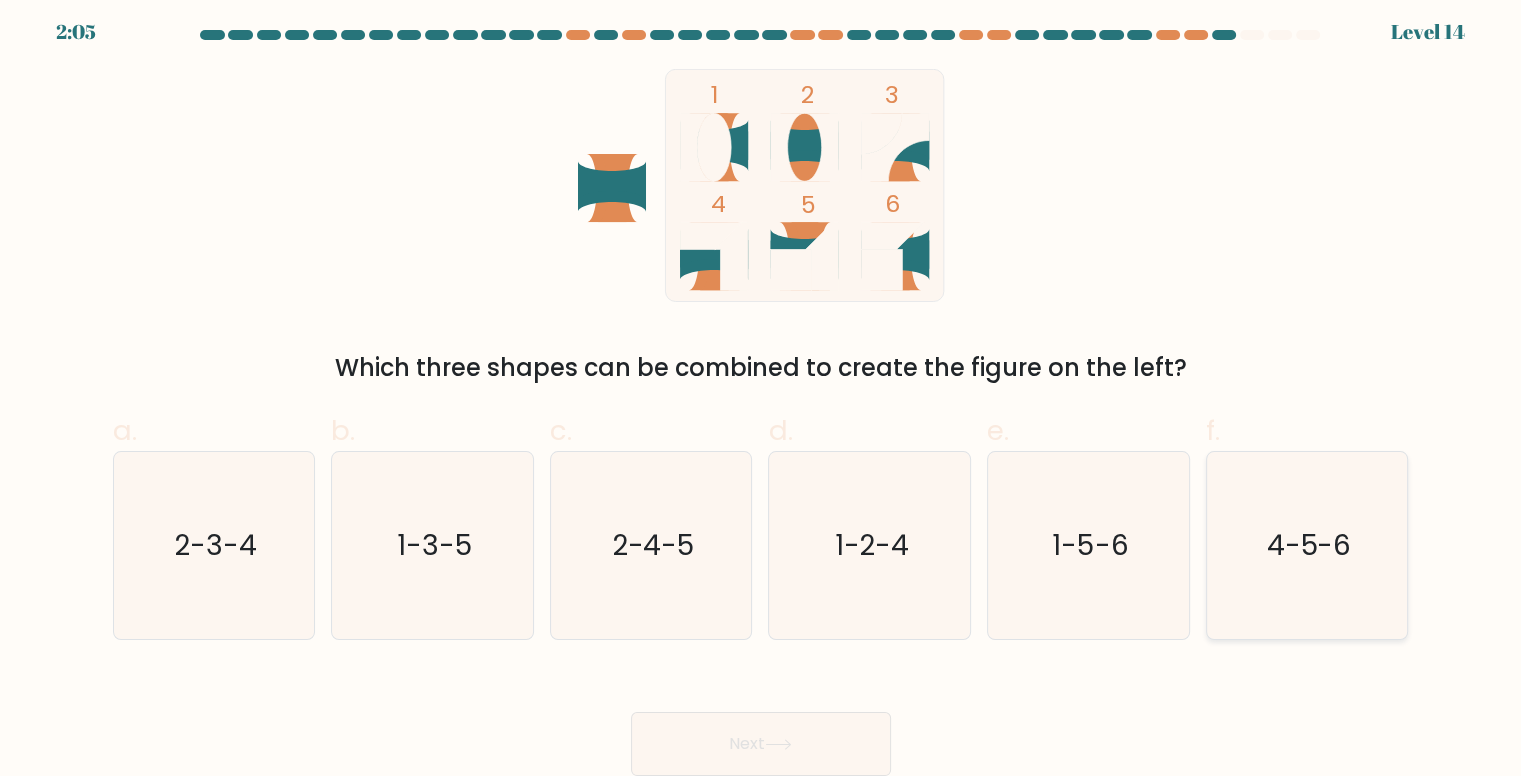 drag, startPoint x: 1323, startPoint y: 555, endPoint x: 1208, endPoint y: 576, distance: 116.901665 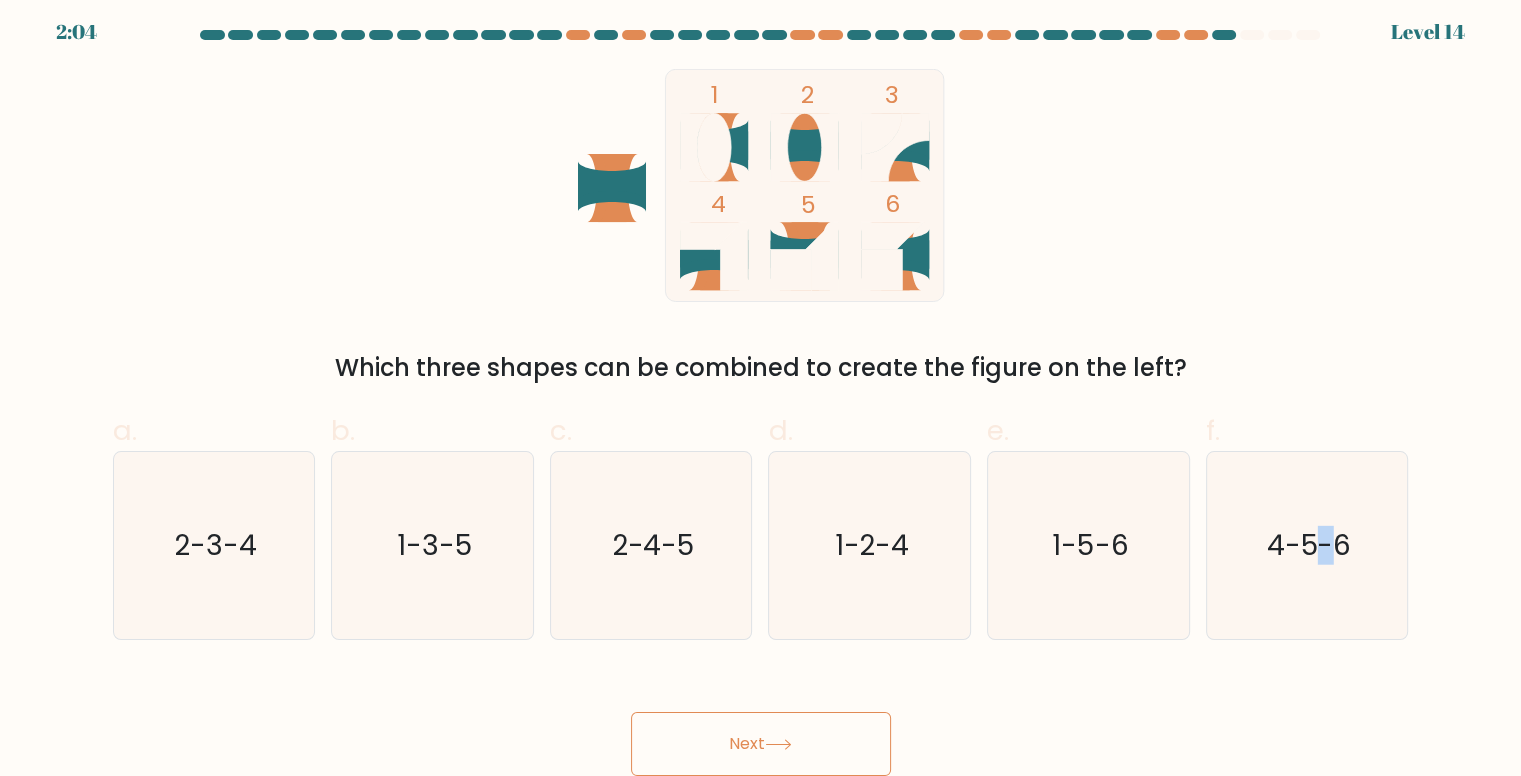 click on "Next" at bounding box center [761, 744] 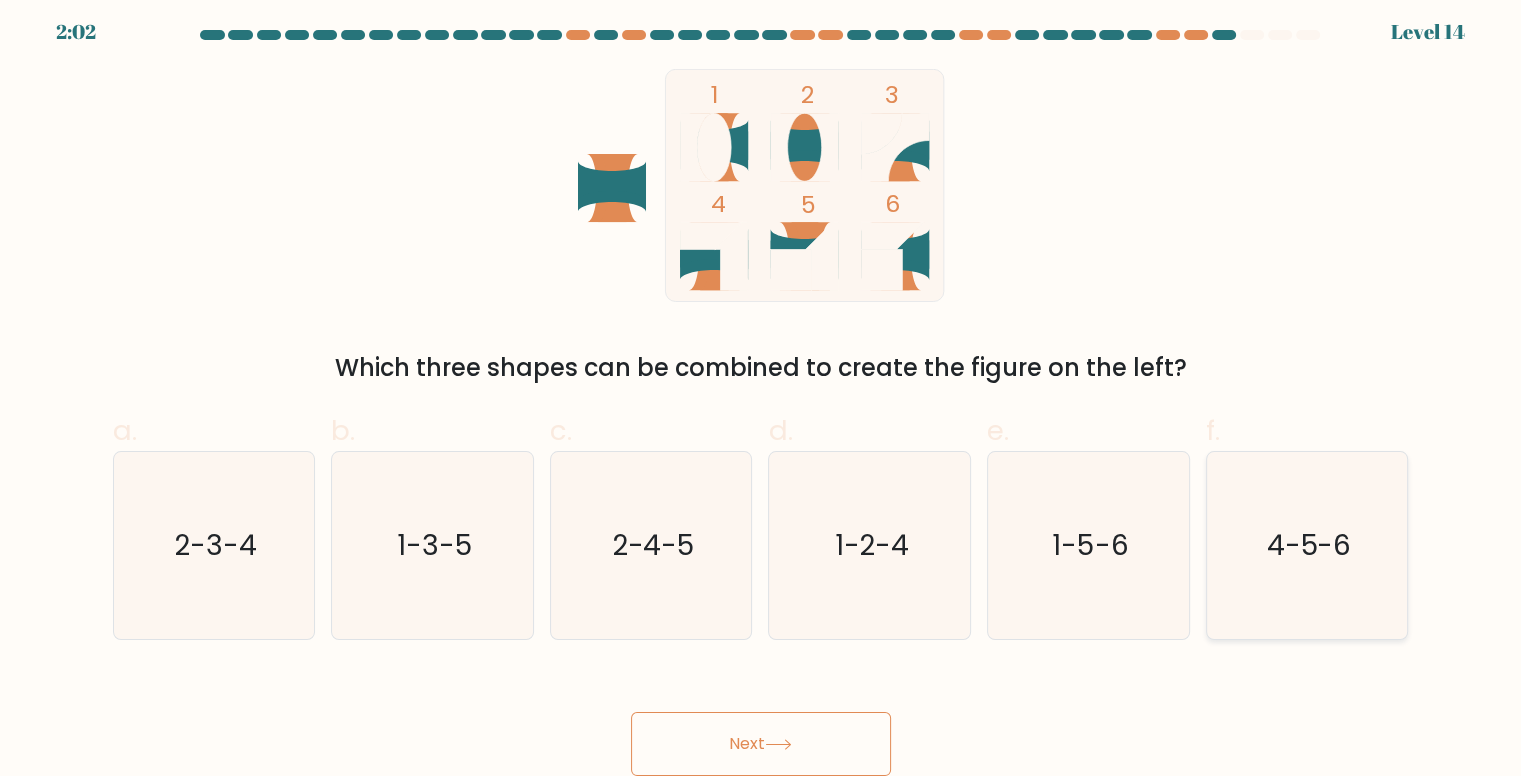 click on "4-5-6" at bounding box center (1308, 545) 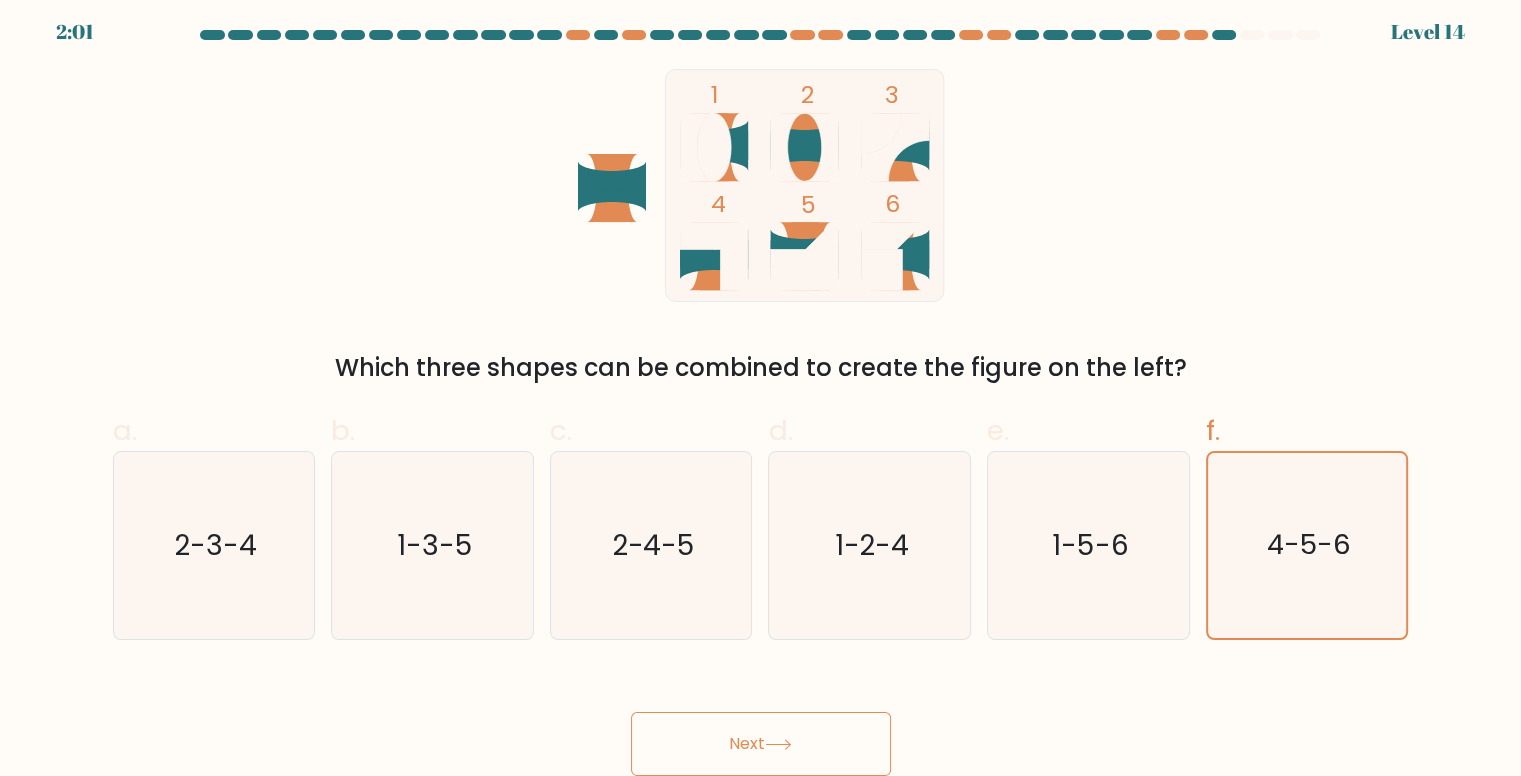 click on "Next" at bounding box center (761, 744) 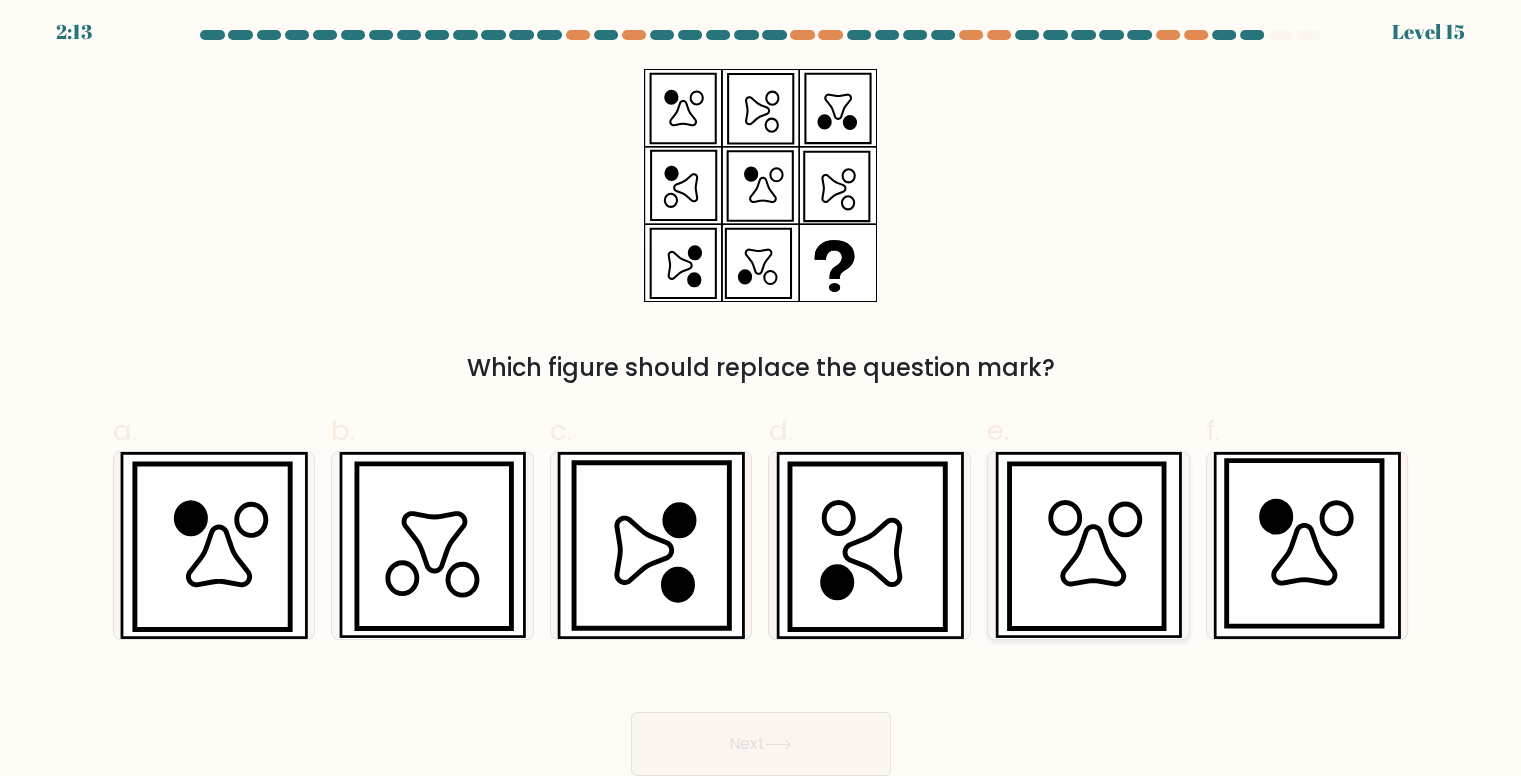 click at bounding box center (1086, 546) 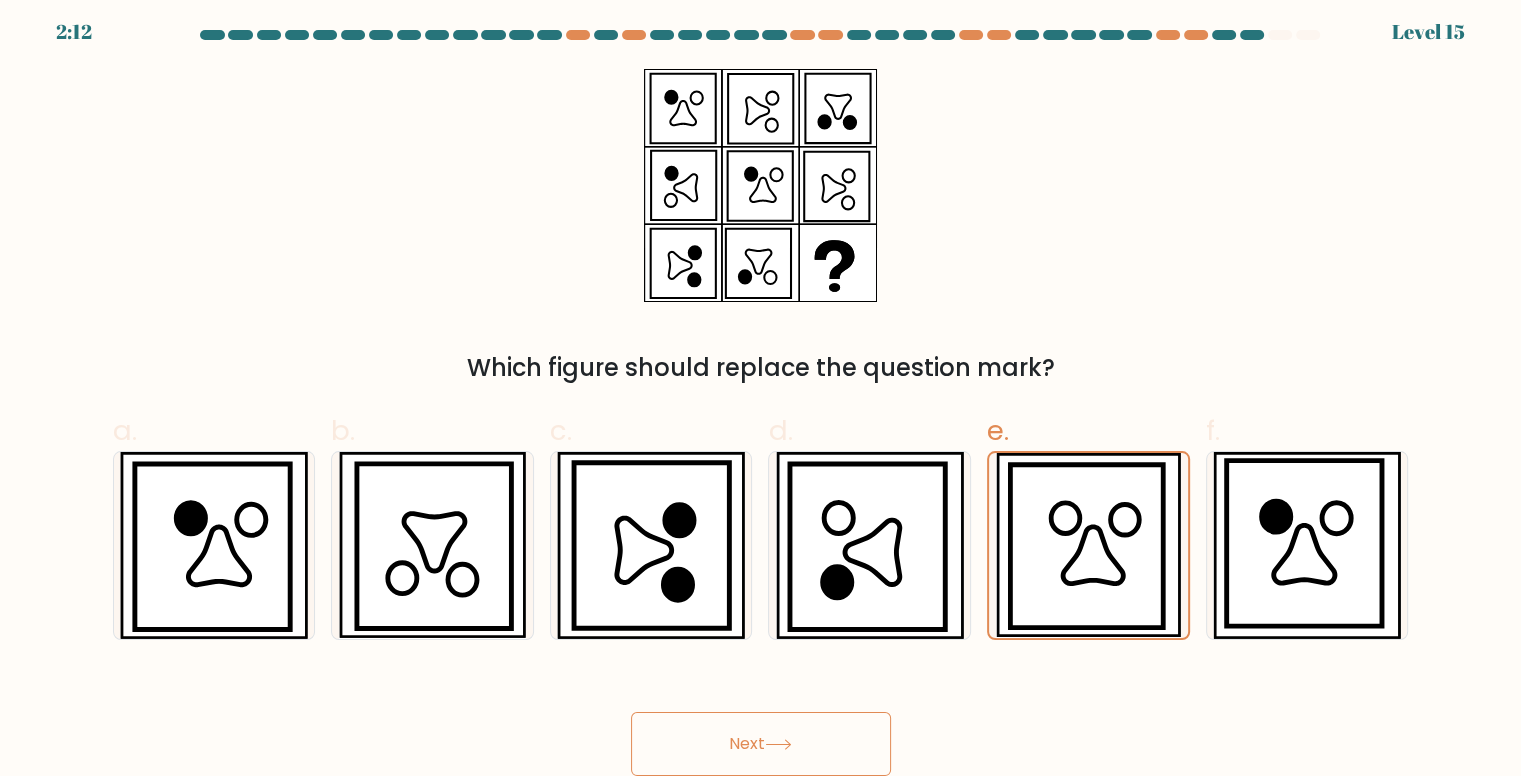 click on "Next" at bounding box center [761, 744] 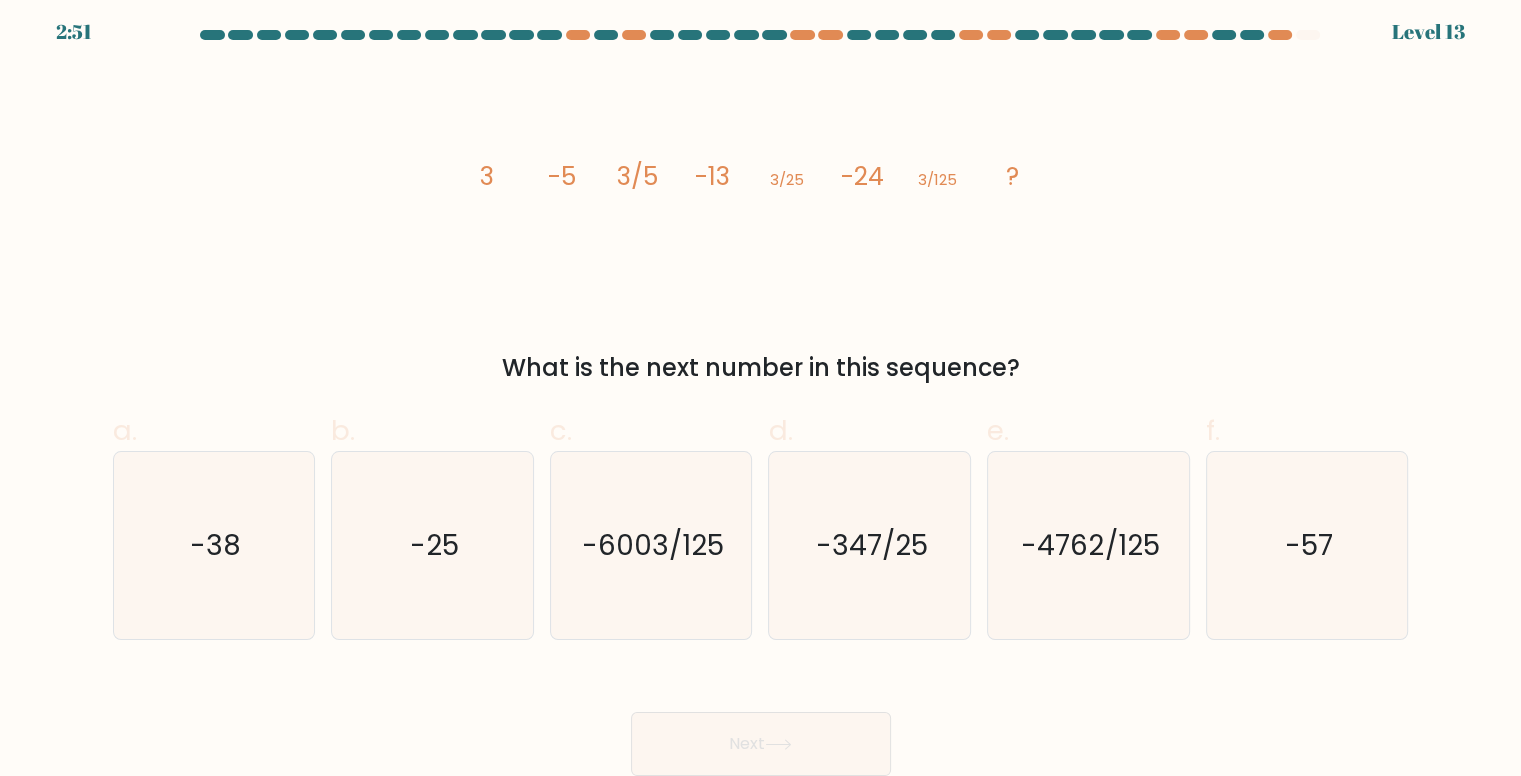 type 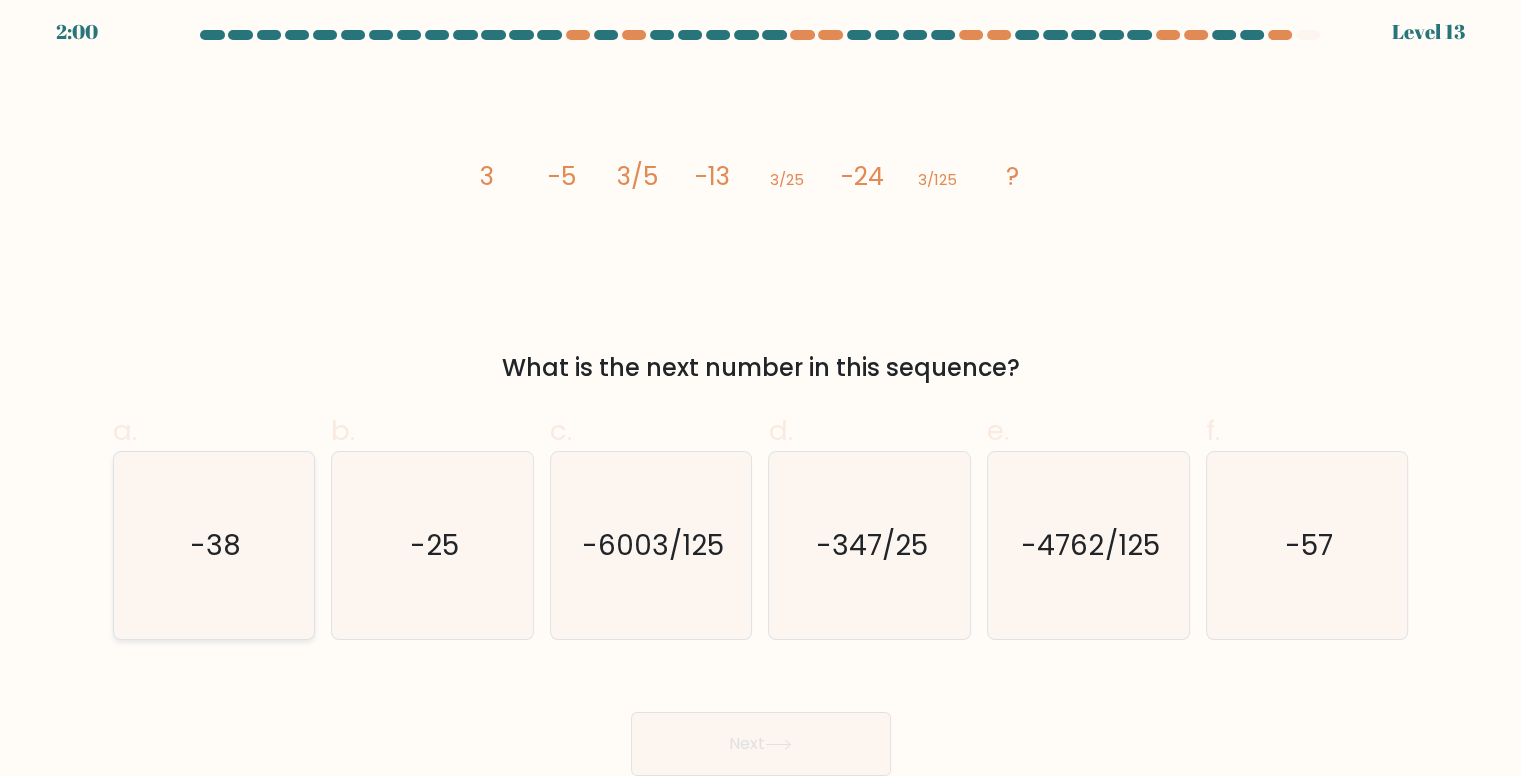 click on "-38" at bounding box center [215, 545] 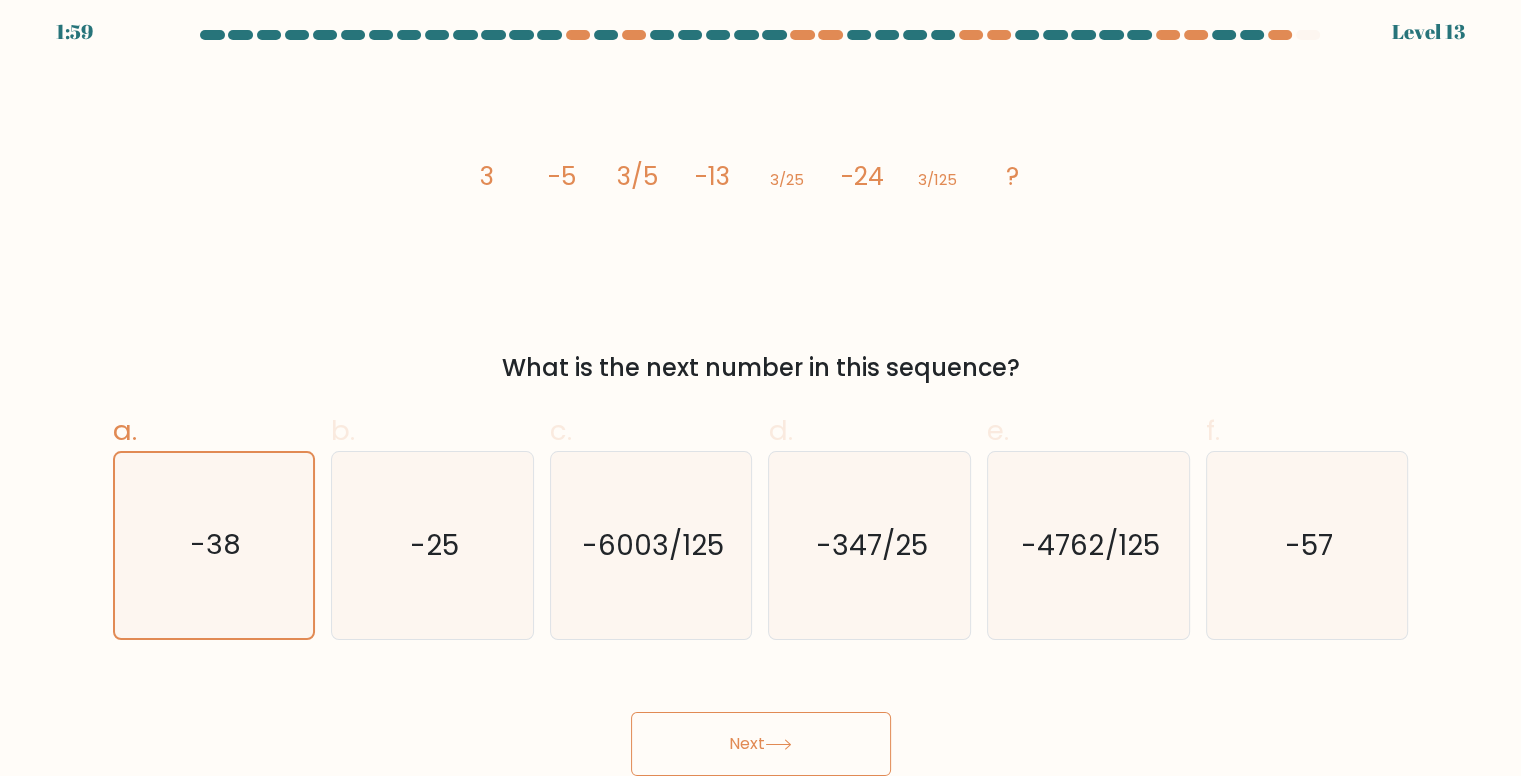 click on "Next" at bounding box center [761, 744] 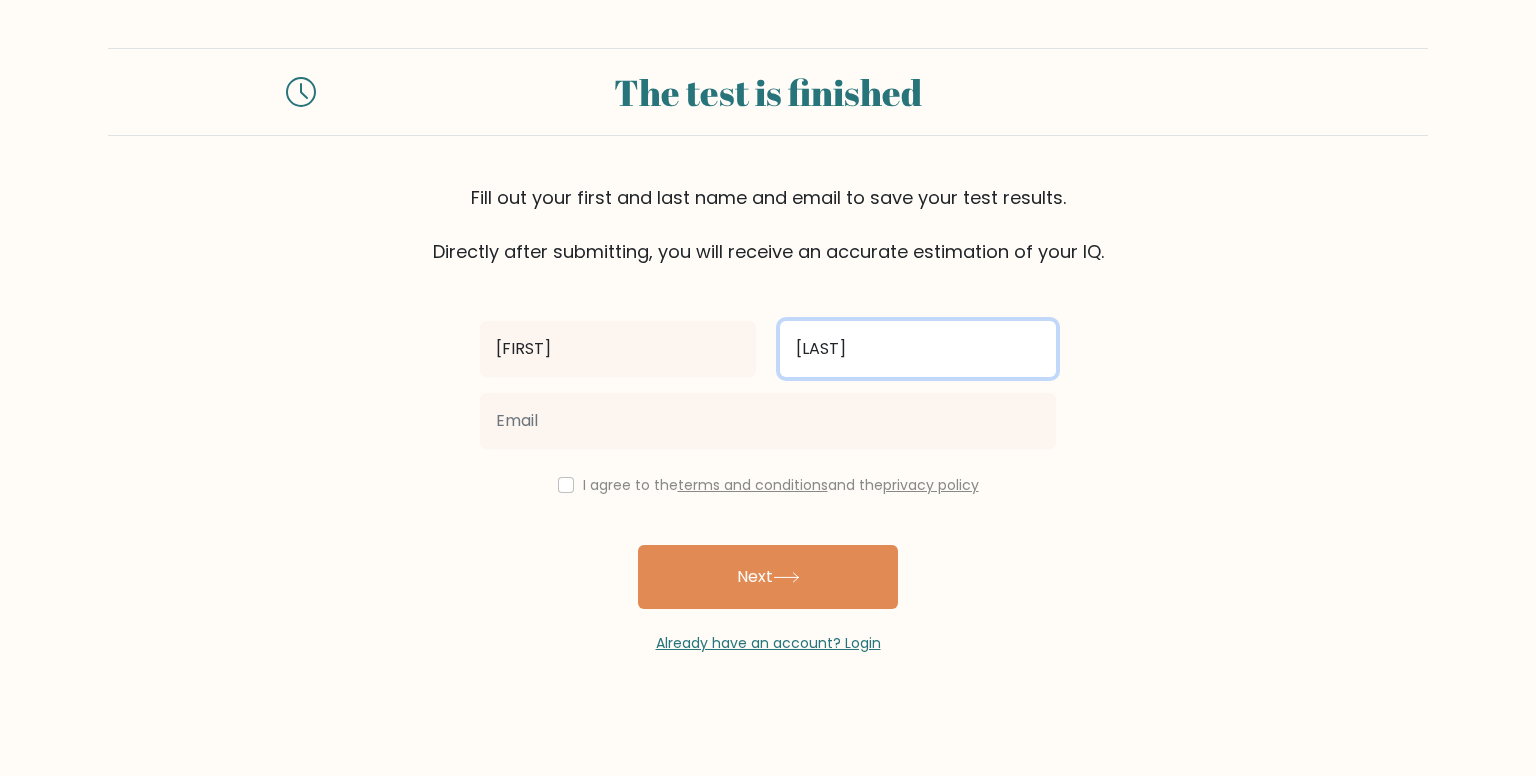 type on "Vidal" 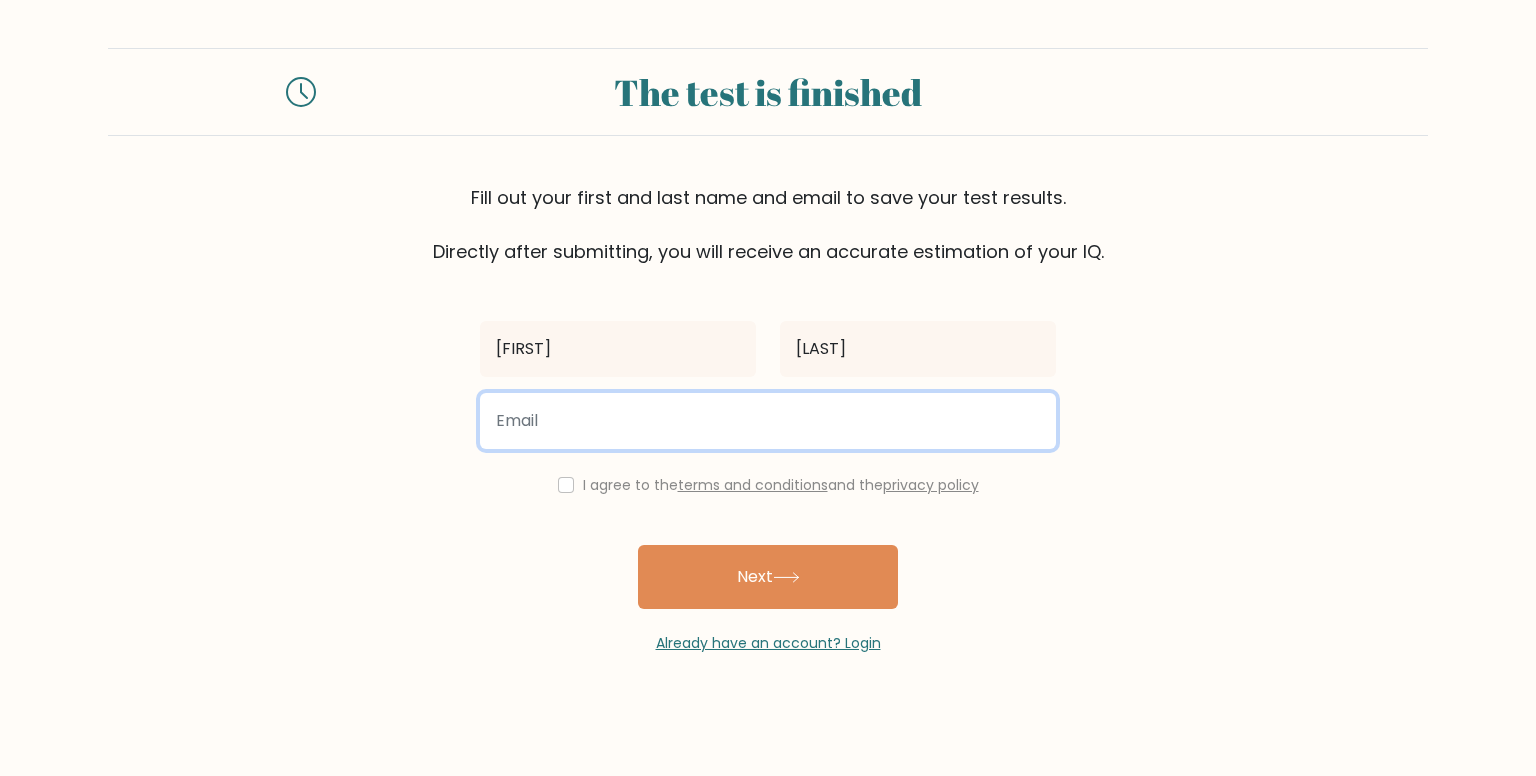 click at bounding box center [768, 421] 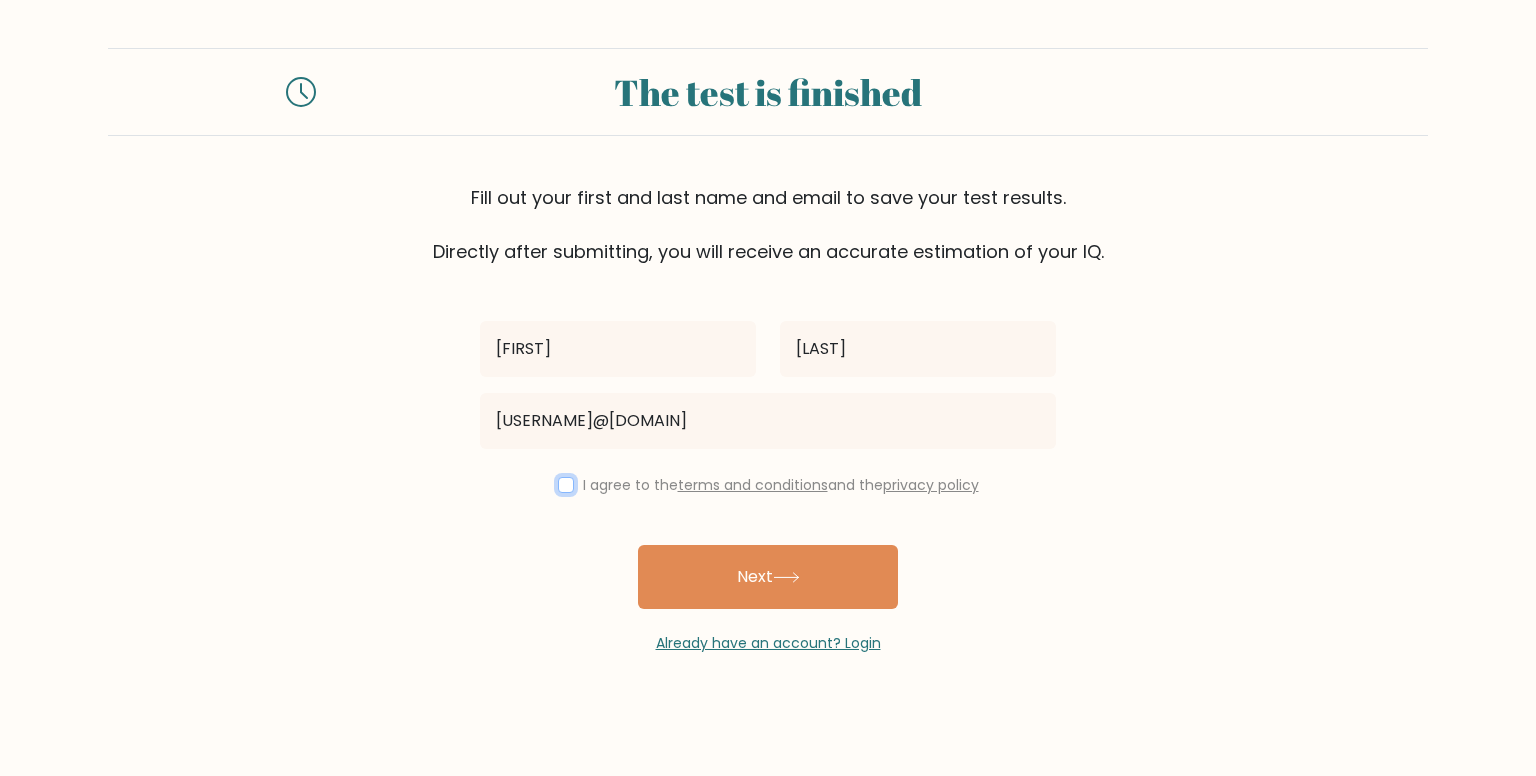 click at bounding box center [566, 485] 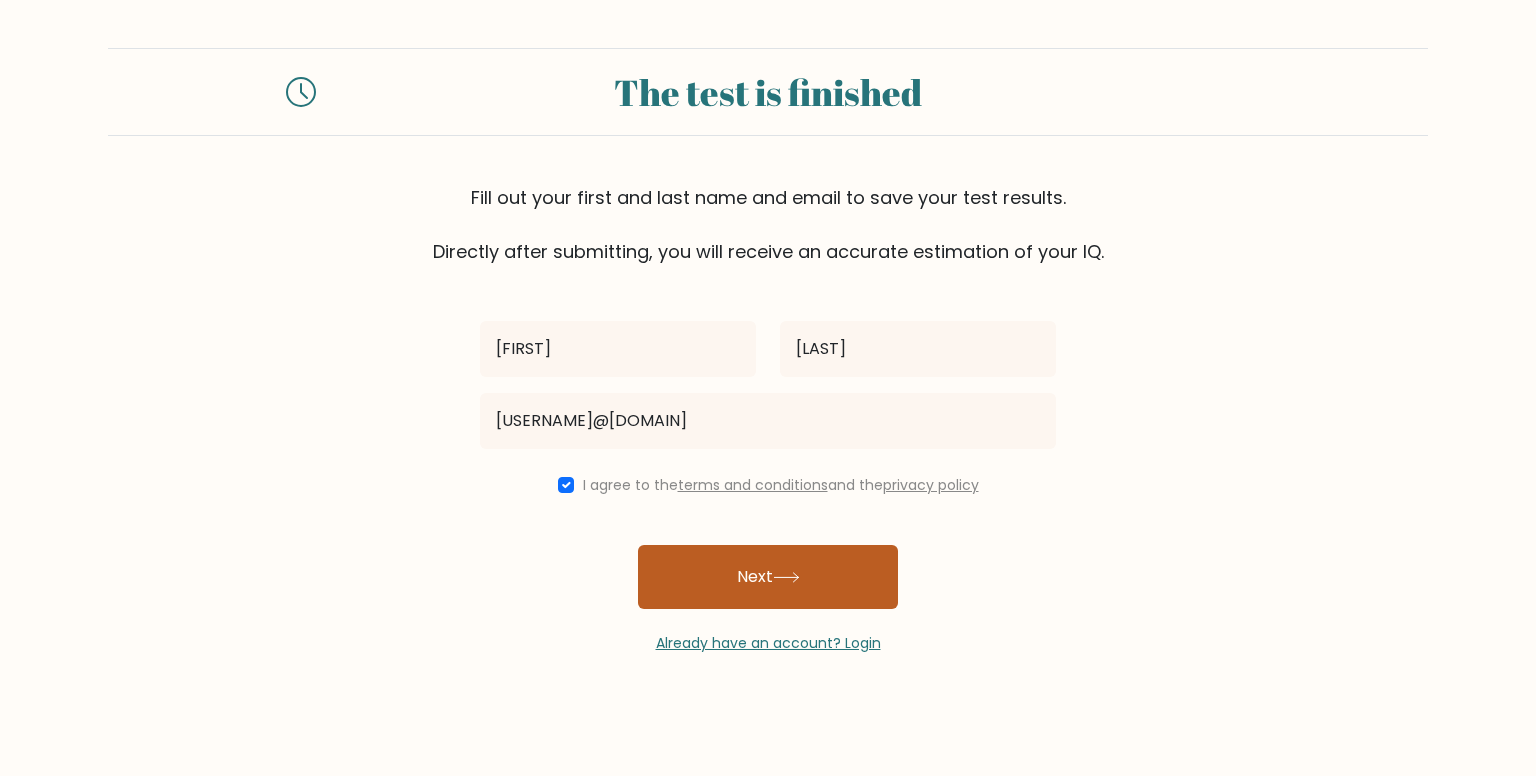 click on "Next" at bounding box center [768, 577] 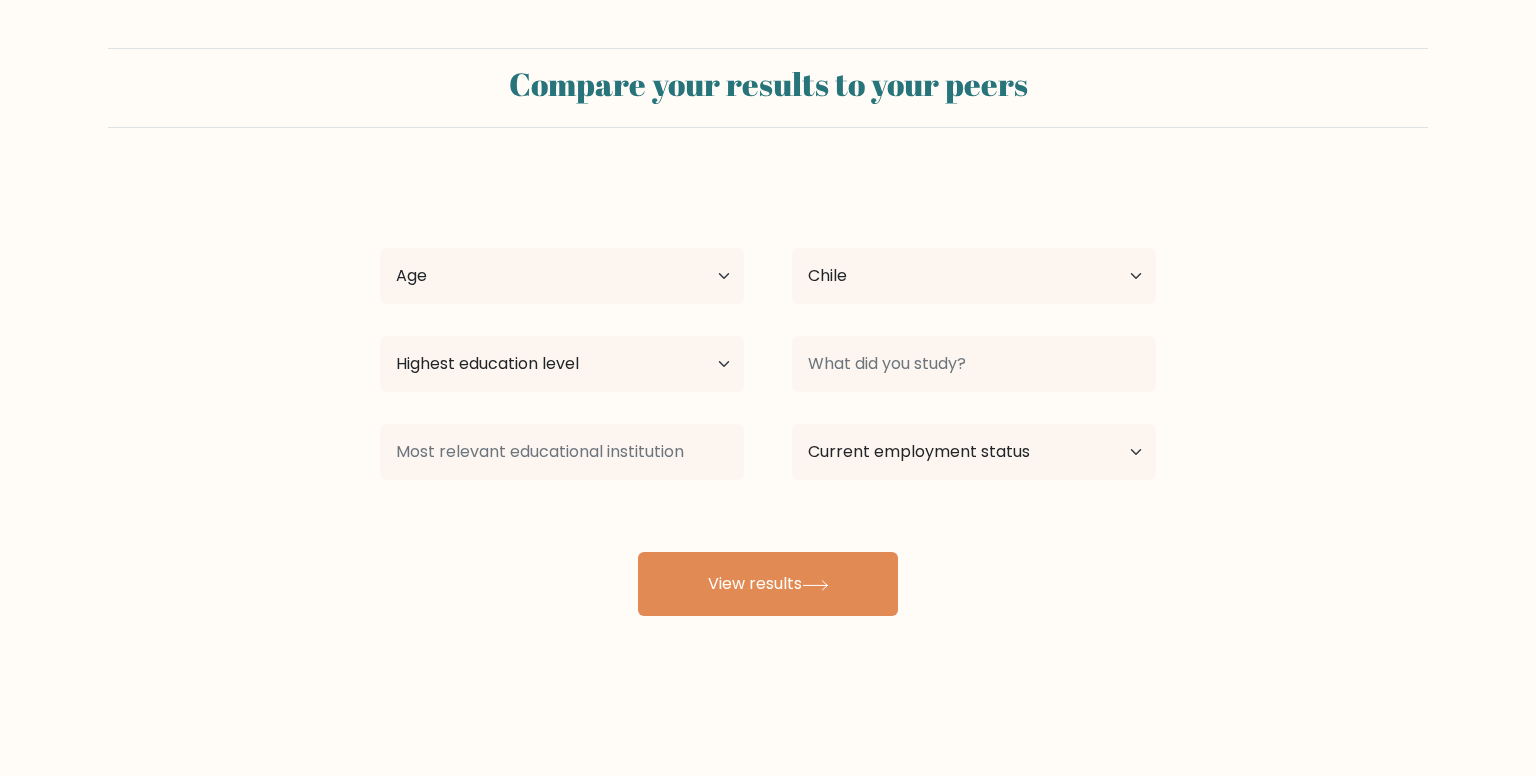 scroll, scrollTop: 0, scrollLeft: 0, axis: both 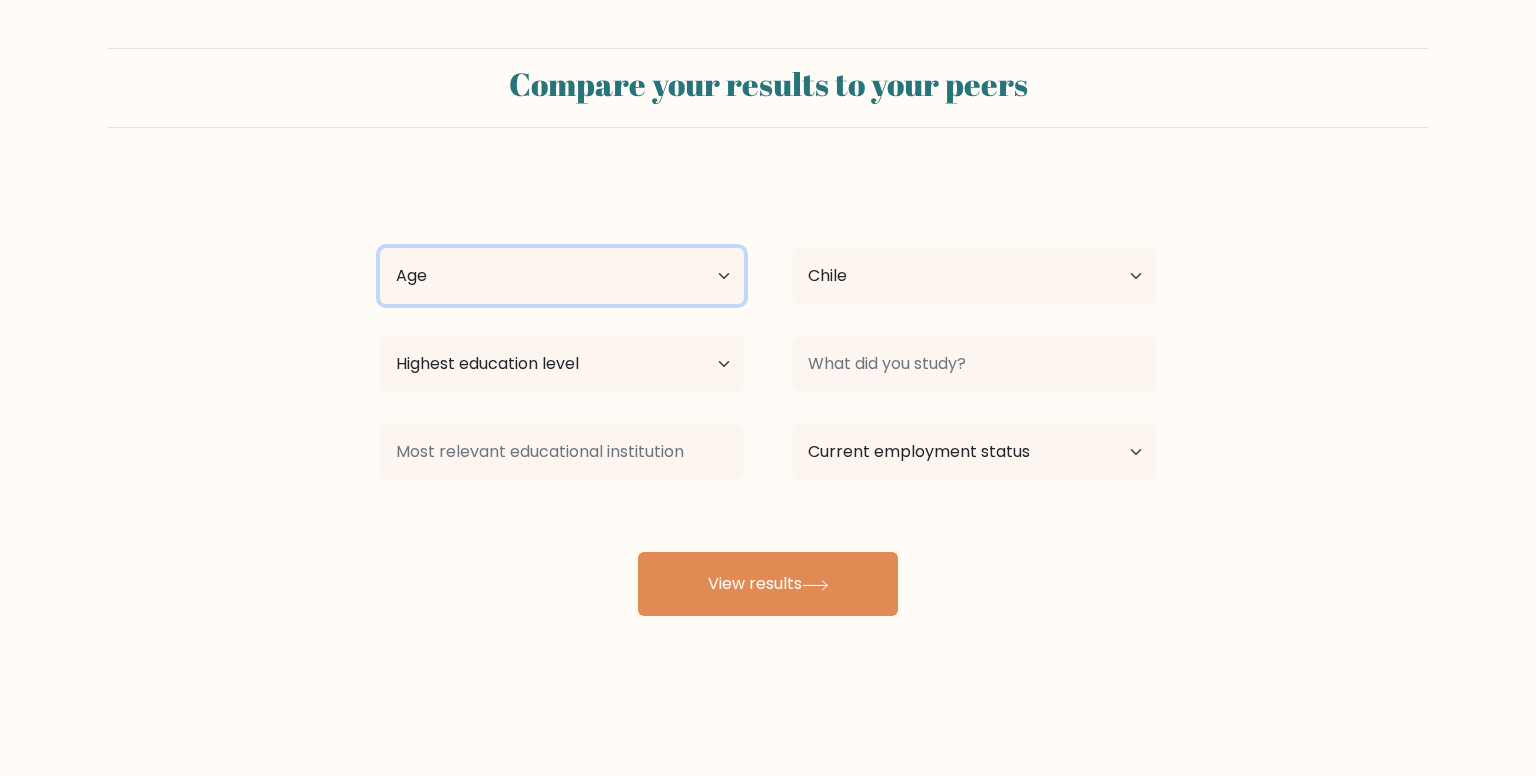 click on "Age
Under 18 years old
18-24 years old
25-34 years old
35-44 years old
45-54 years old
55-64 years old
65 years old and above" at bounding box center [562, 276] 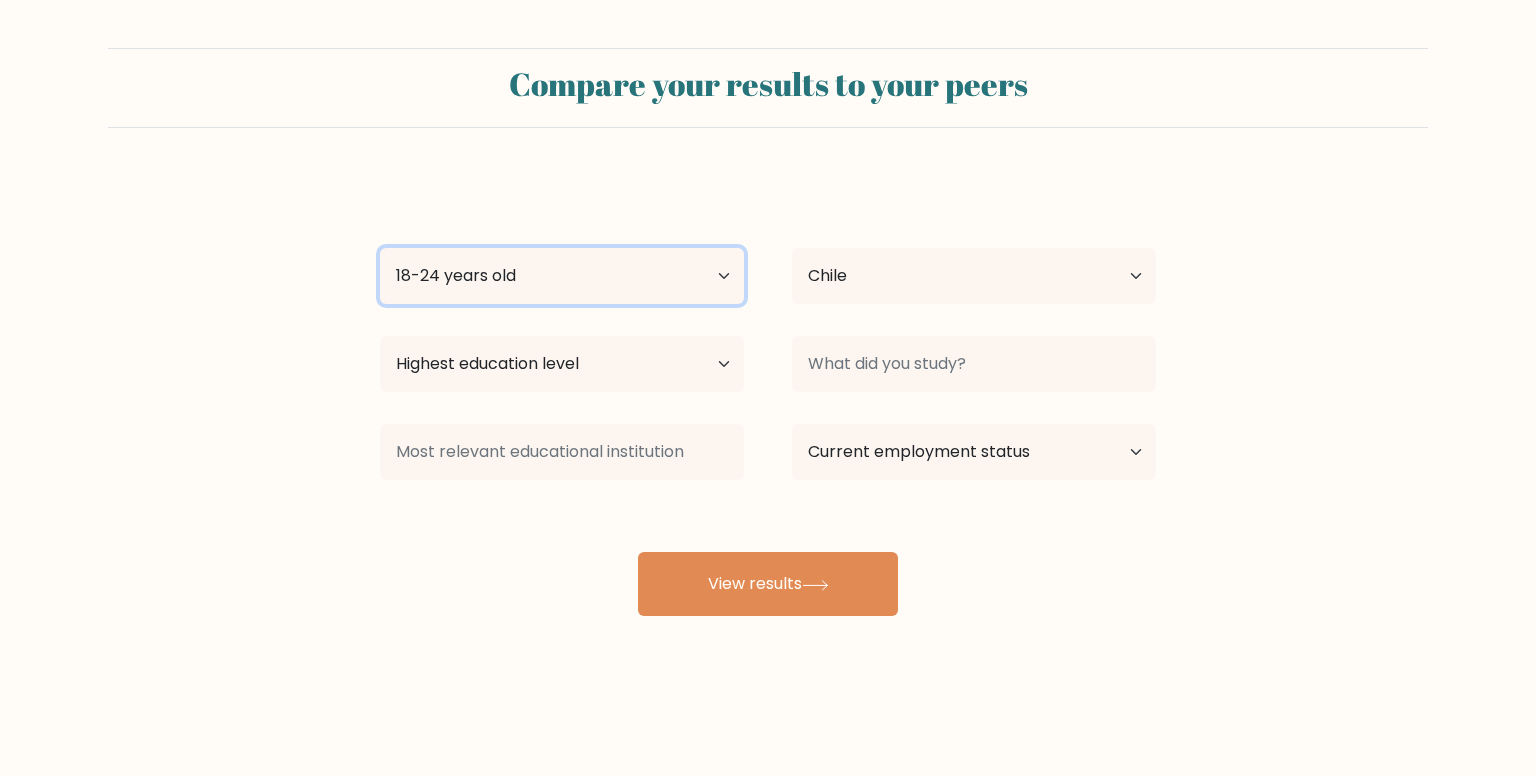 click on "Age
Under 18 years old
18-24 years old
25-34 years old
35-44 years old
45-54 years old
55-64 years old
65 years old and above" at bounding box center [562, 276] 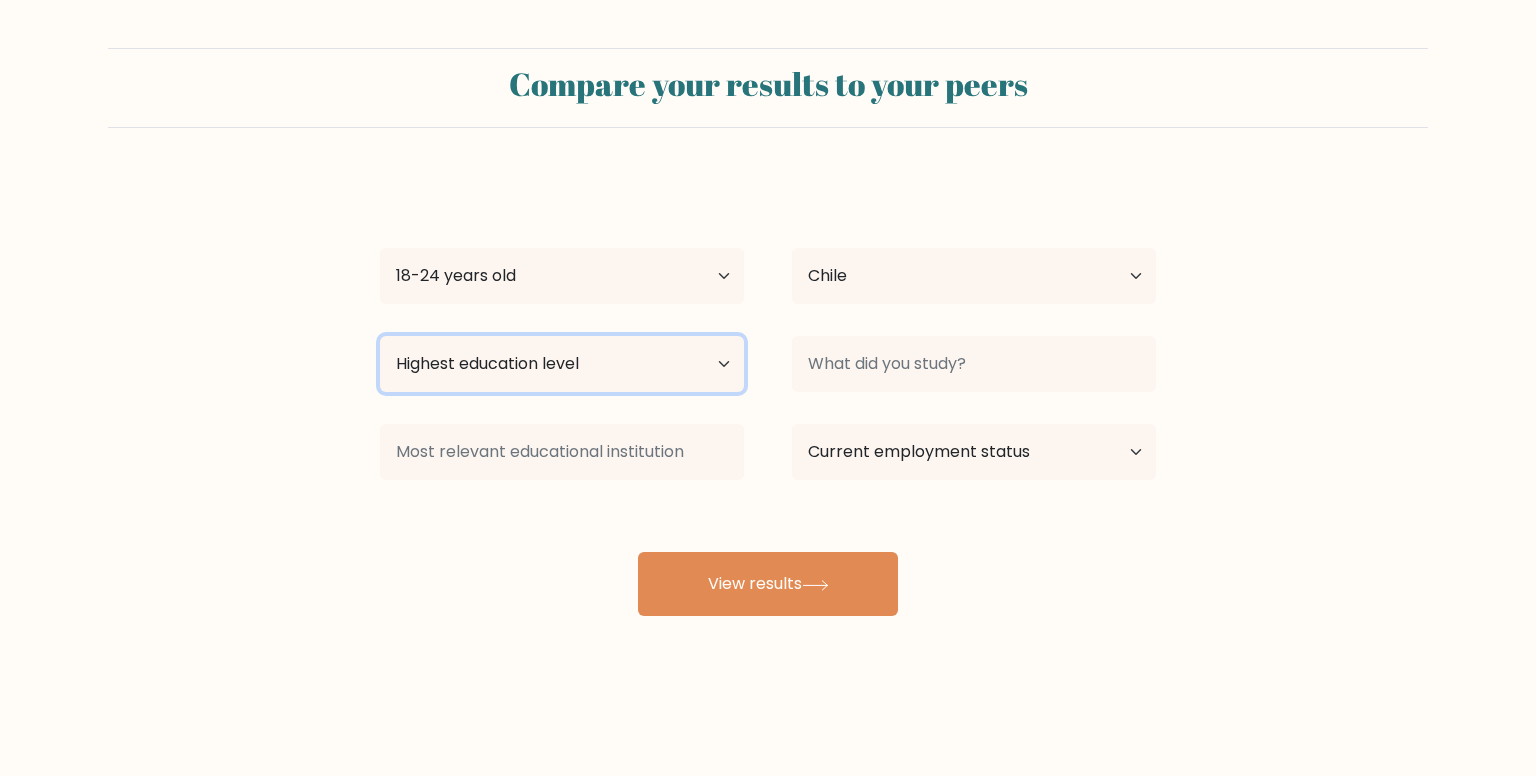 click on "Highest education level
No schooling
Primary
Lower Secondary
Upper Secondary
Occupation Specific
Bachelor's degree
Master's degree
Doctoral degree" at bounding box center (562, 364) 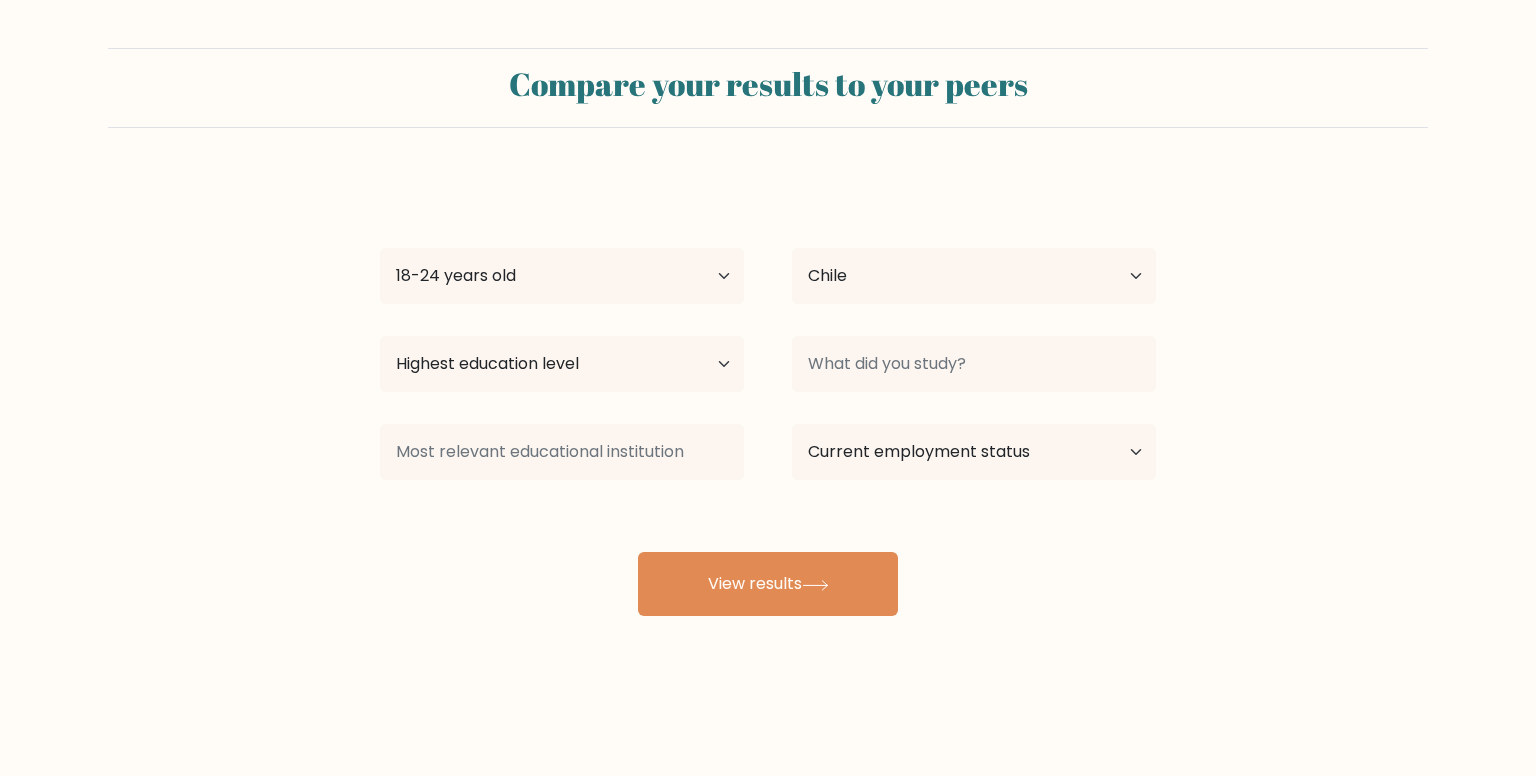 click on "Highest education level
No schooling
Primary
Lower Secondary
Upper Secondary
Occupation Specific
Bachelor's degree
Master's degree
Doctoral degree" at bounding box center [562, 276] 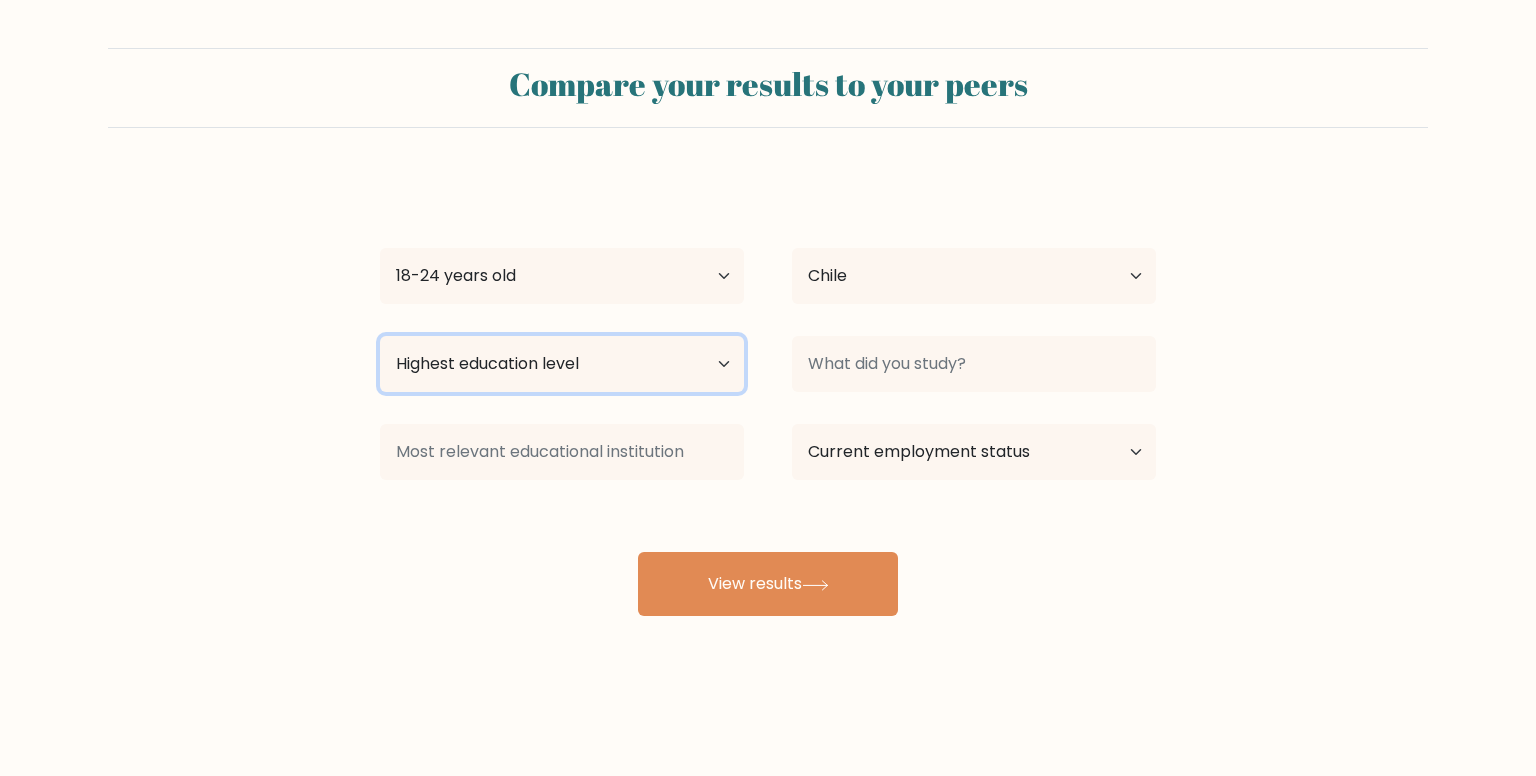 click on "Highest education level
No schooling
Primary
Lower Secondary
Upper Secondary
Occupation Specific
Bachelor's degree
Master's degree
Doctoral degree" at bounding box center [562, 364] 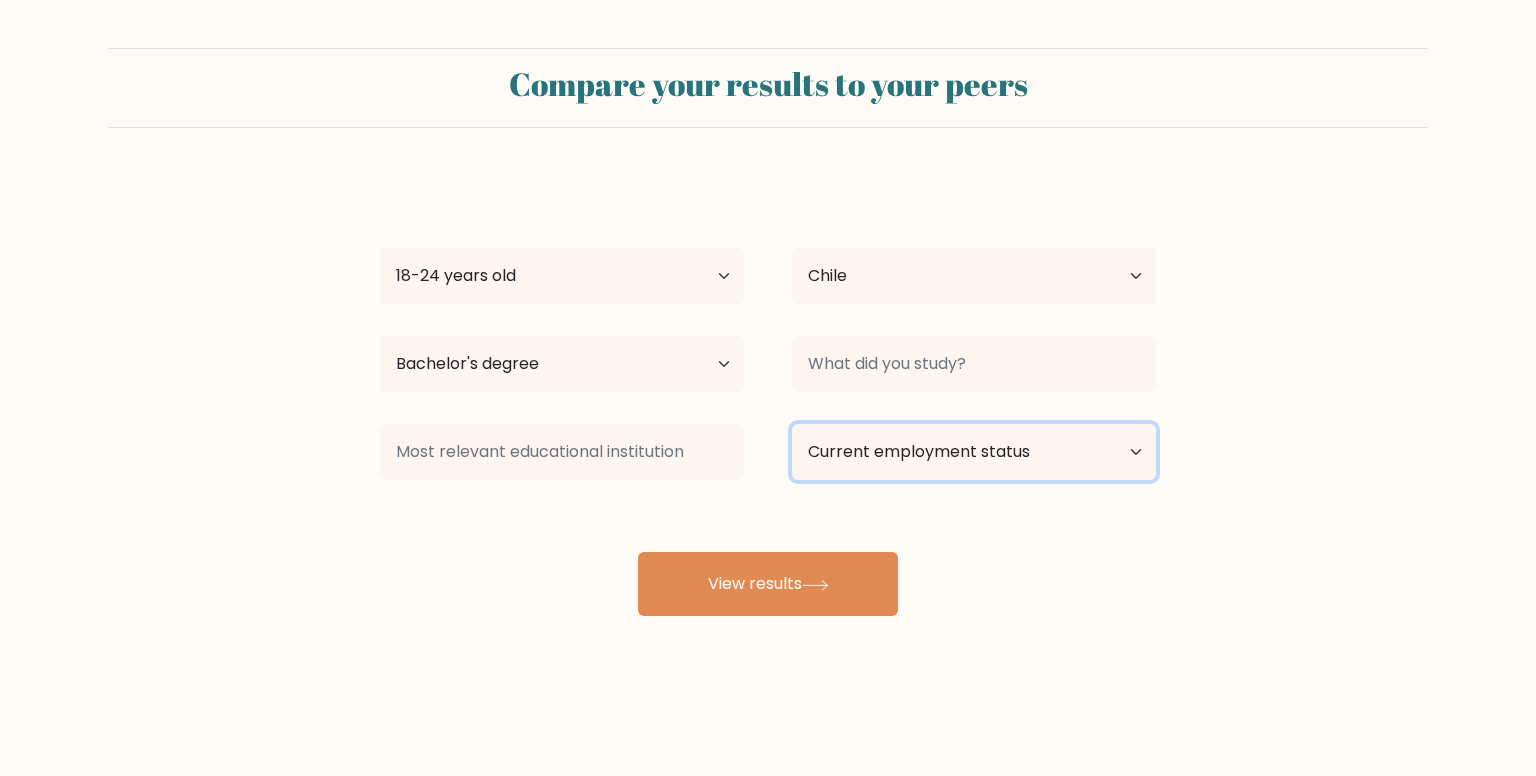 click on "Current employment status
Employed
Student
Retired
Other / prefer not to answer" at bounding box center [974, 452] 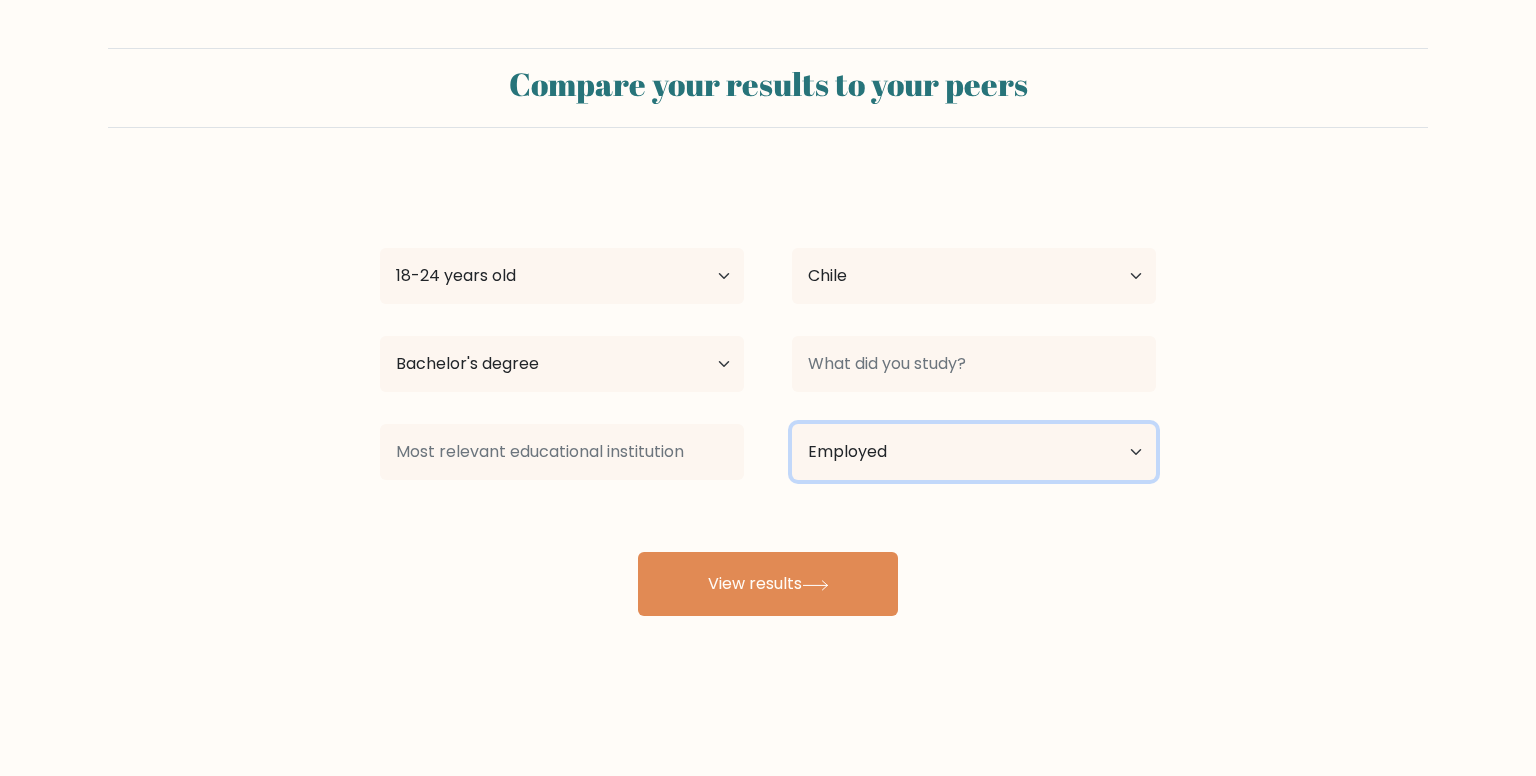click on "Current employment status
Employed
Student
Retired
Other / prefer not to answer" at bounding box center (974, 452) 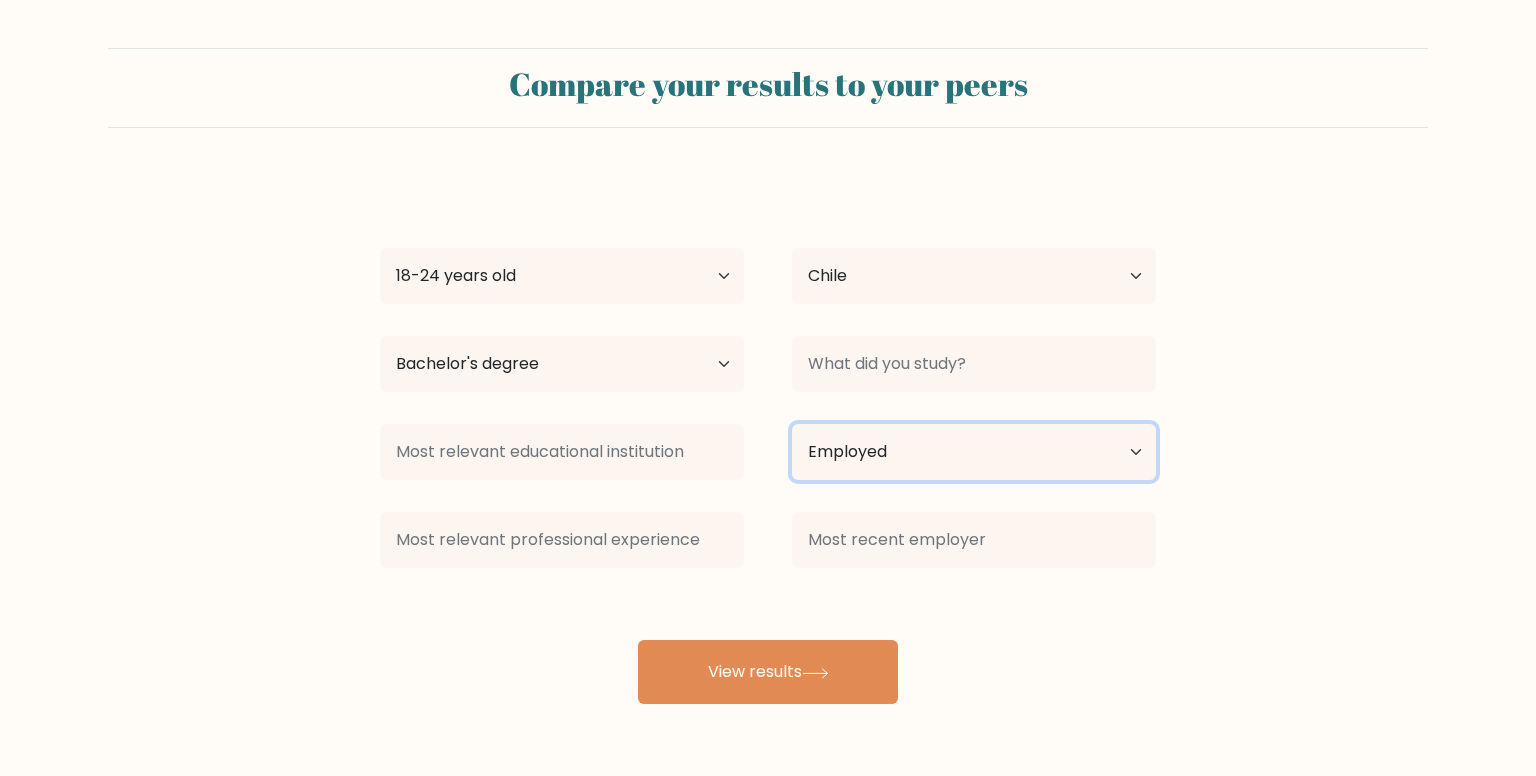 click on "Current employment status
Employed
Student
Retired
Other / prefer not to answer" at bounding box center (974, 452) 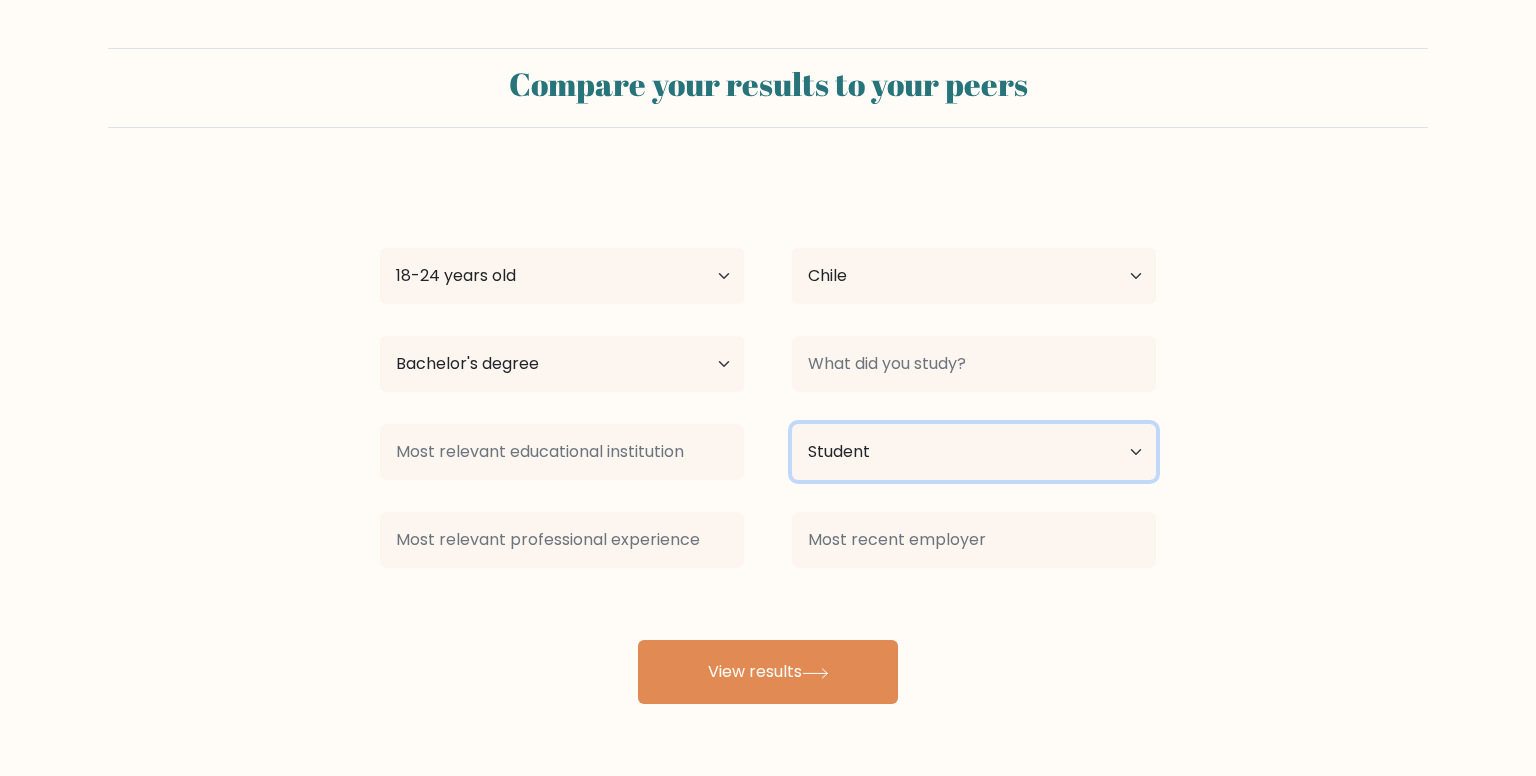 click on "Current employment status
Employed
Student
Retired
Other / prefer not to answer" at bounding box center (974, 452) 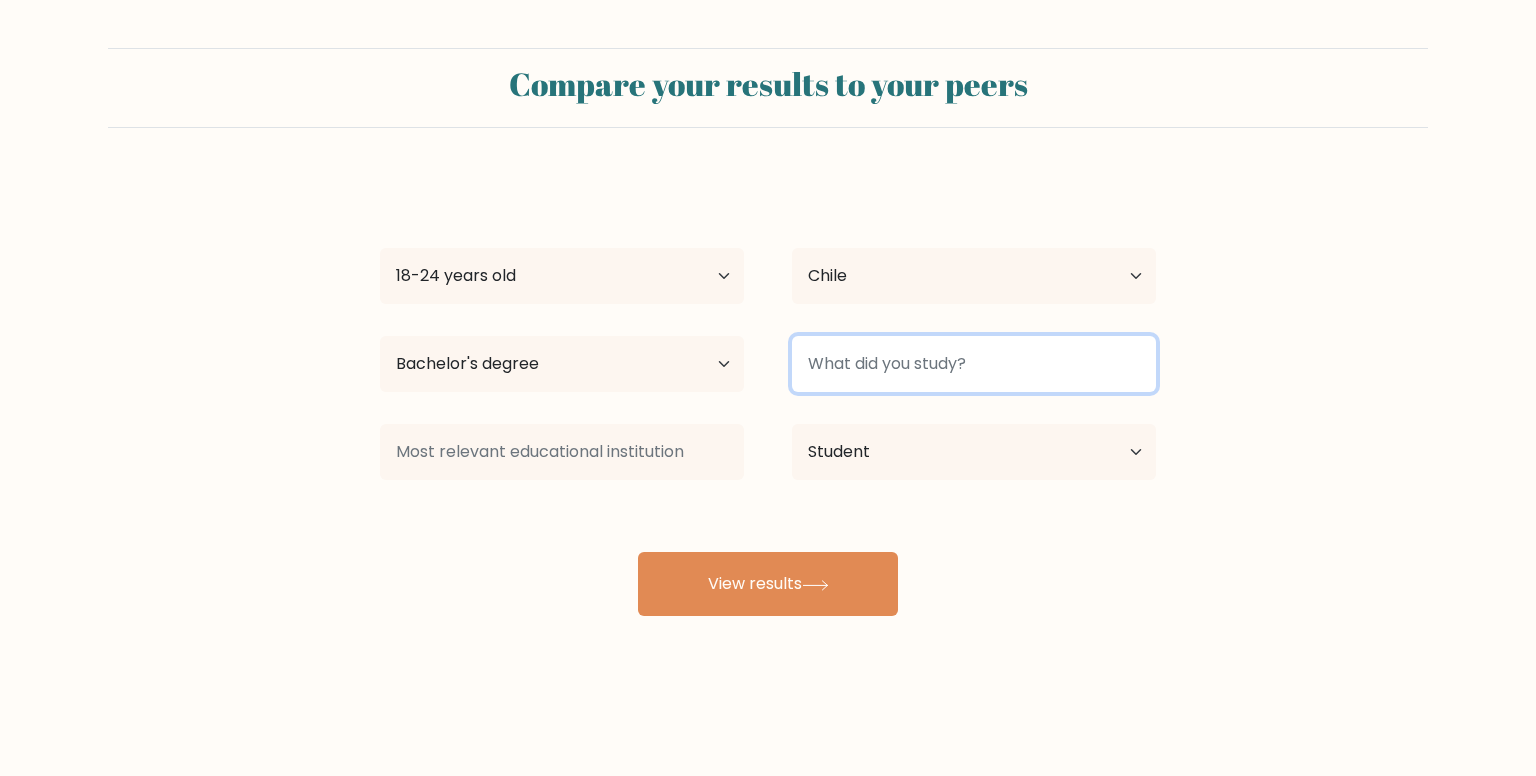 click at bounding box center (974, 364) 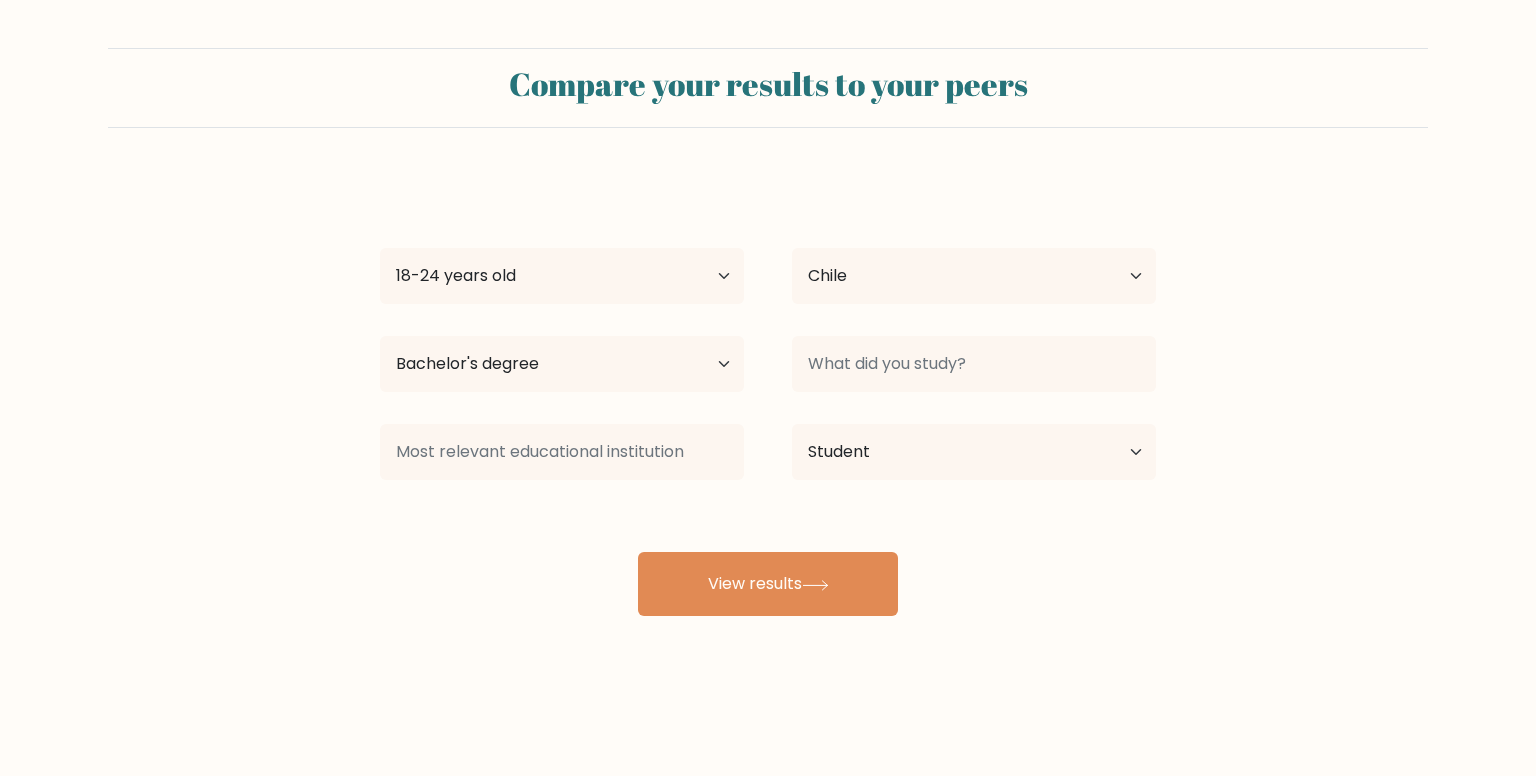 click on "Highest education level
No schooling
Primary
Lower Secondary
Upper Secondary
Occupation Specific
Bachelor's degree
Master's degree
Doctoral degree" at bounding box center [562, 276] 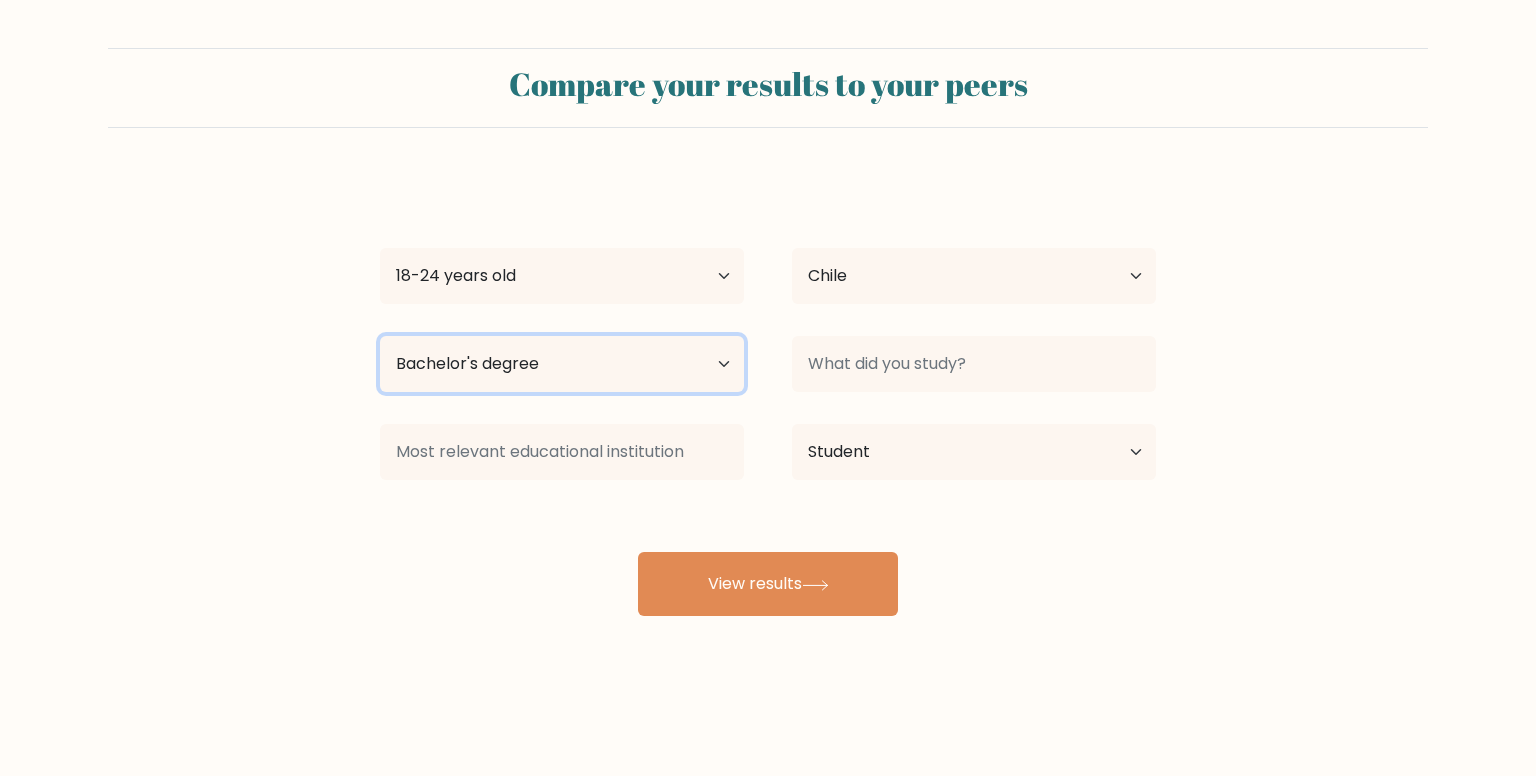 click on "Highest education level
No schooling
Primary
Lower Secondary
Upper Secondary
Occupation Specific
Bachelor's degree
Master's degree
Doctoral degree" at bounding box center [562, 364] 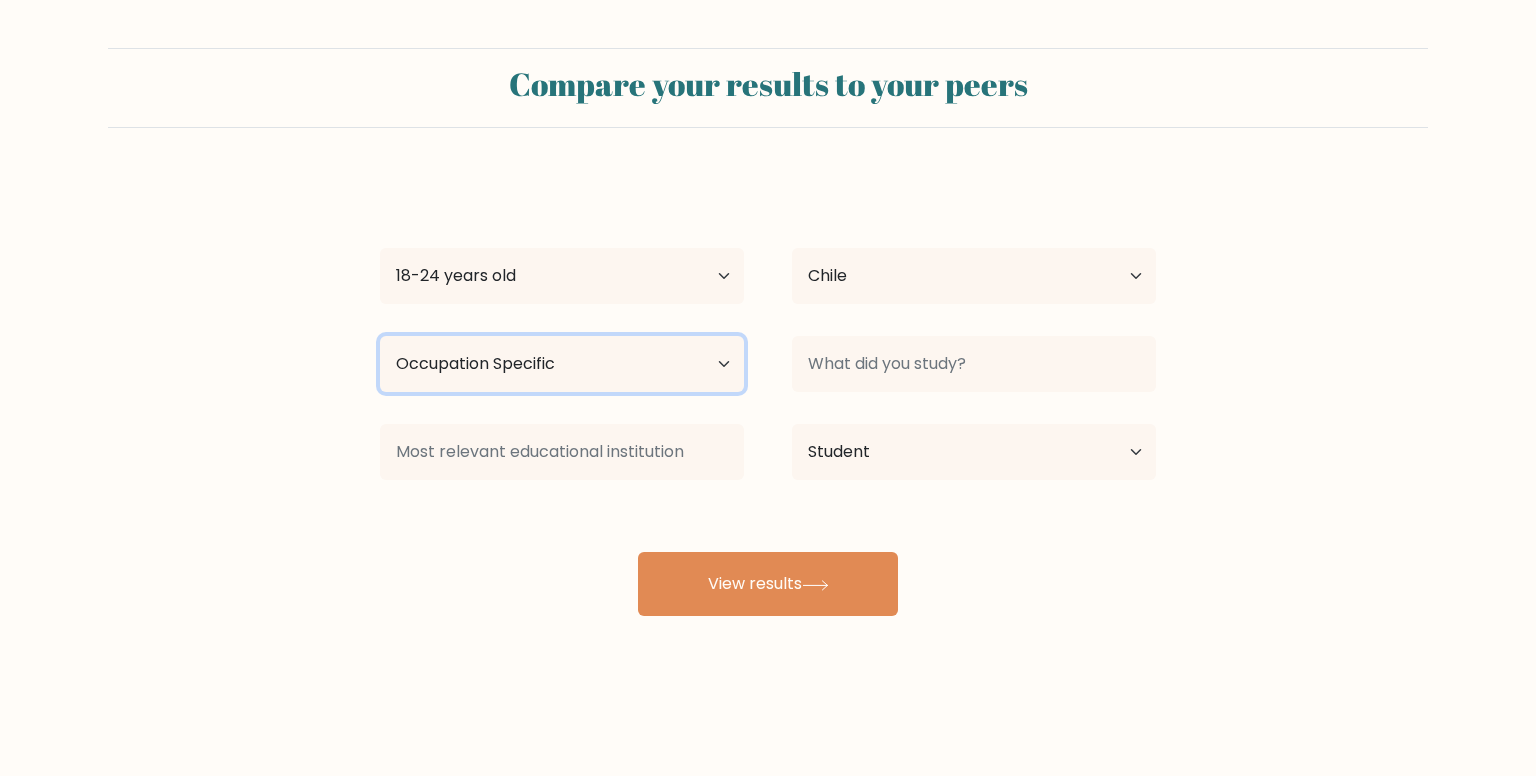 click on "Highest education level
No schooling
Primary
Lower Secondary
Upper Secondary
Occupation Specific
Bachelor's degree
Master's degree
Doctoral degree" at bounding box center (562, 364) 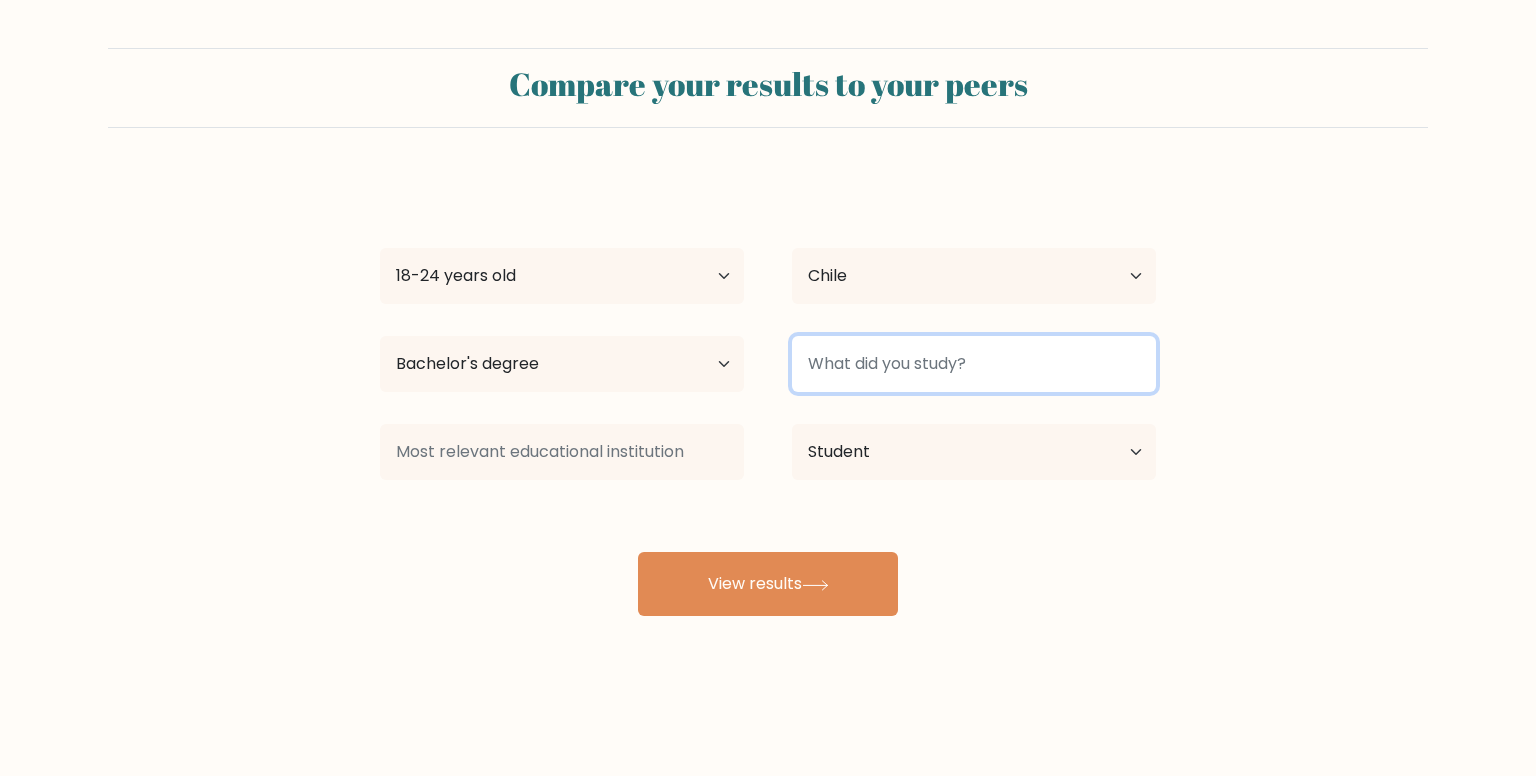 click at bounding box center (974, 364) 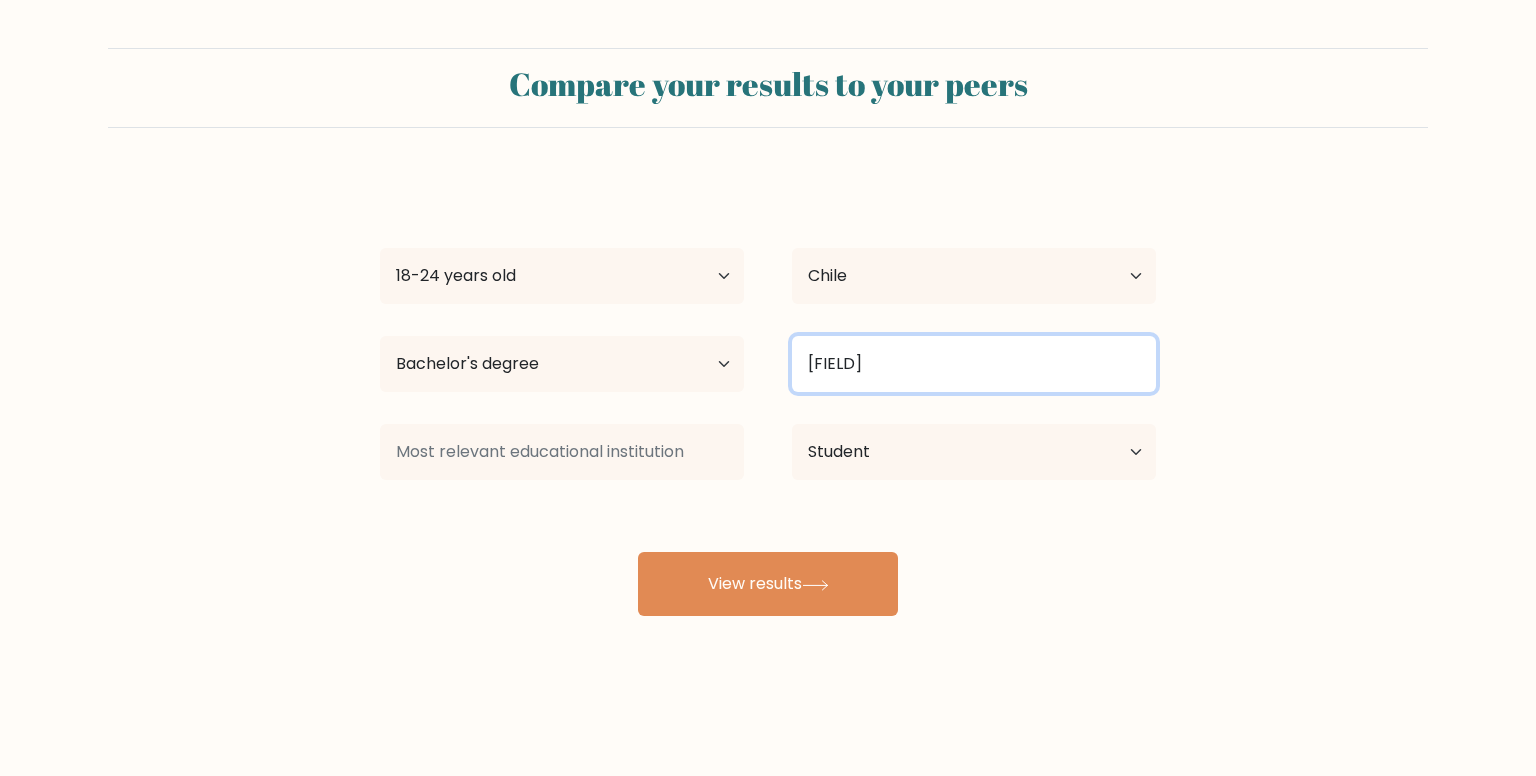 drag, startPoint x: 1037, startPoint y: 377, endPoint x: 740, endPoint y: 383, distance: 297.0606 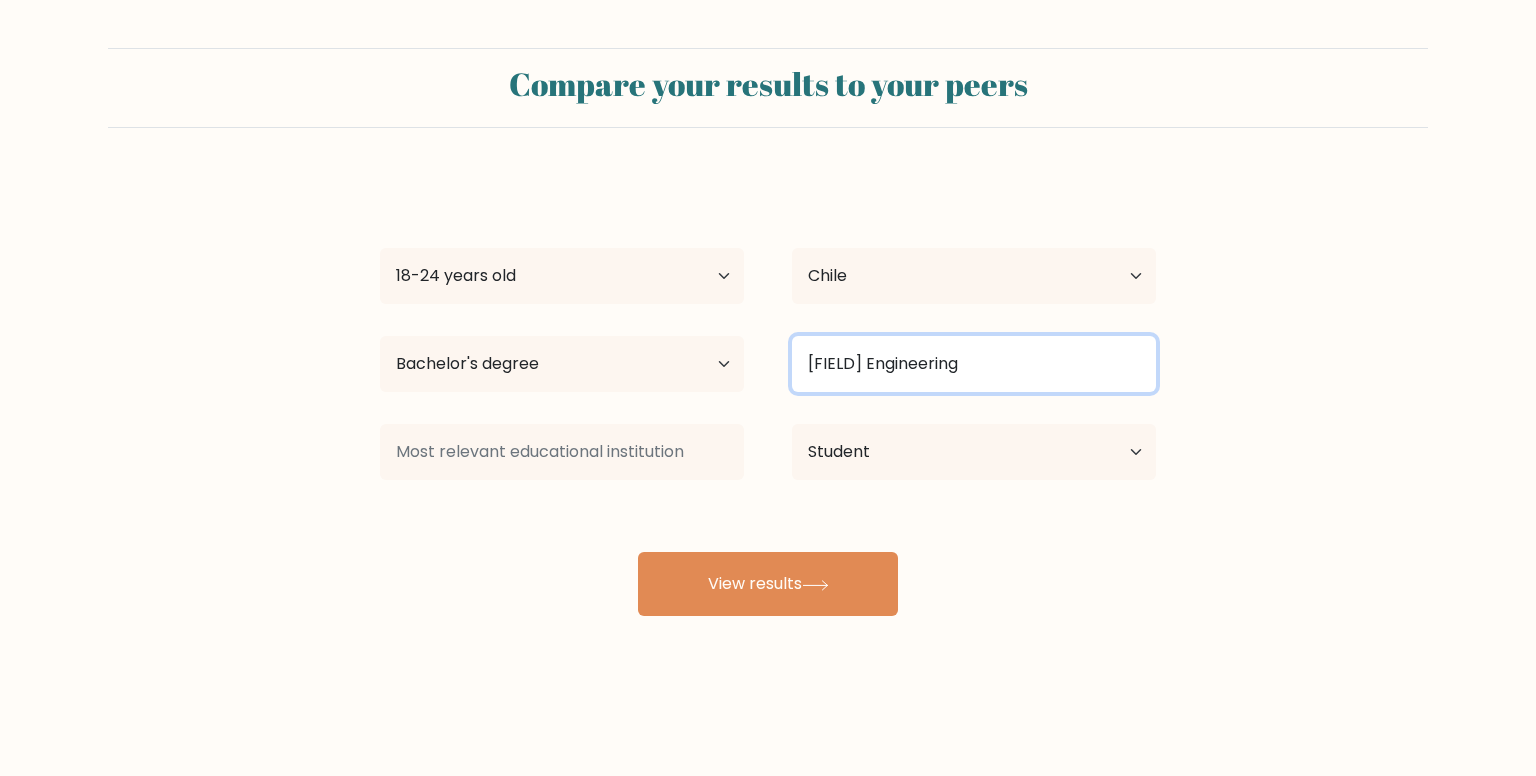 scroll, scrollTop: 0, scrollLeft: 52, axis: horizontal 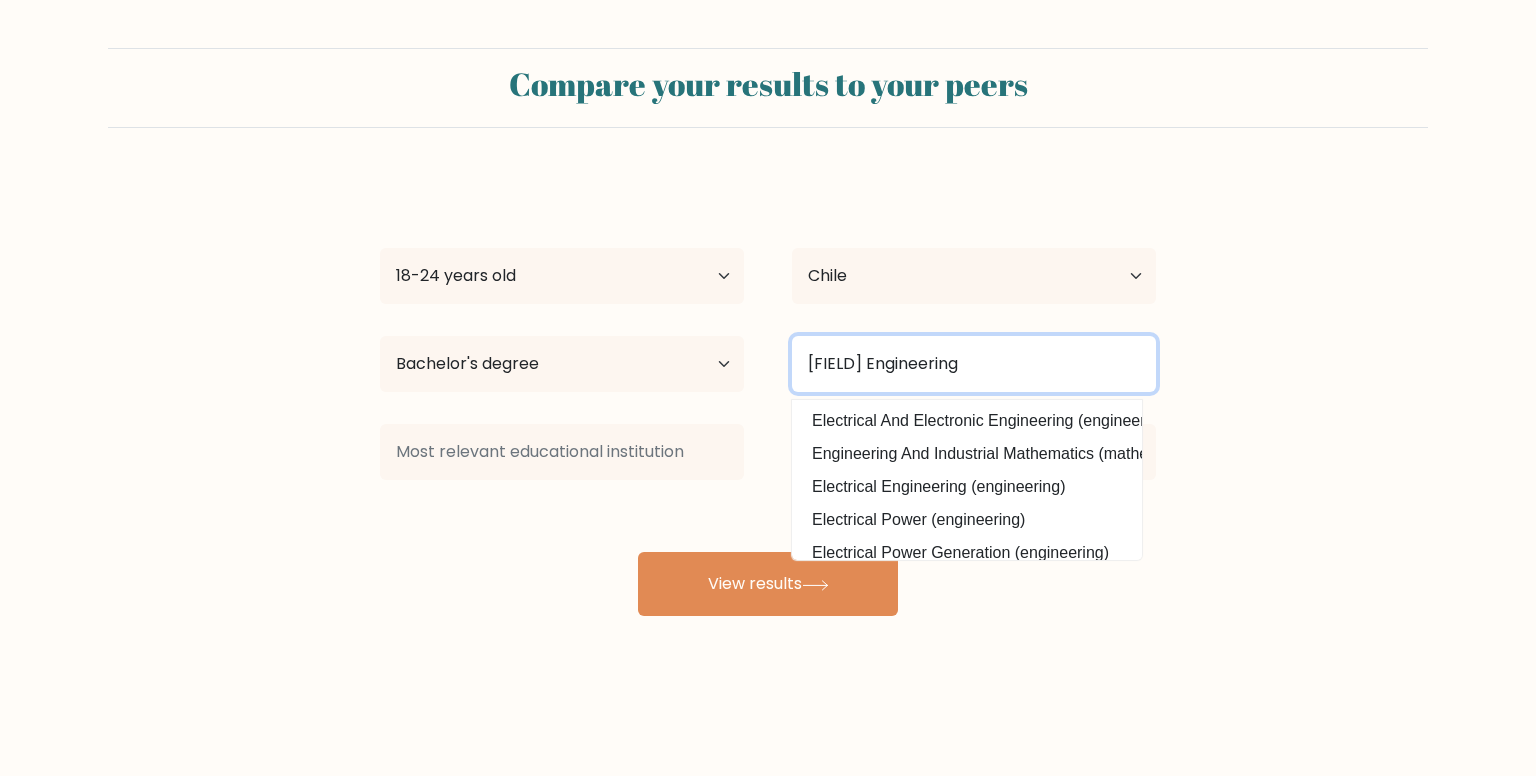 type on "Electrical and Industrial Automation Engineering" 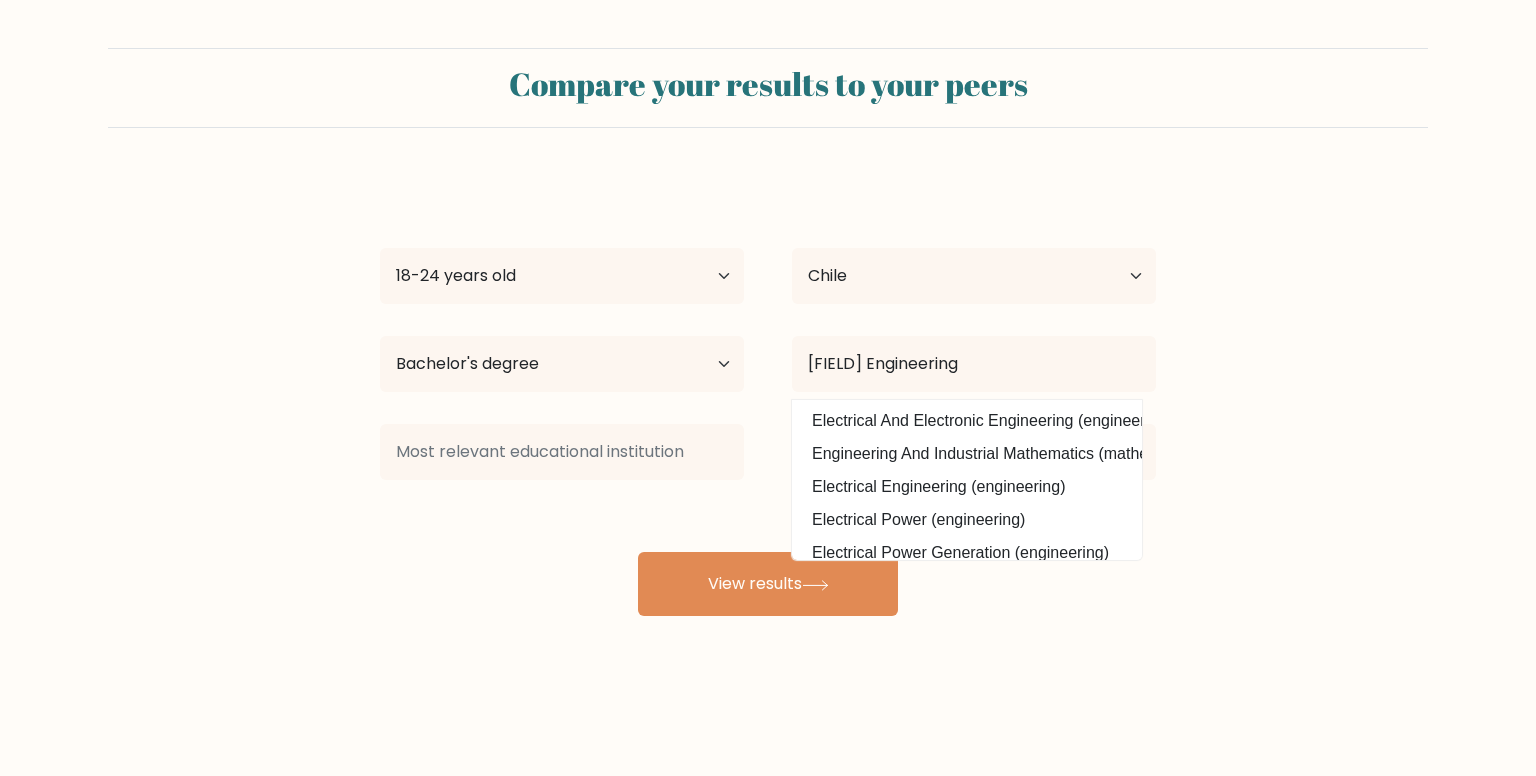 scroll, scrollTop: 0, scrollLeft: 0, axis: both 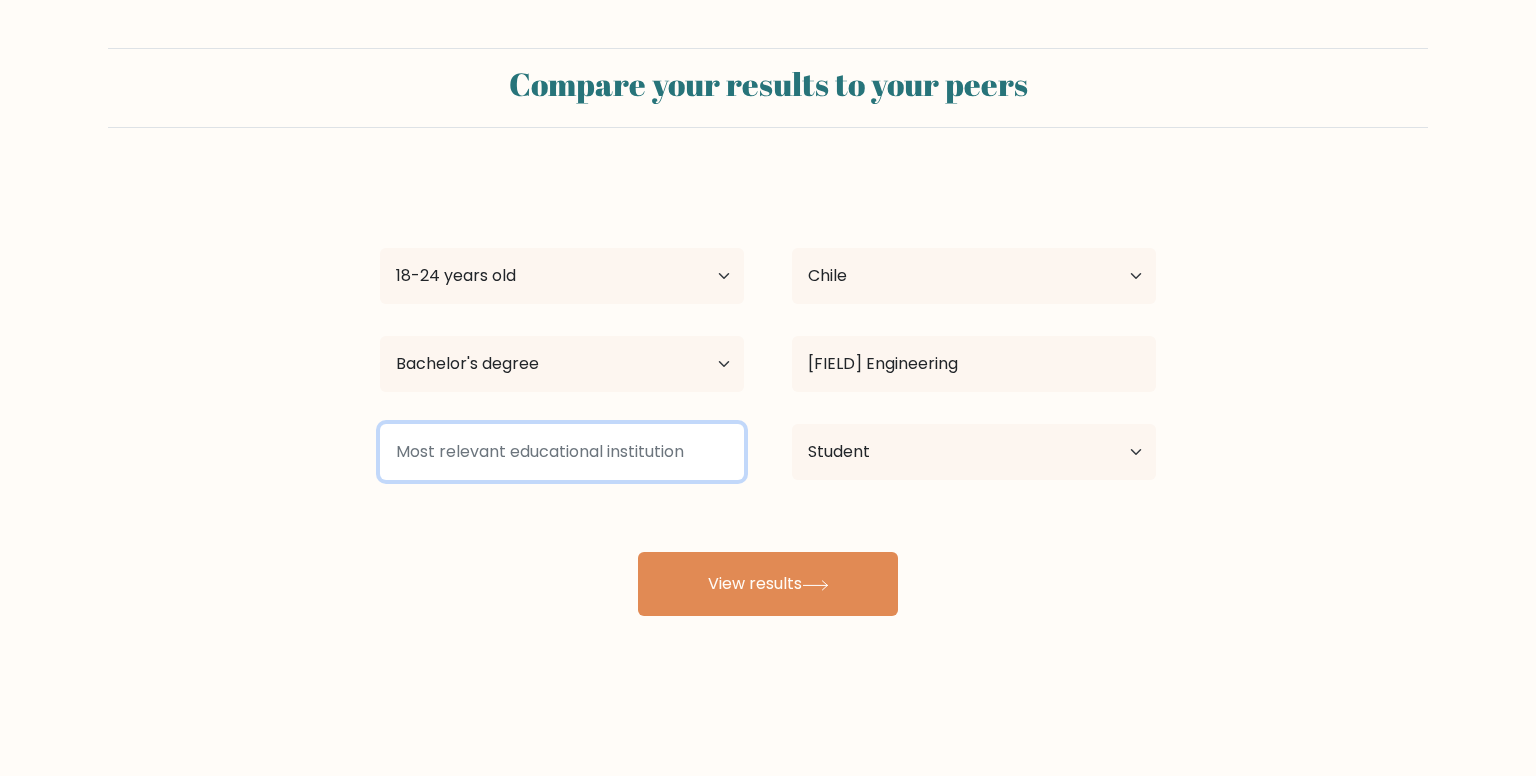 click at bounding box center (562, 452) 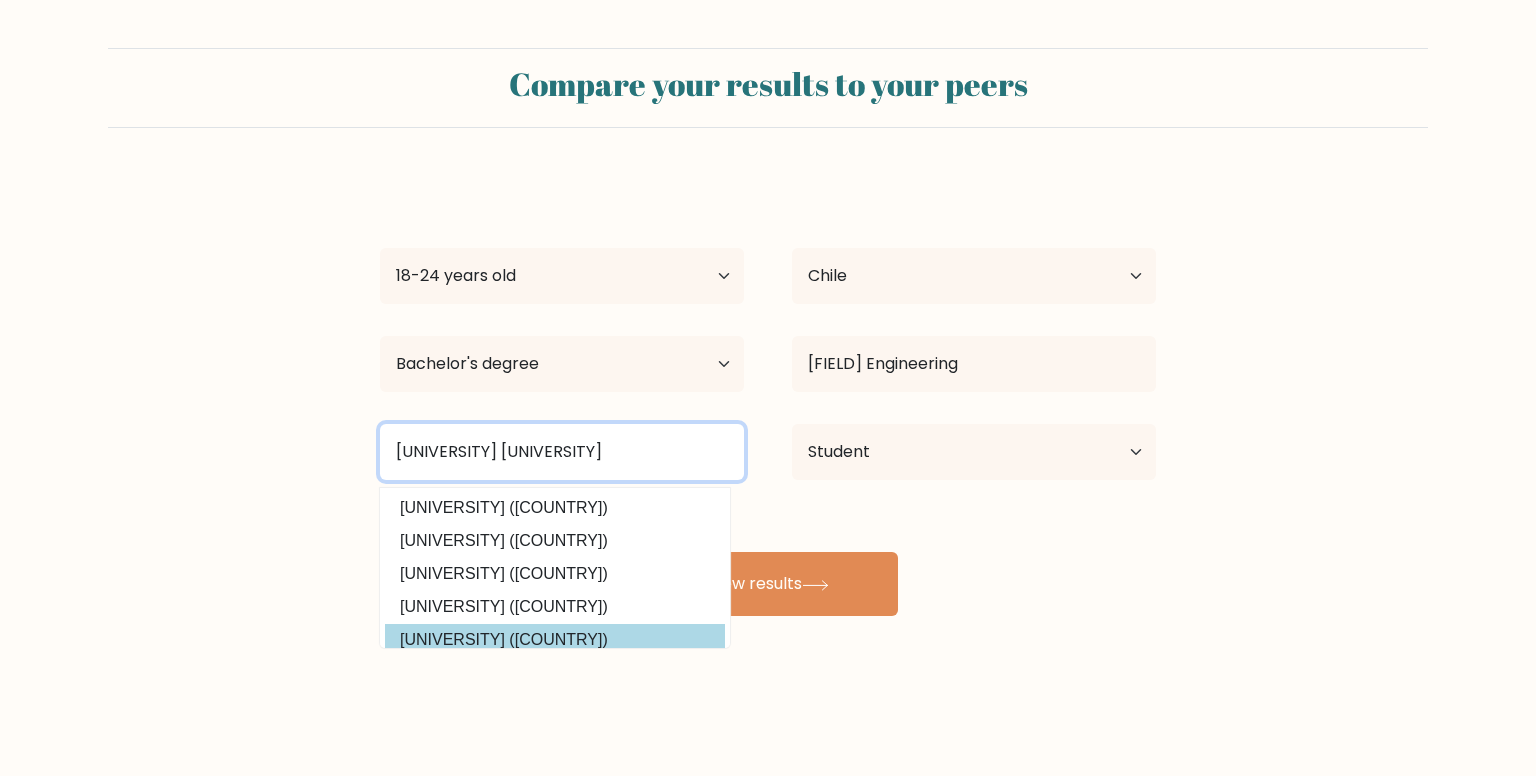 scroll, scrollTop: 180, scrollLeft: 0, axis: vertical 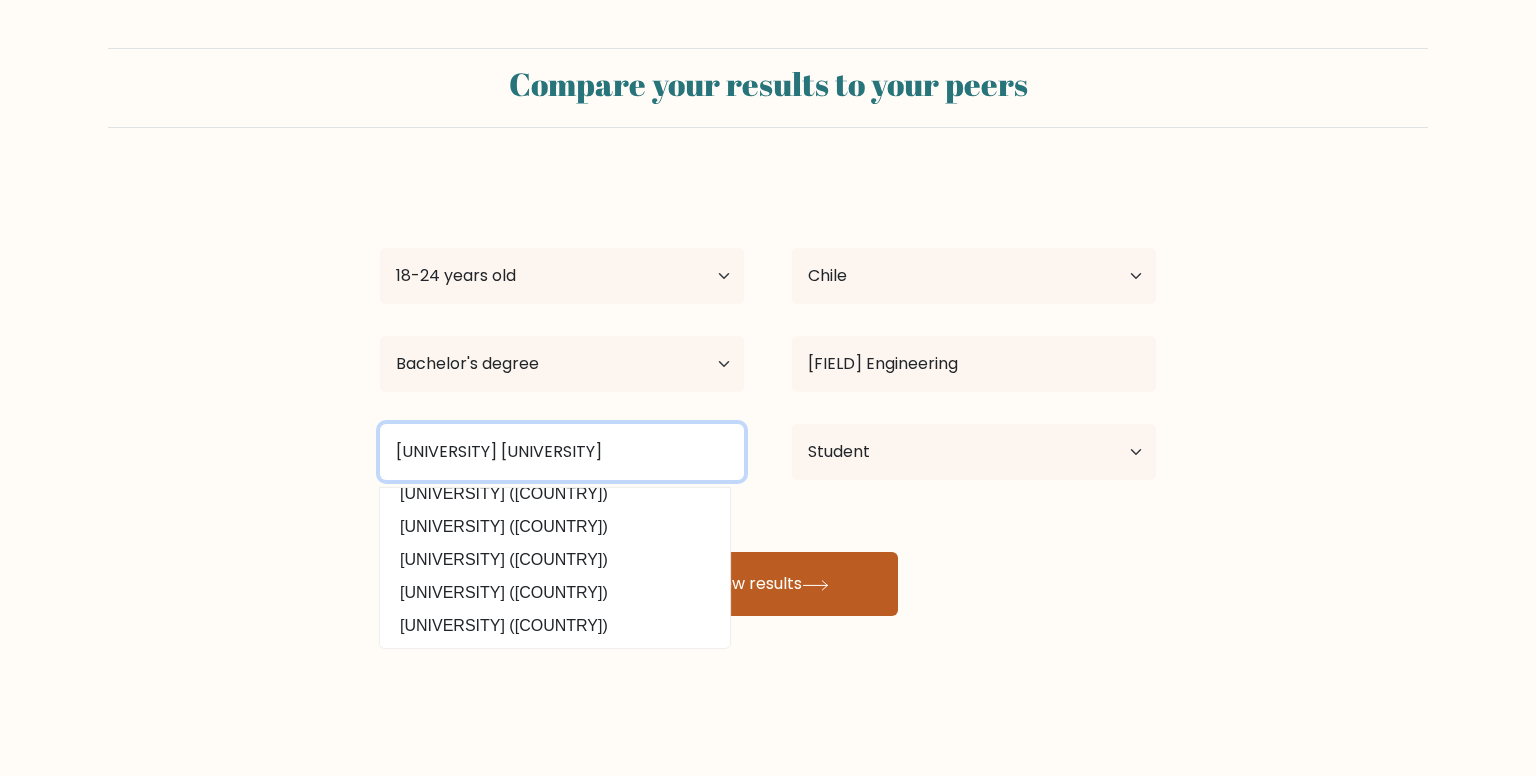 type on "Duoc Uc" 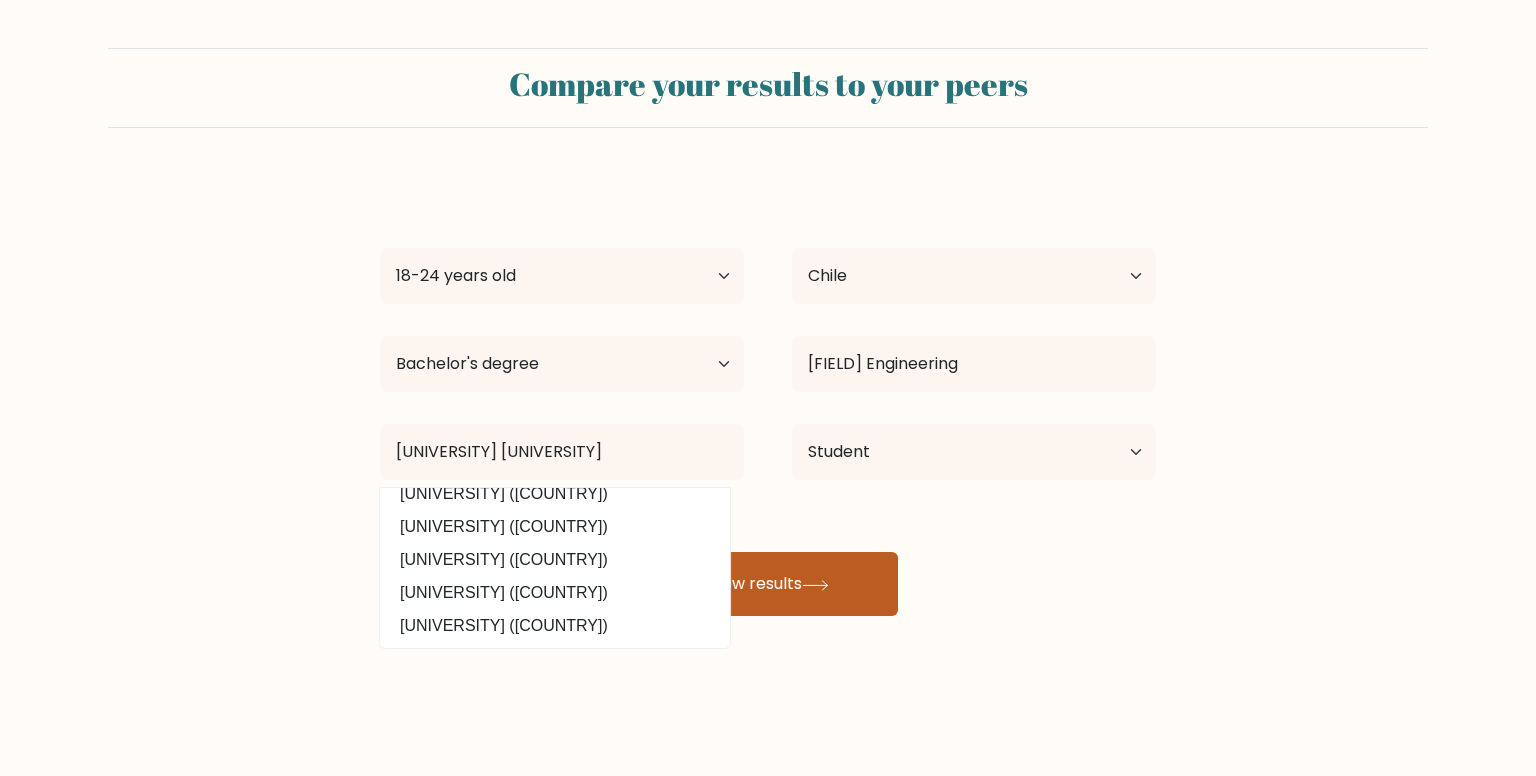 click on "View results" at bounding box center [768, 584] 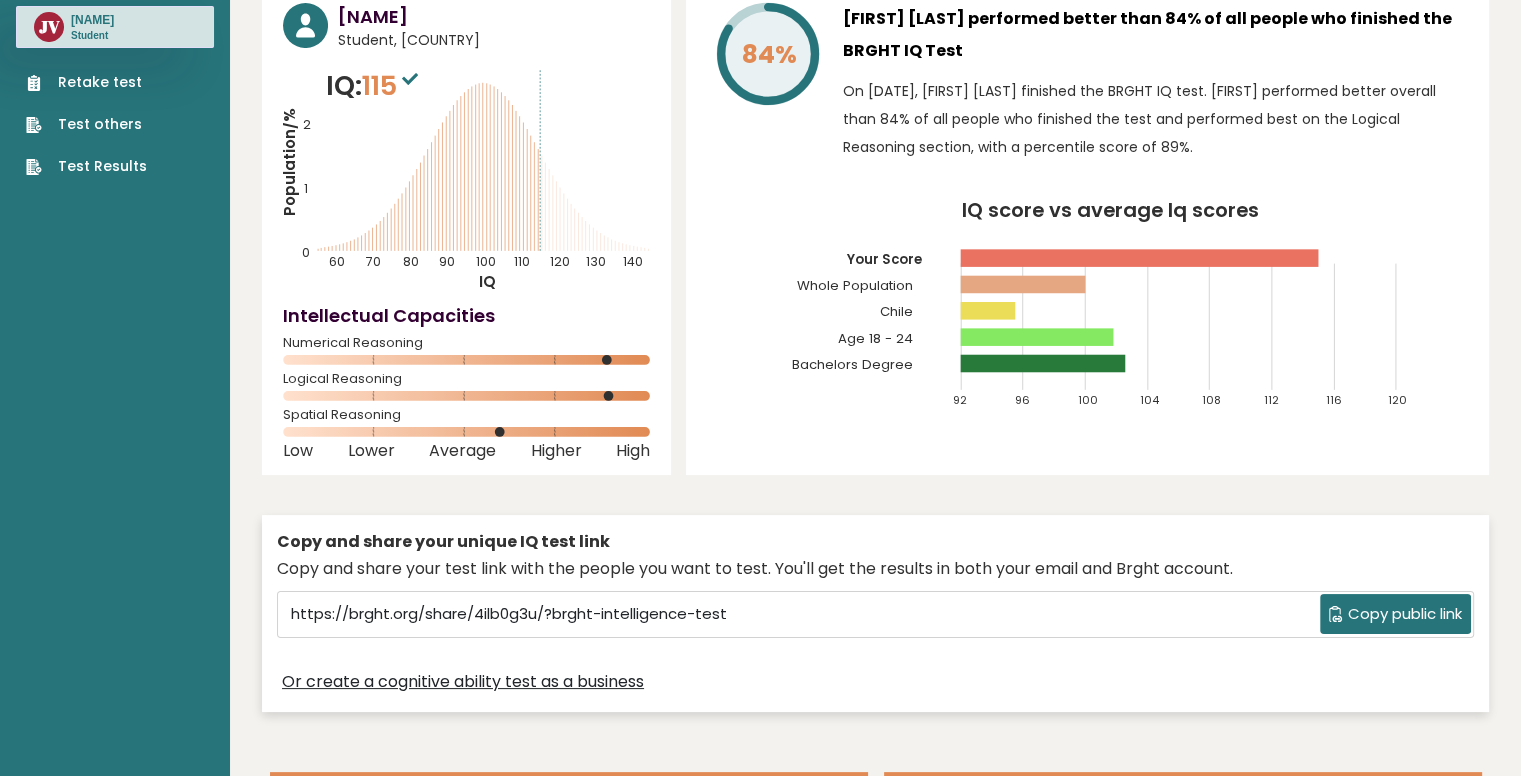 scroll, scrollTop: 0, scrollLeft: 0, axis: both 